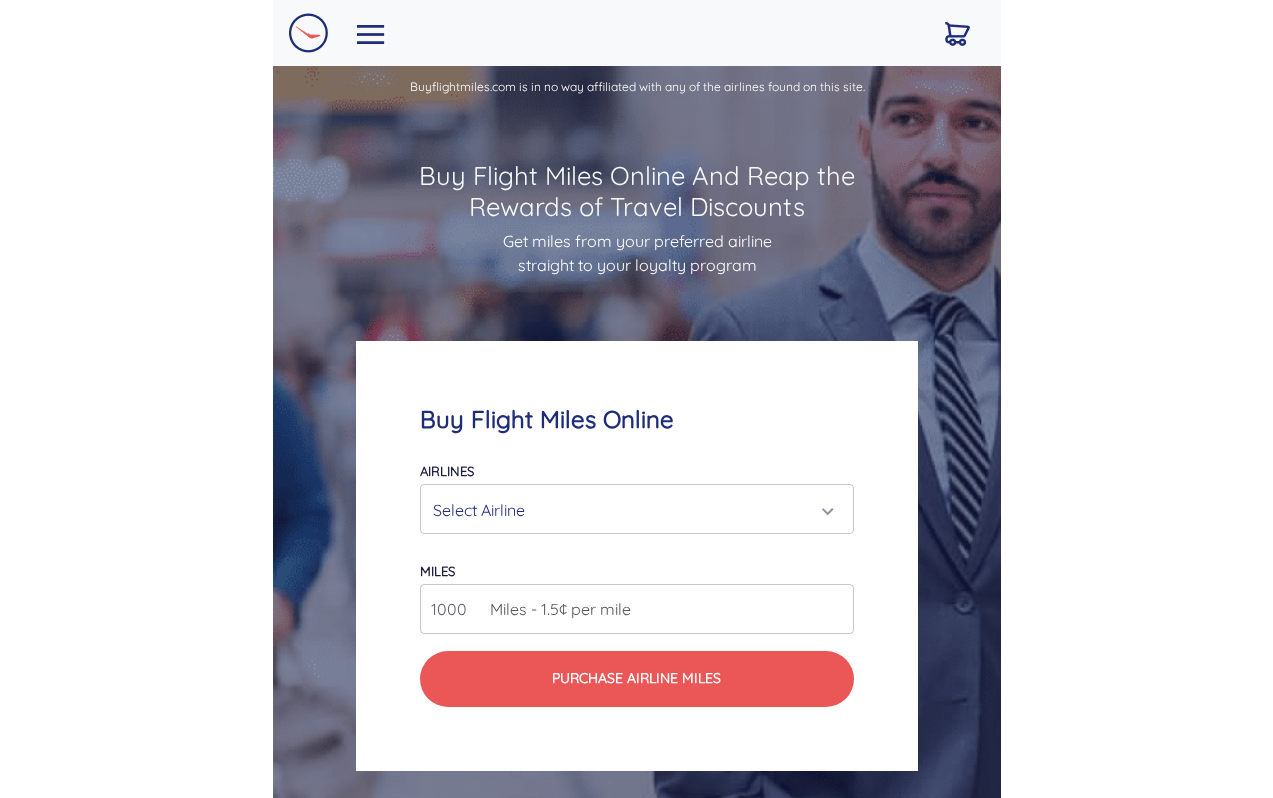 scroll, scrollTop: 0, scrollLeft: 0, axis: both 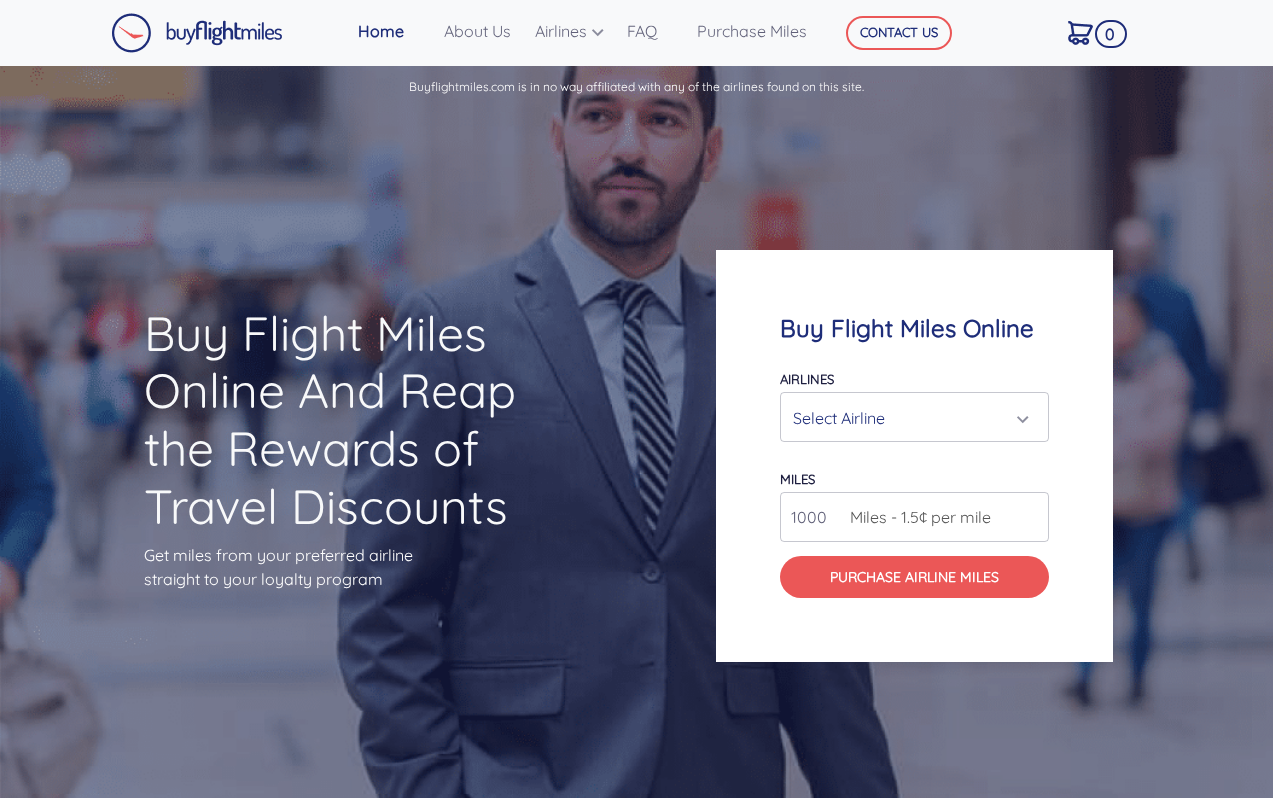 click on "Select Airline" at bounding box center (908, 418) 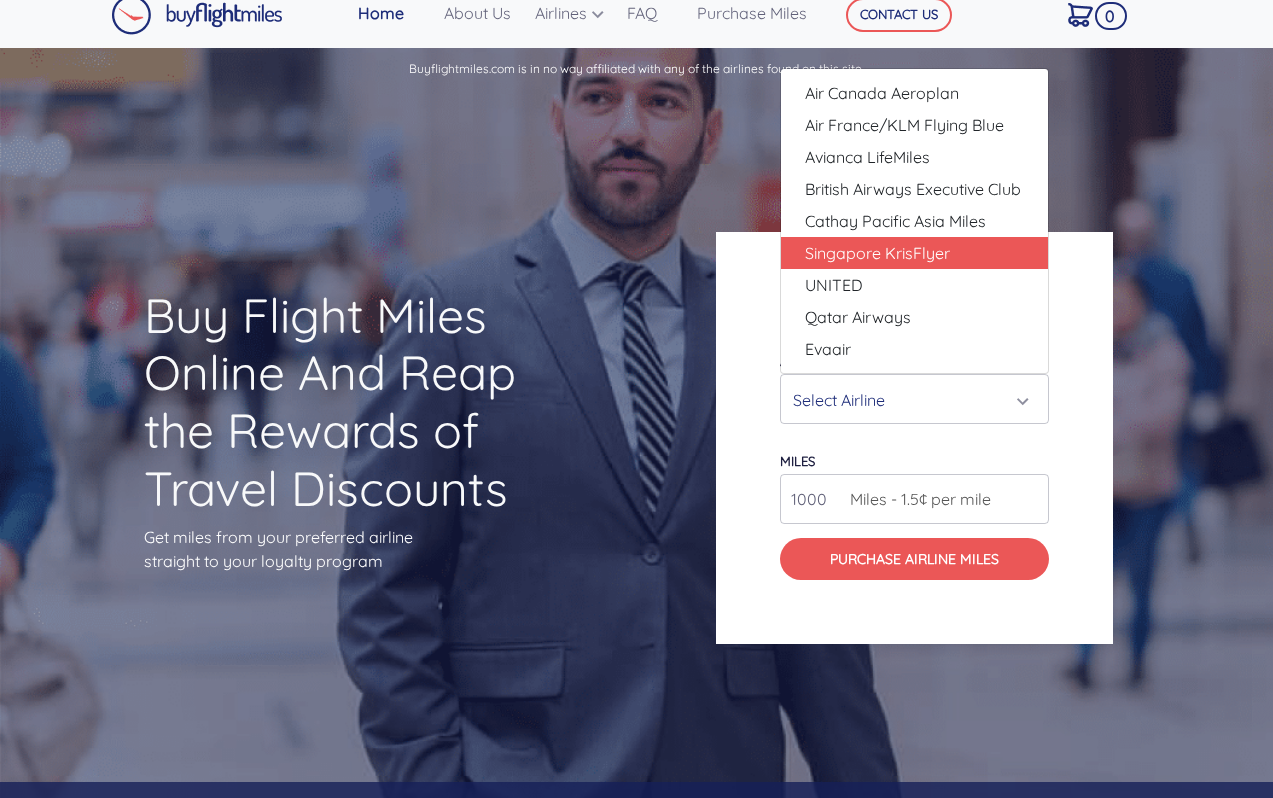 scroll, scrollTop: 16, scrollLeft: 0, axis: vertical 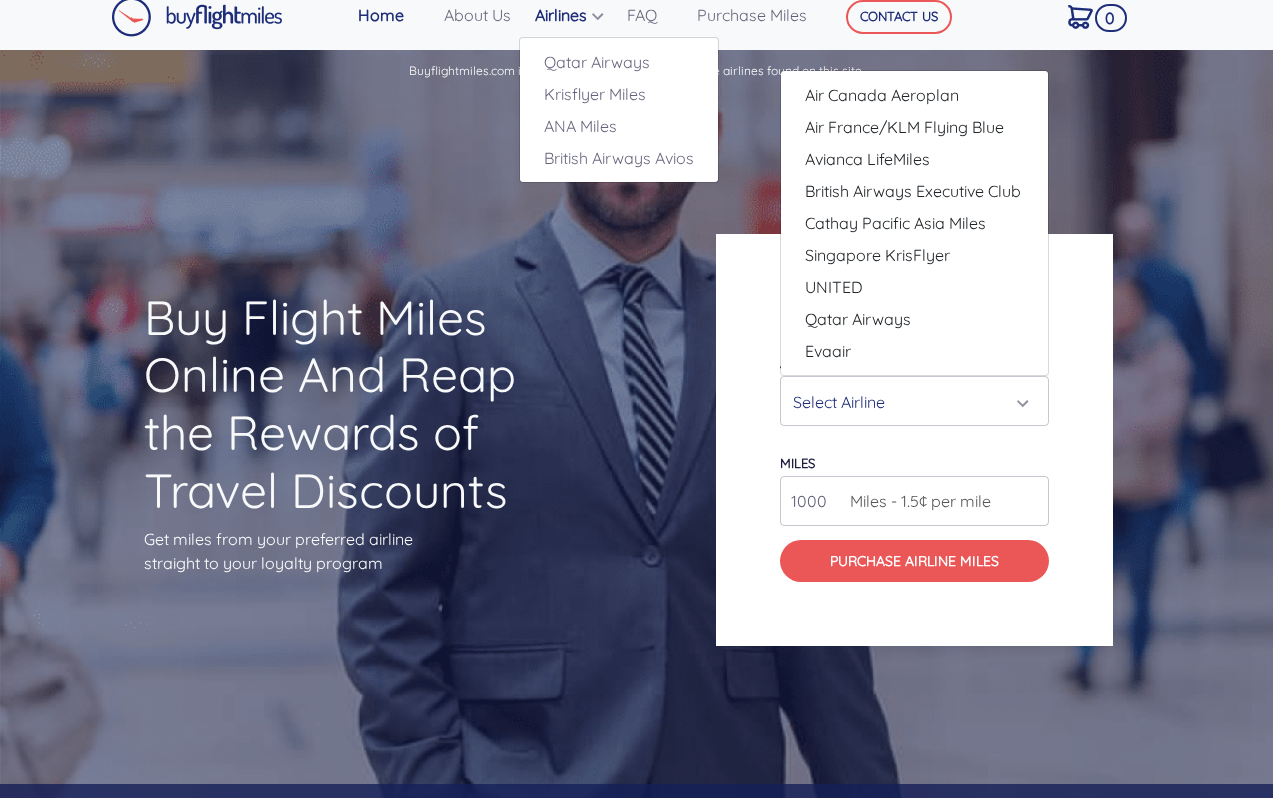 click on "Airlines" at bounding box center [573, 15] 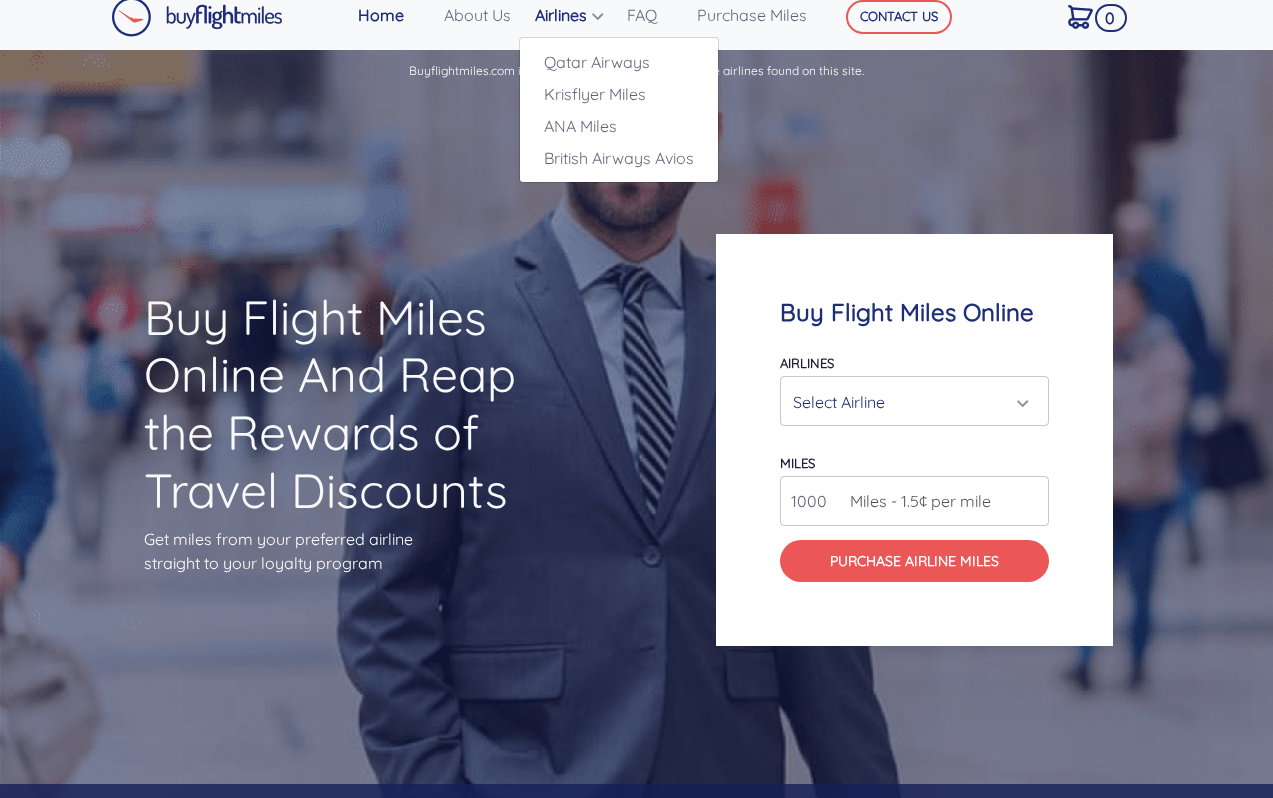click on "Airlines" at bounding box center (573, 15) 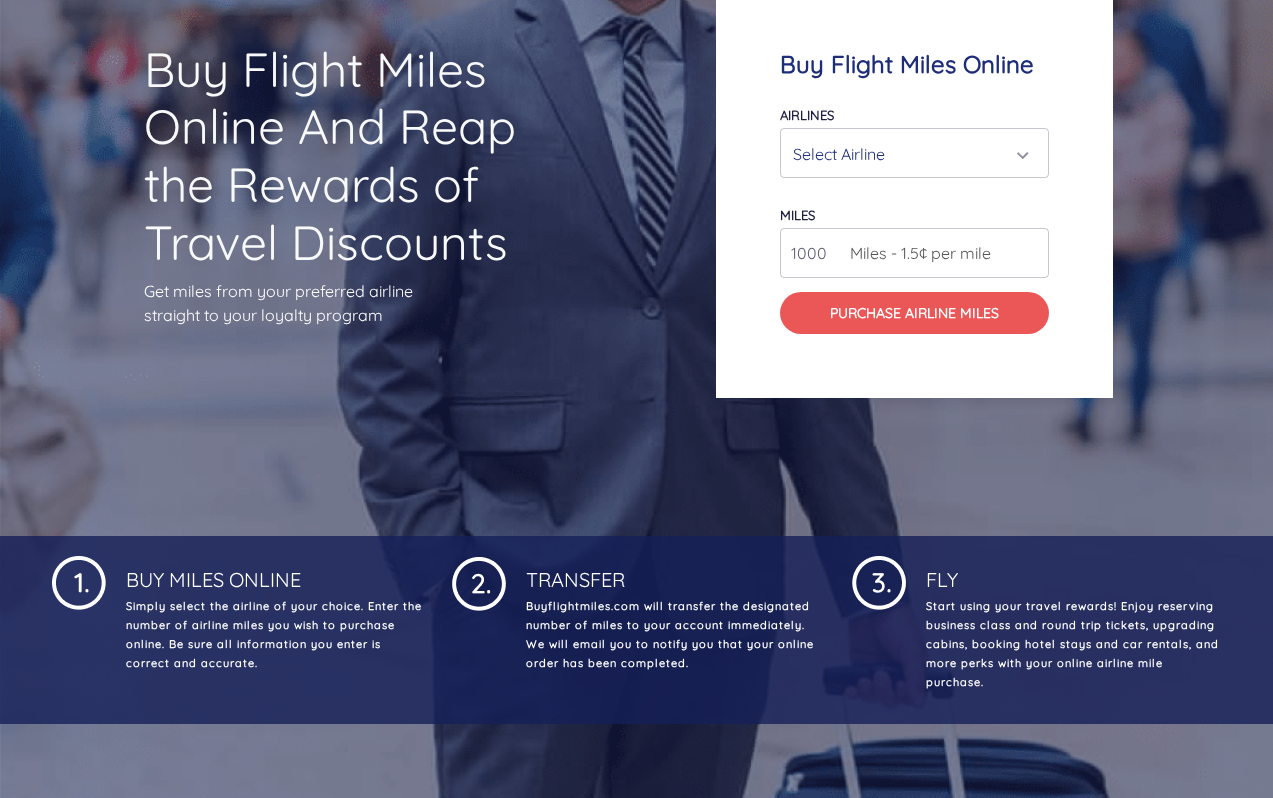 scroll, scrollTop: 272, scrollLeft: 0, axis: vertical 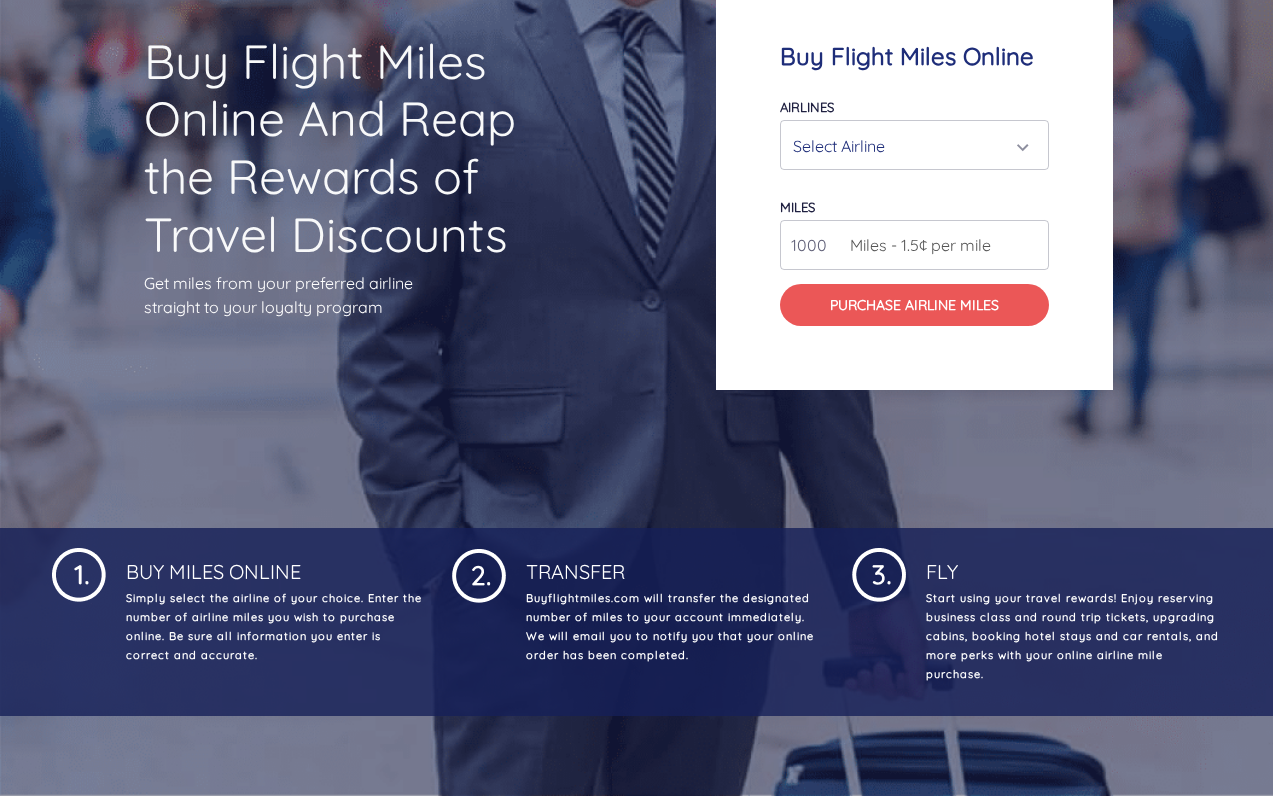 click on "Miles - 1.5¢  per mile" at bounding box center (915, 245) 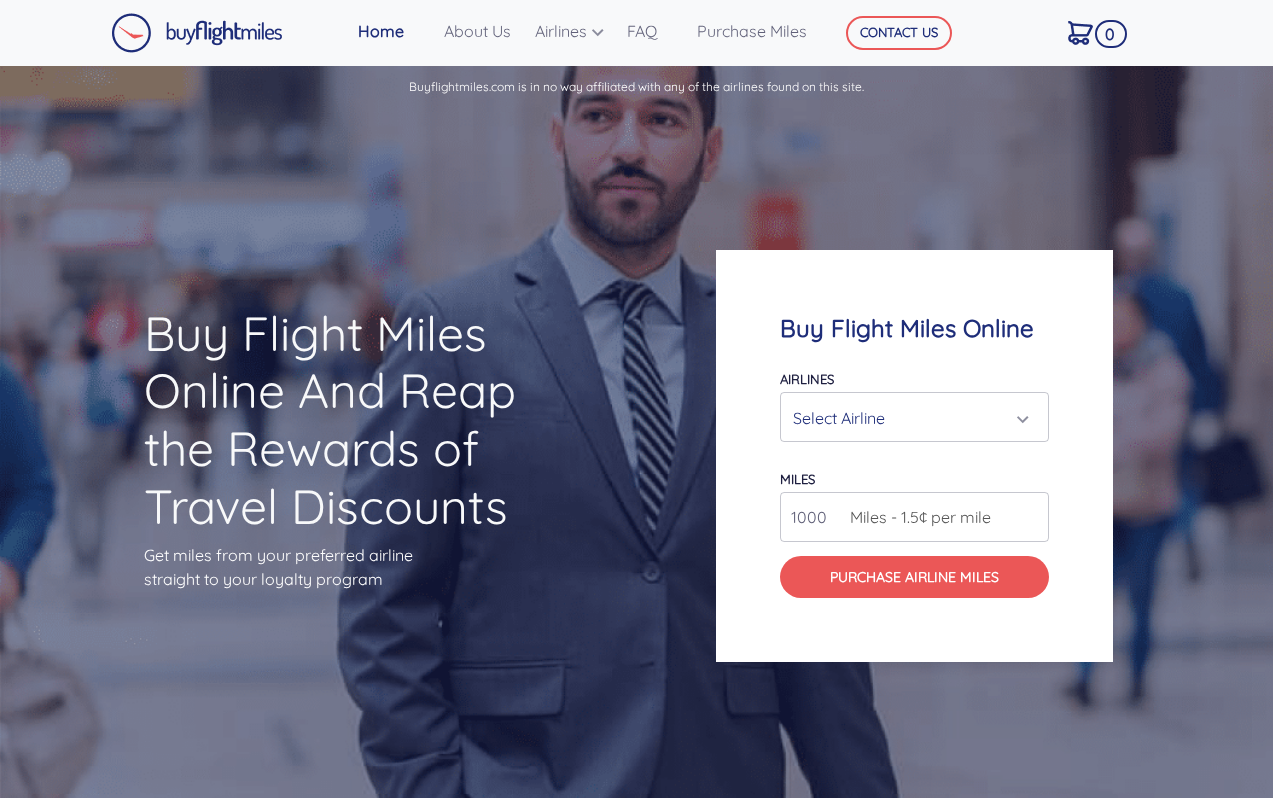 scroll, scrollTop: 0, scrollLeft: 0, axis: both 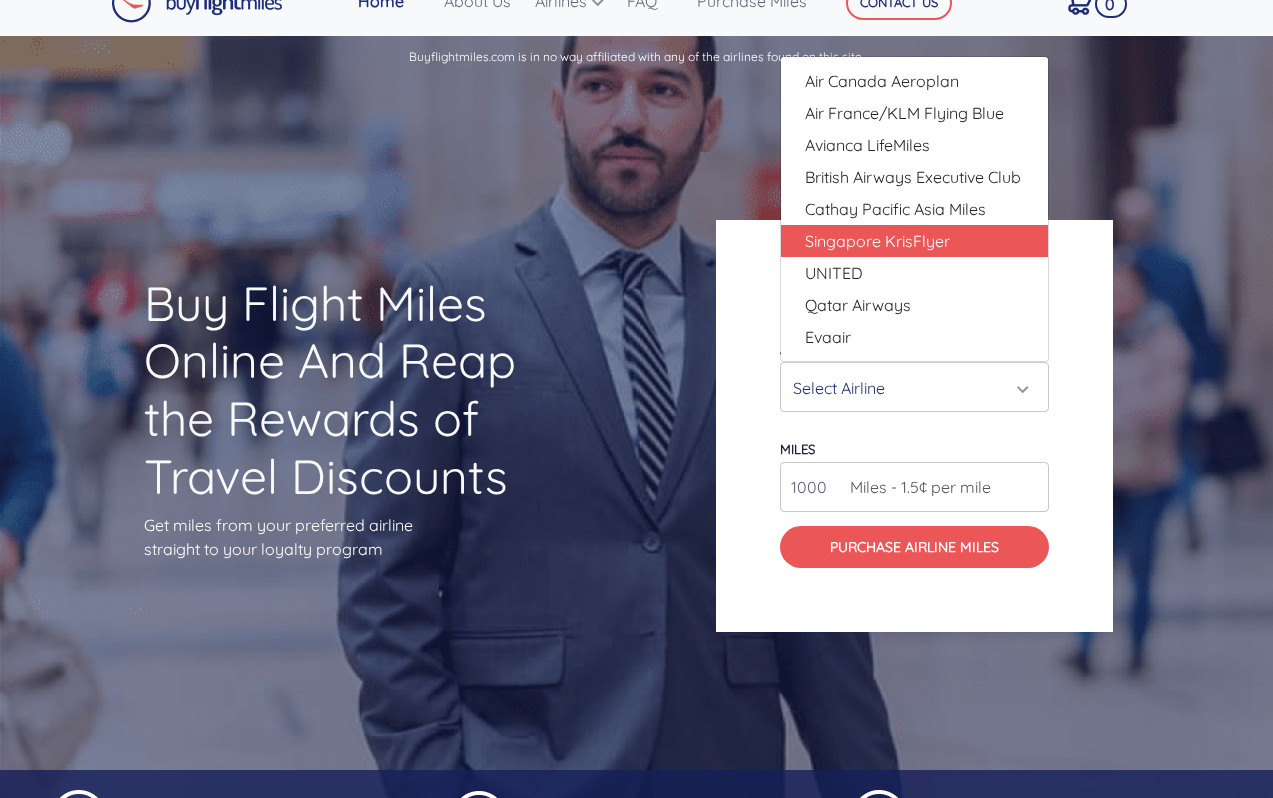 click on "Singapore KrisFlyer" at bounding box center [914, 241] 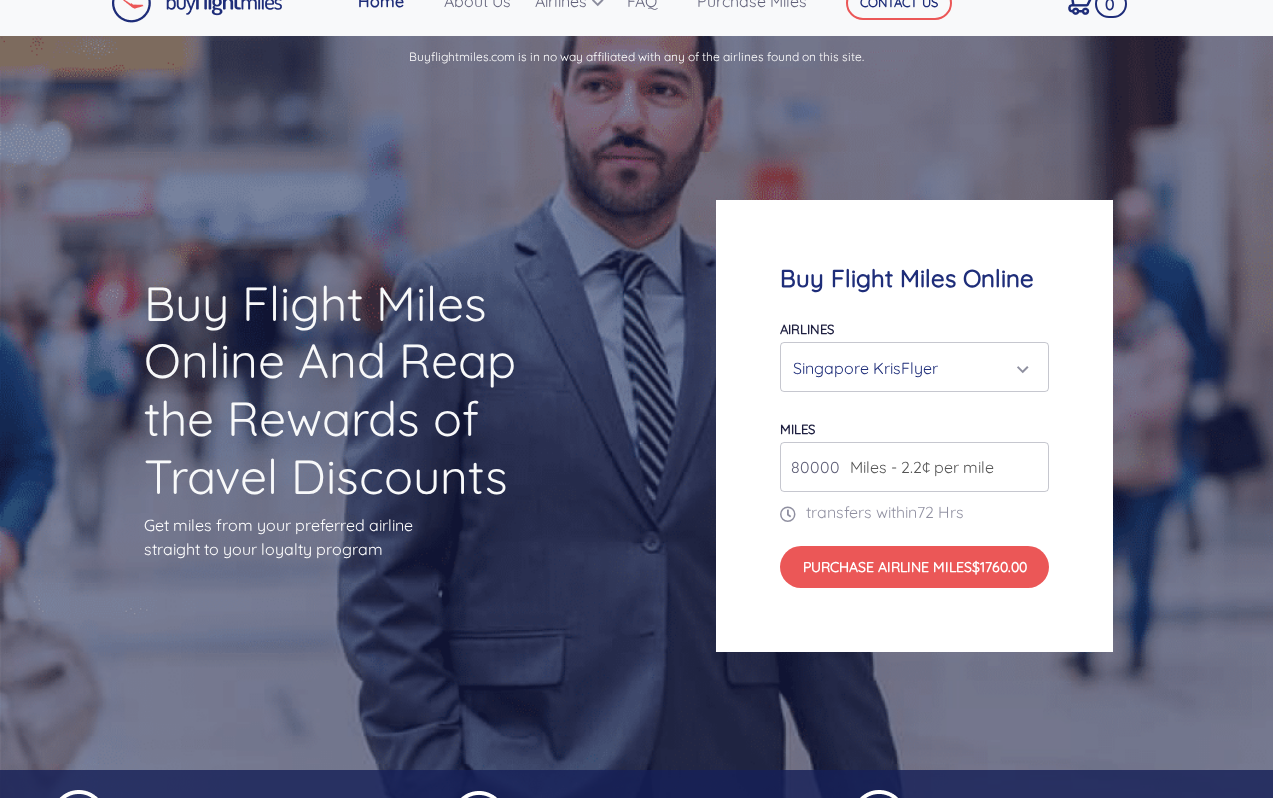 click on "Singapore KrisFlyer" at bounding box center [908, 368] 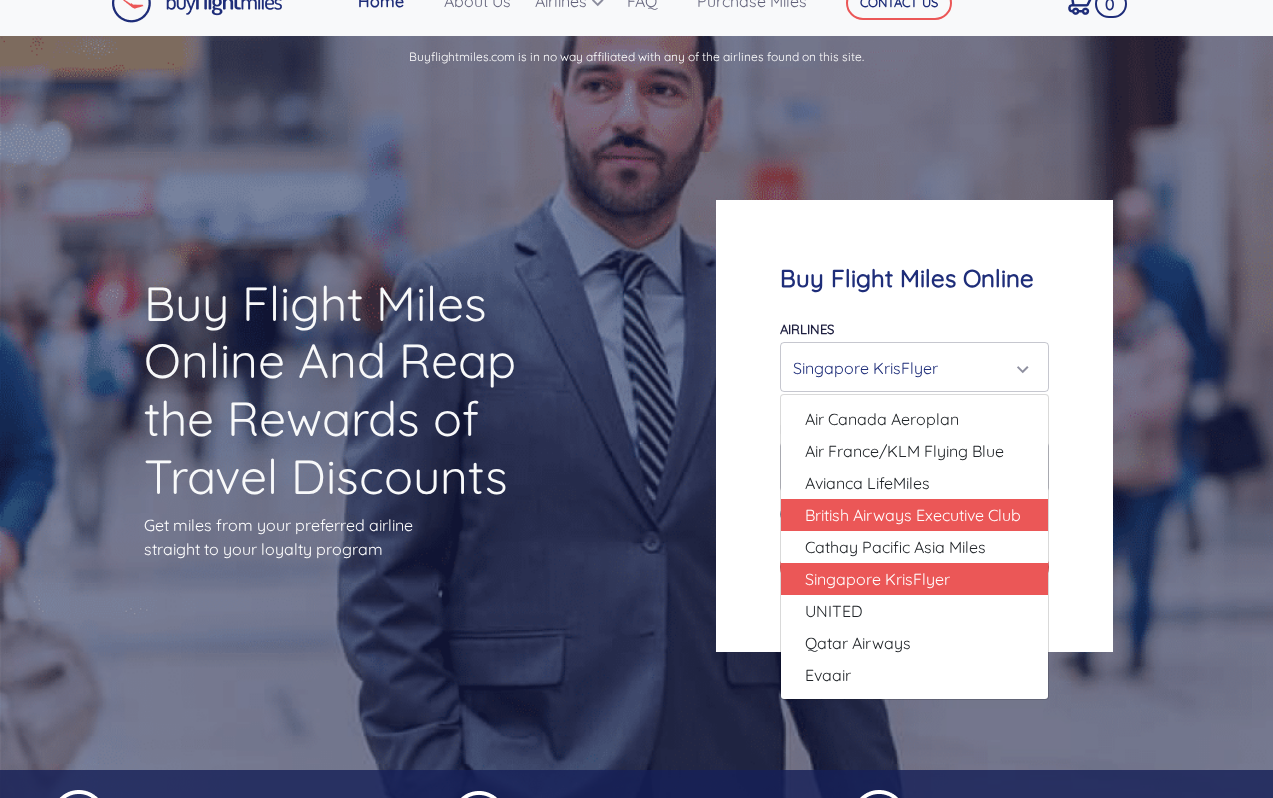 click on "British Airways Executive Club" at bounding box center [913, 515] 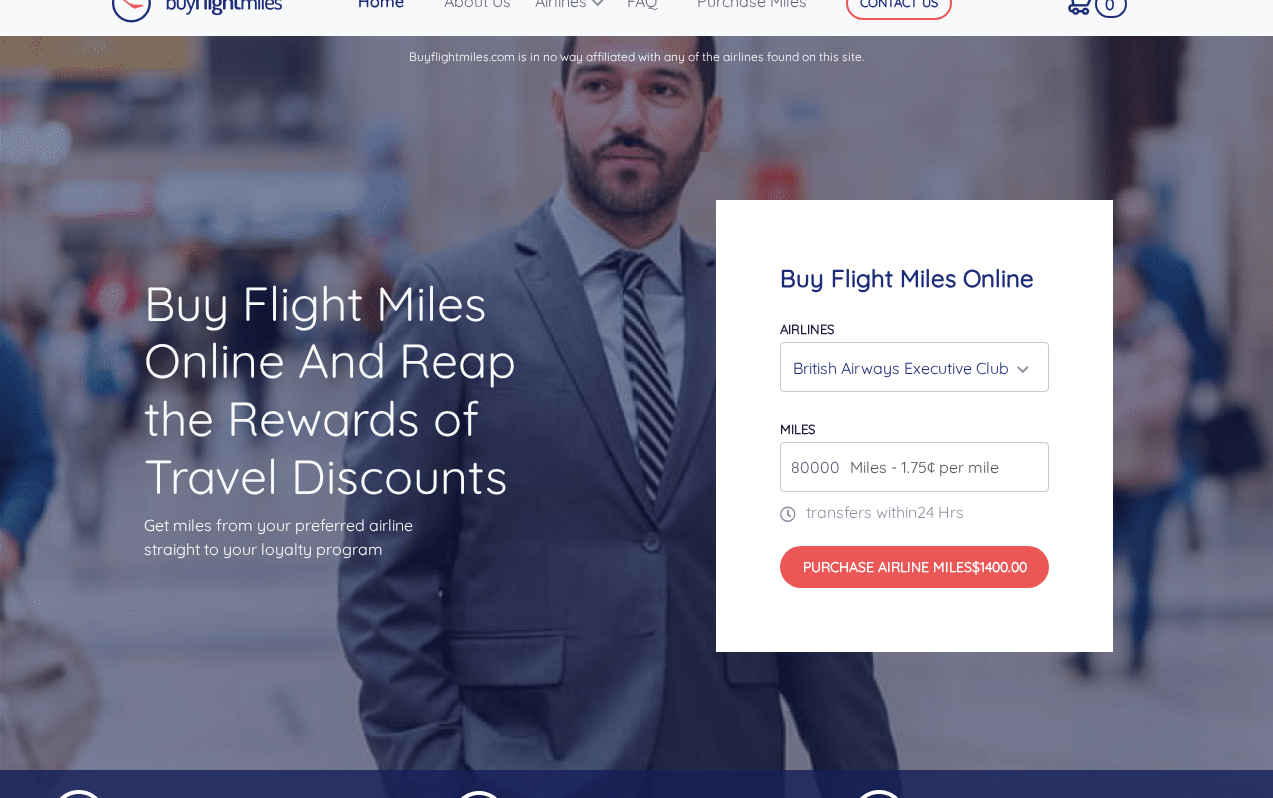 click on "80000" at bounding box center (914, 467) 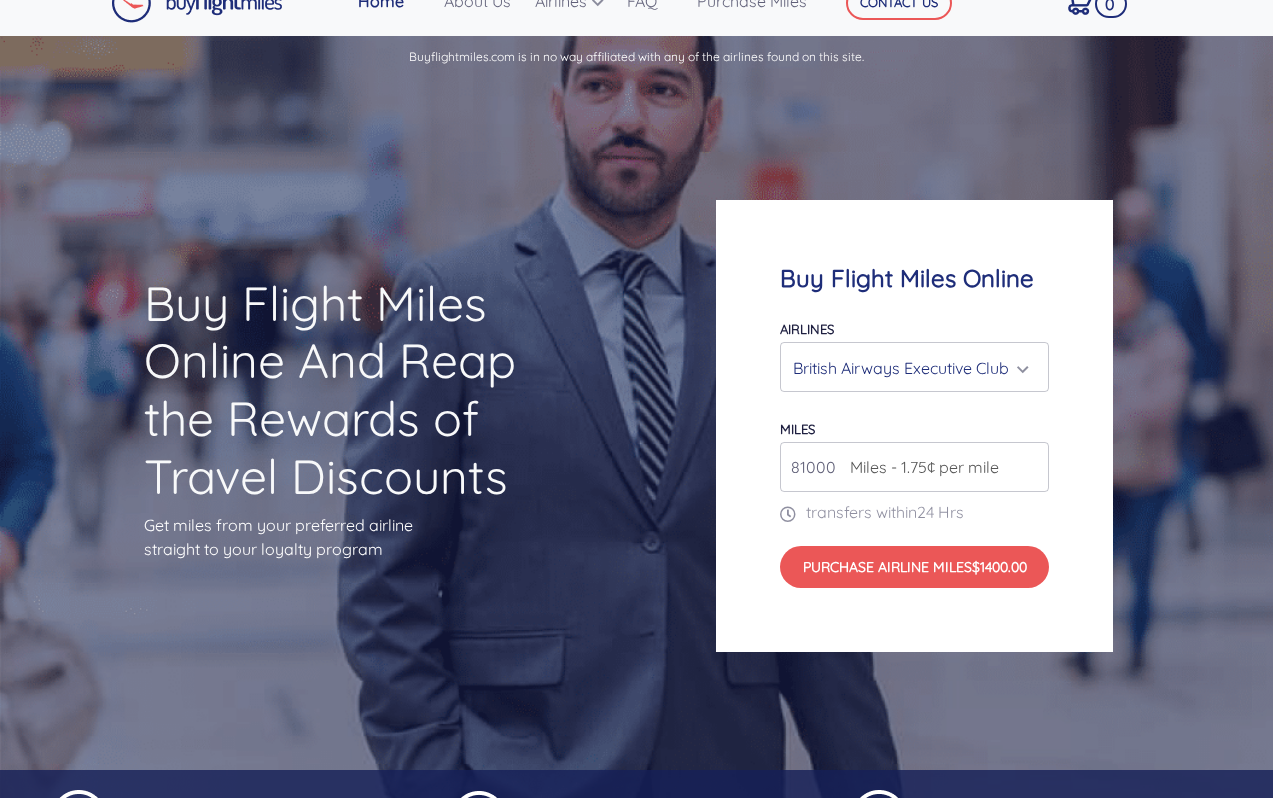 click on "81000" at bounding box center [914, 467] 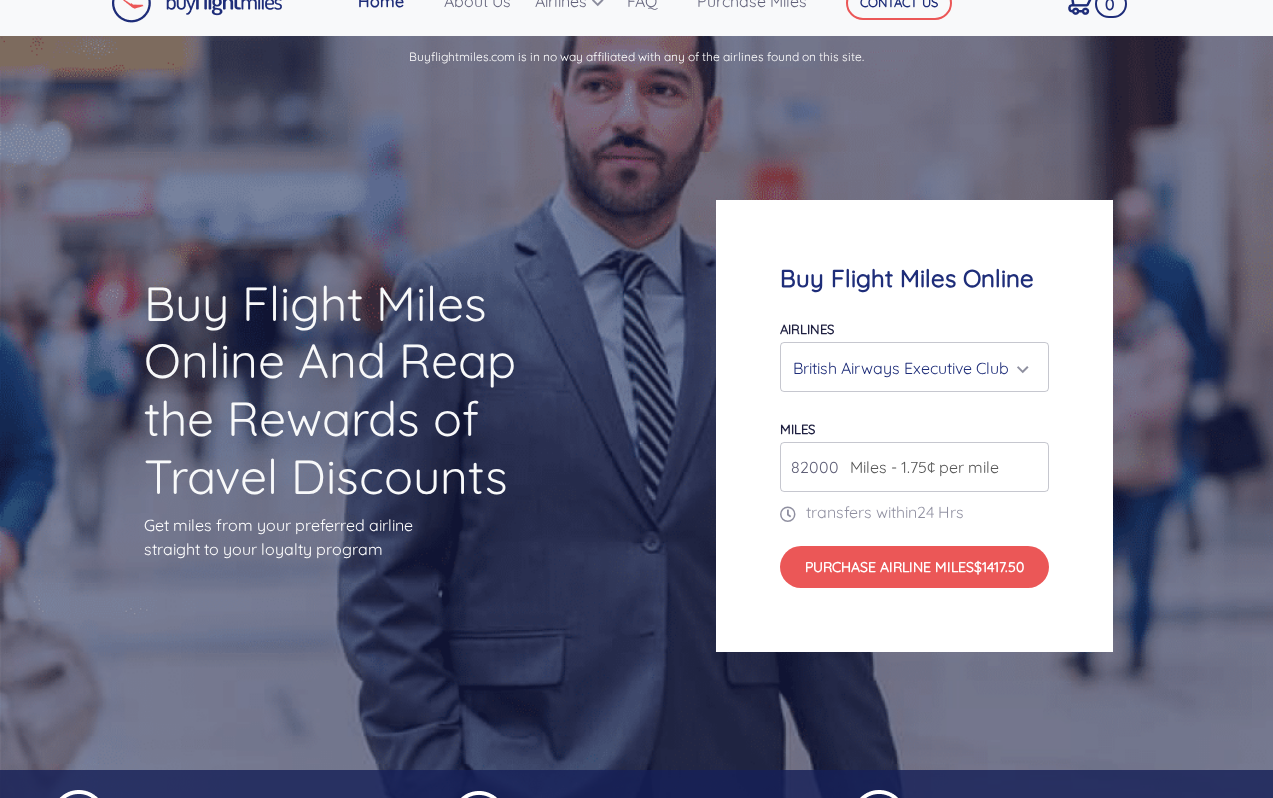 click on "82000" at bounding box center [914, 467] 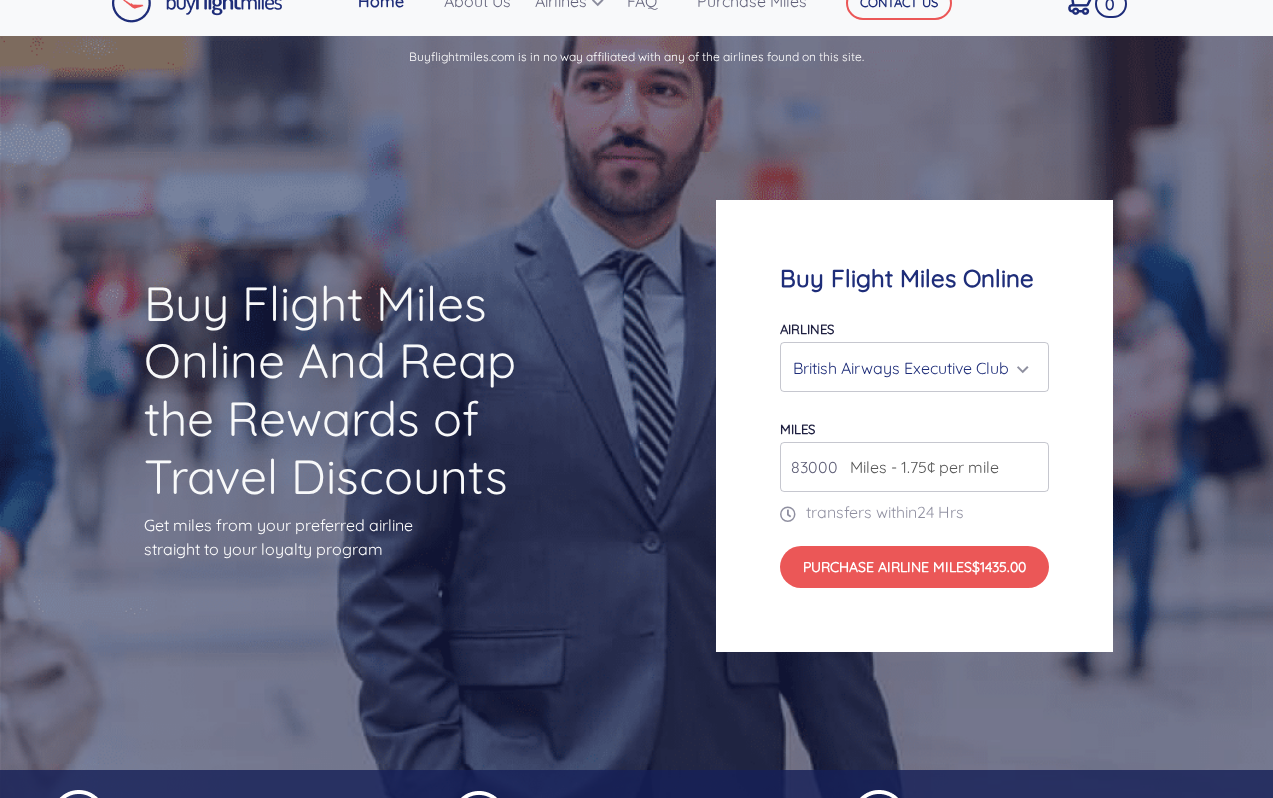 click on "83000" at bounding box center (914, 467) 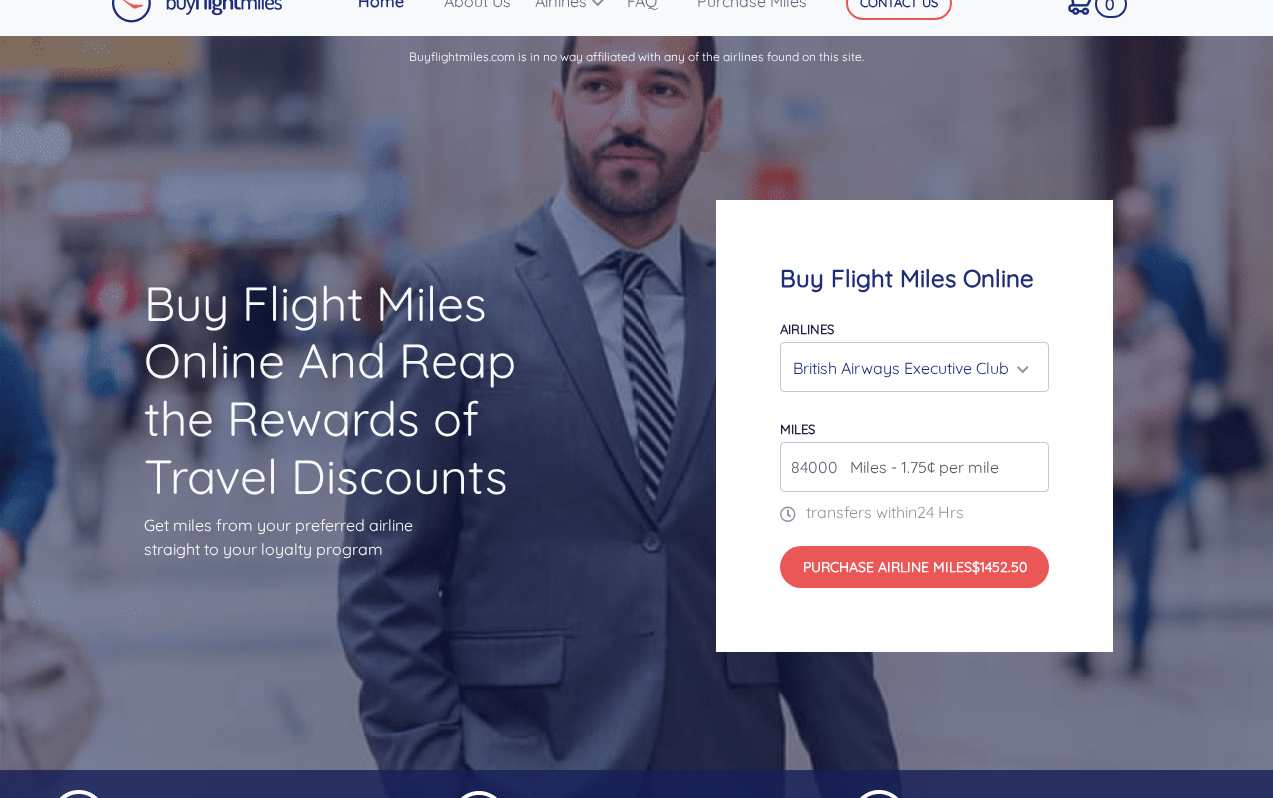 click on "84000" at bounding box center (914, 467) 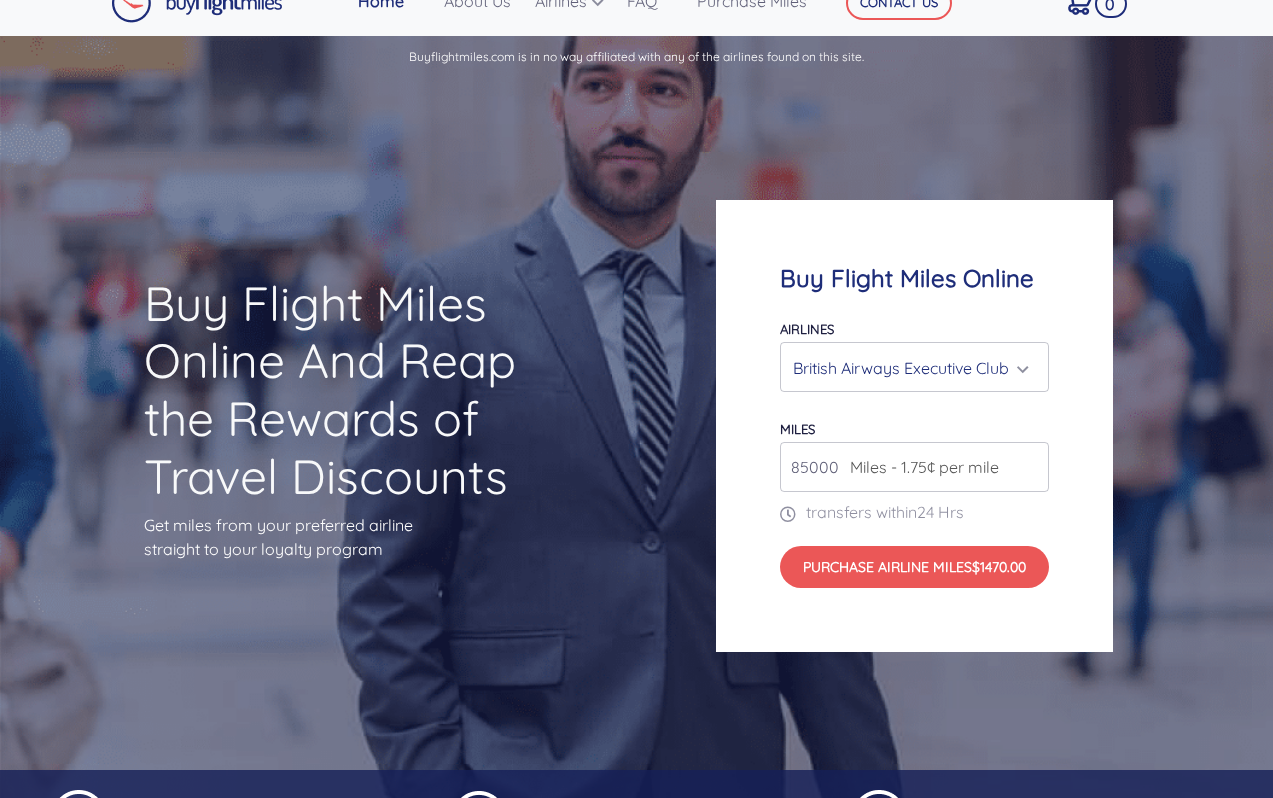 click on "85000" at bounding box center [914, 467] 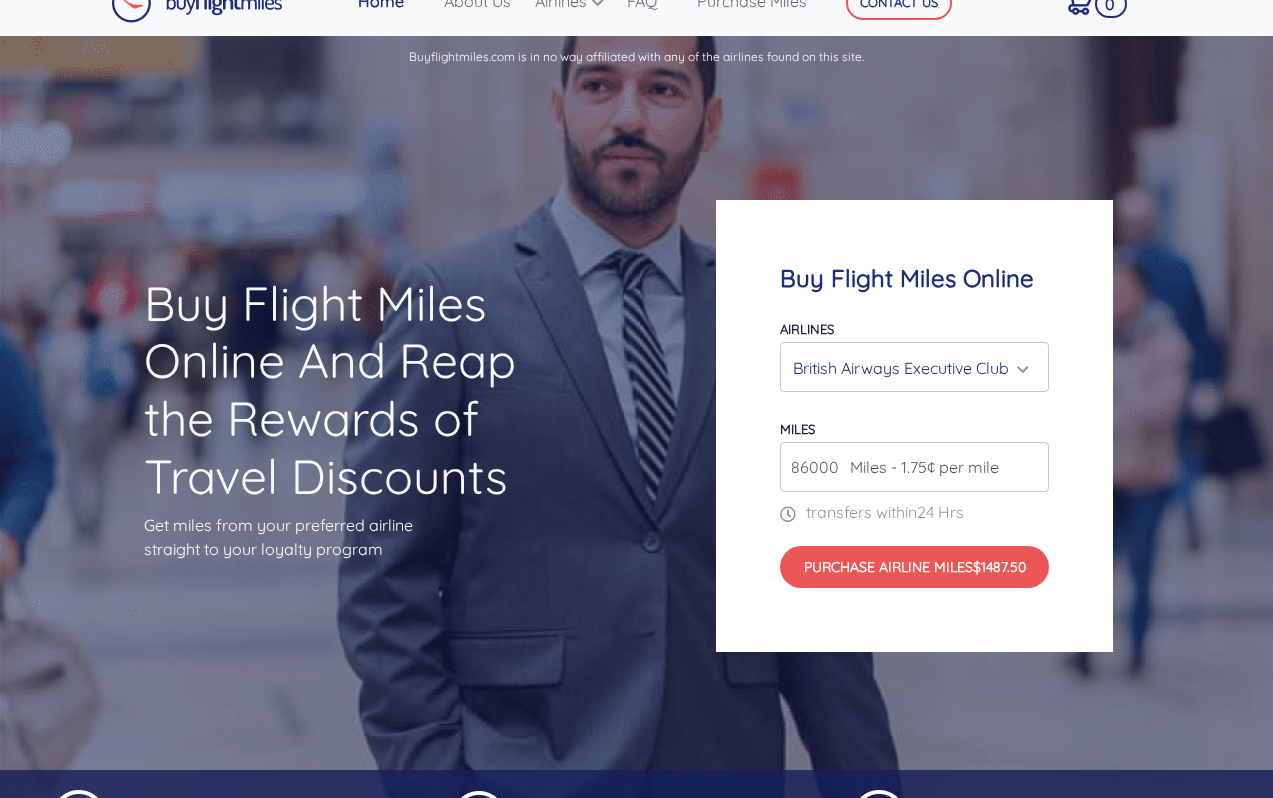 click on "86000" at bounding box center (914, 467) 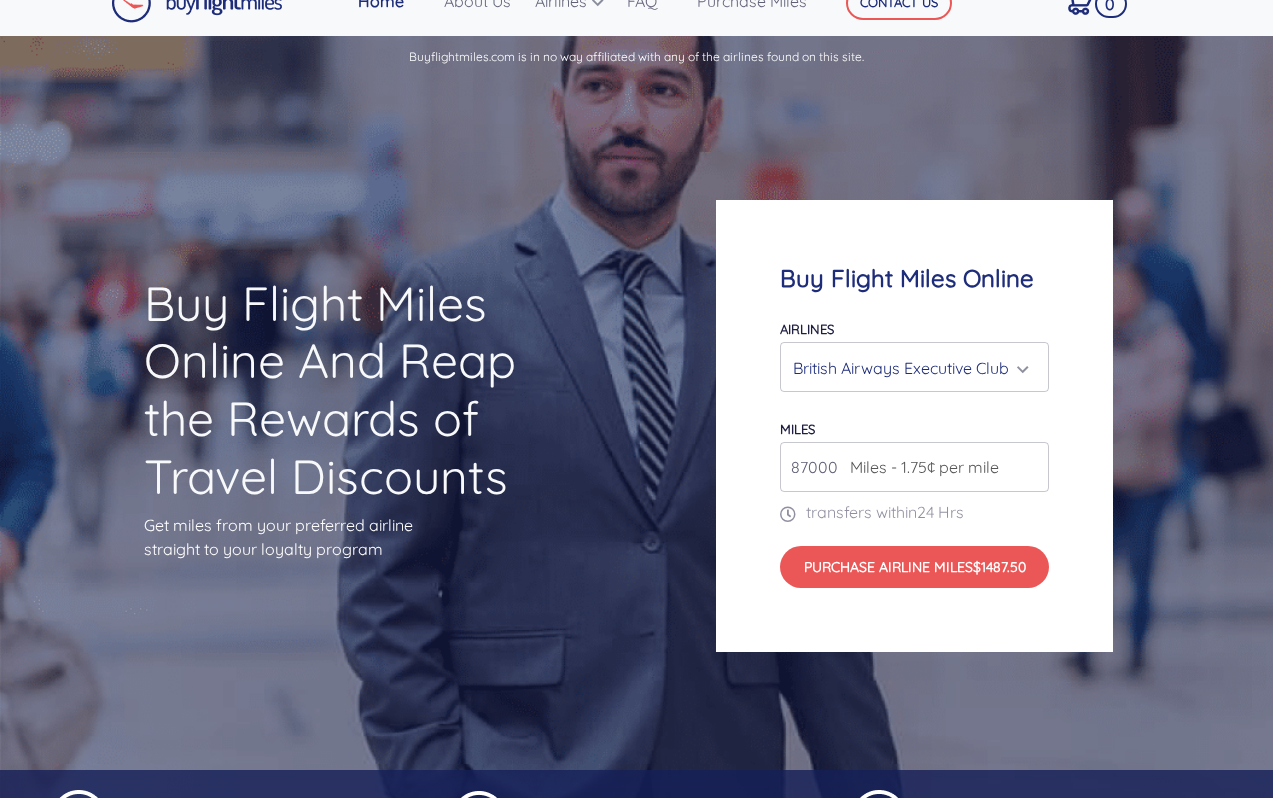 click on "87000" at bounding box center [914, 467] 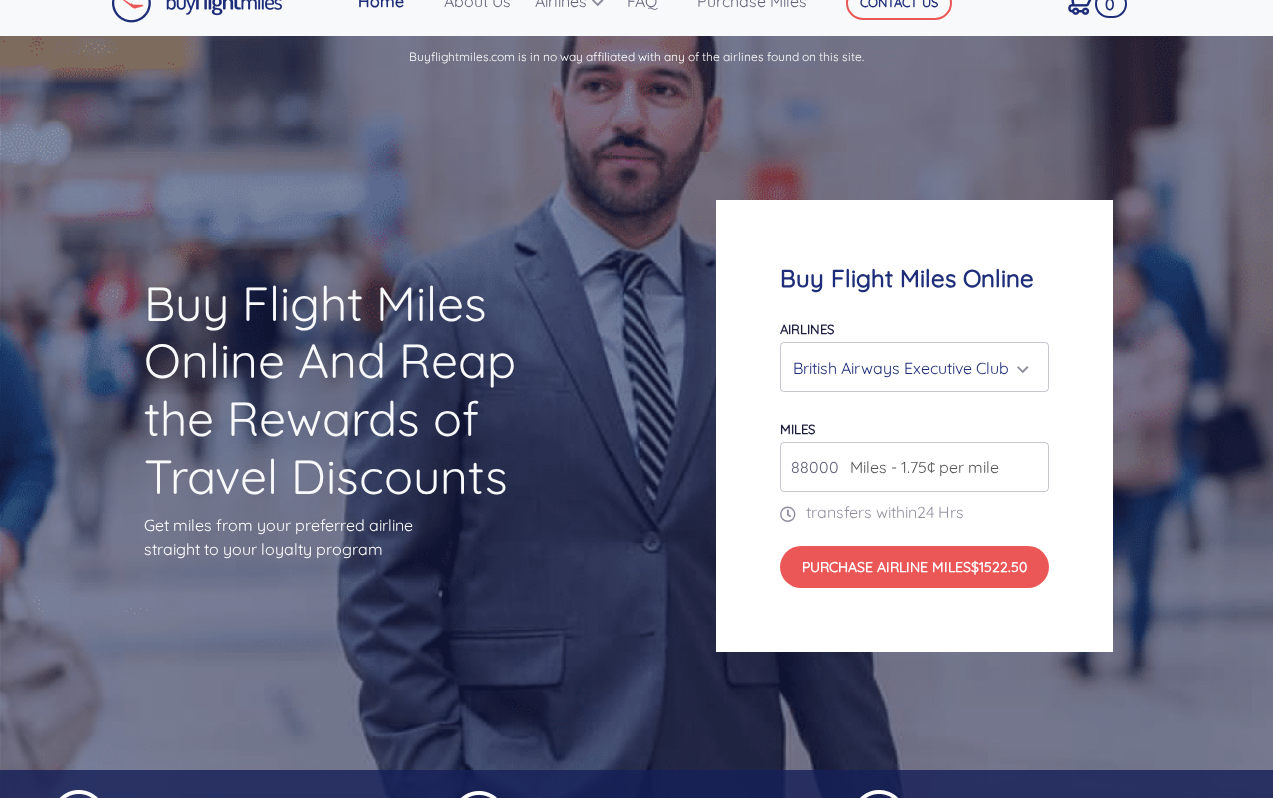 click on "88000" at bounding box center (914, 467) 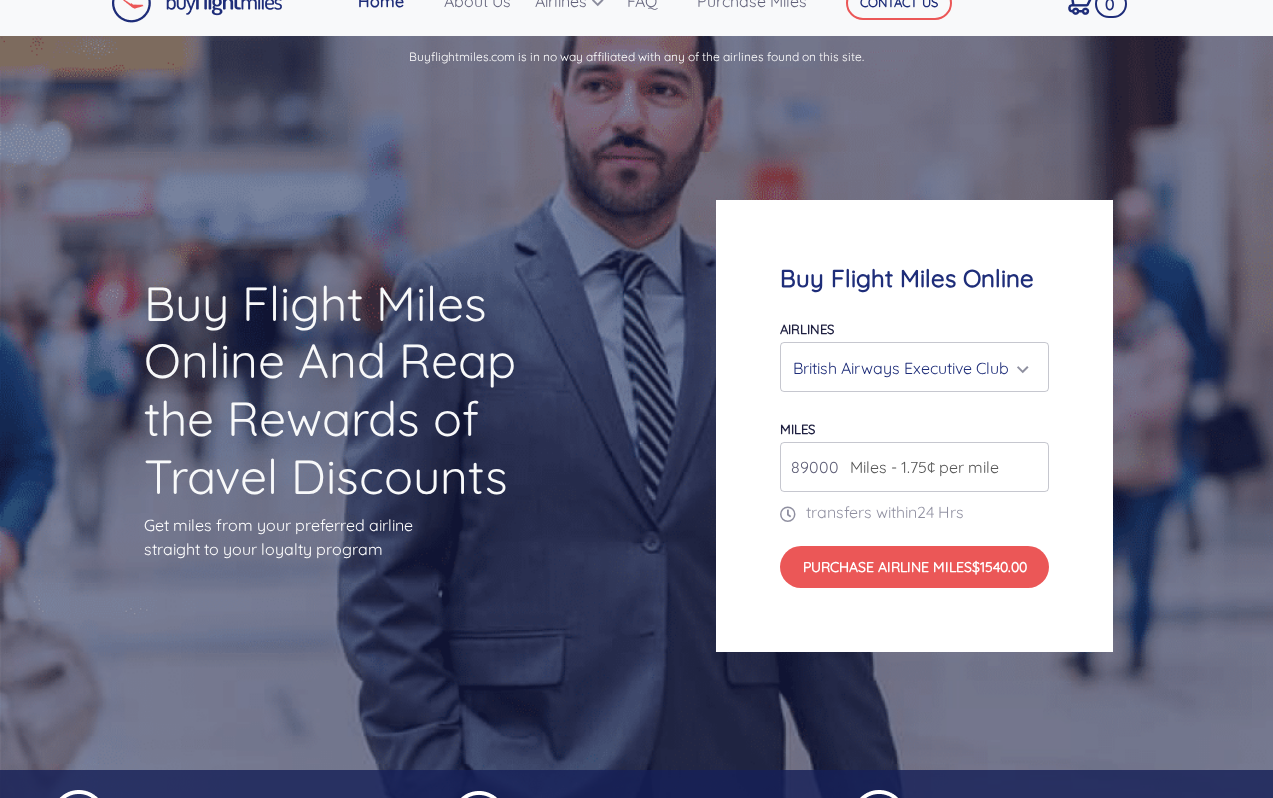 click on "89000" at bounding box center (914, 467) 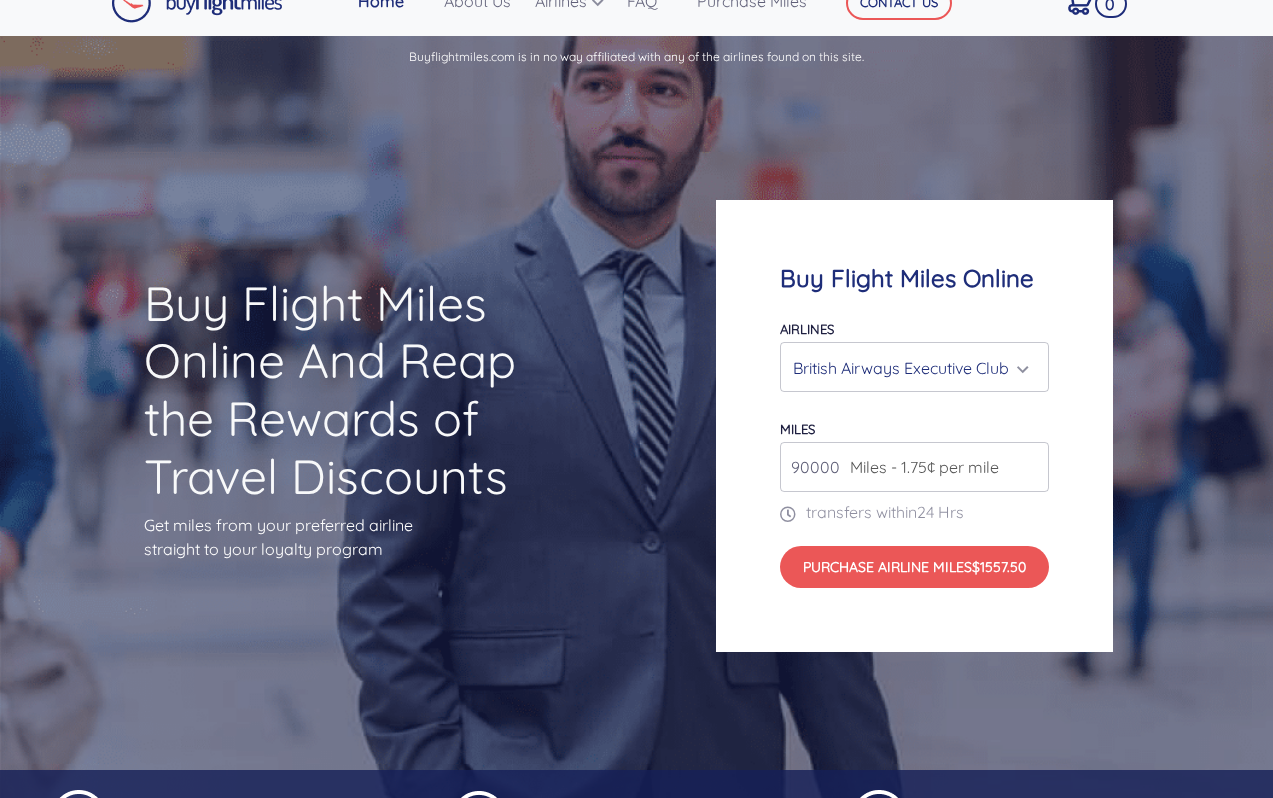click on "90000" at bounding box center (914, 467) 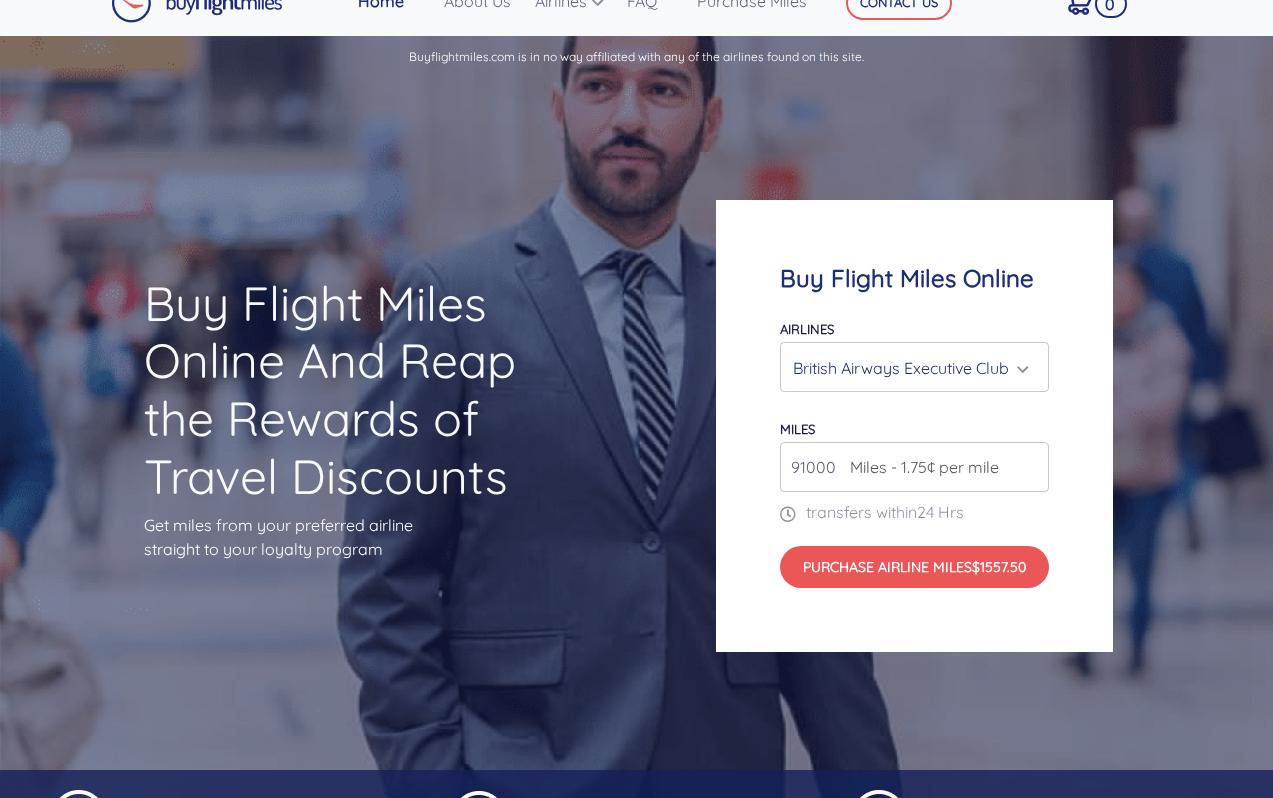 click on "91000" at bounding box center [914, 467] 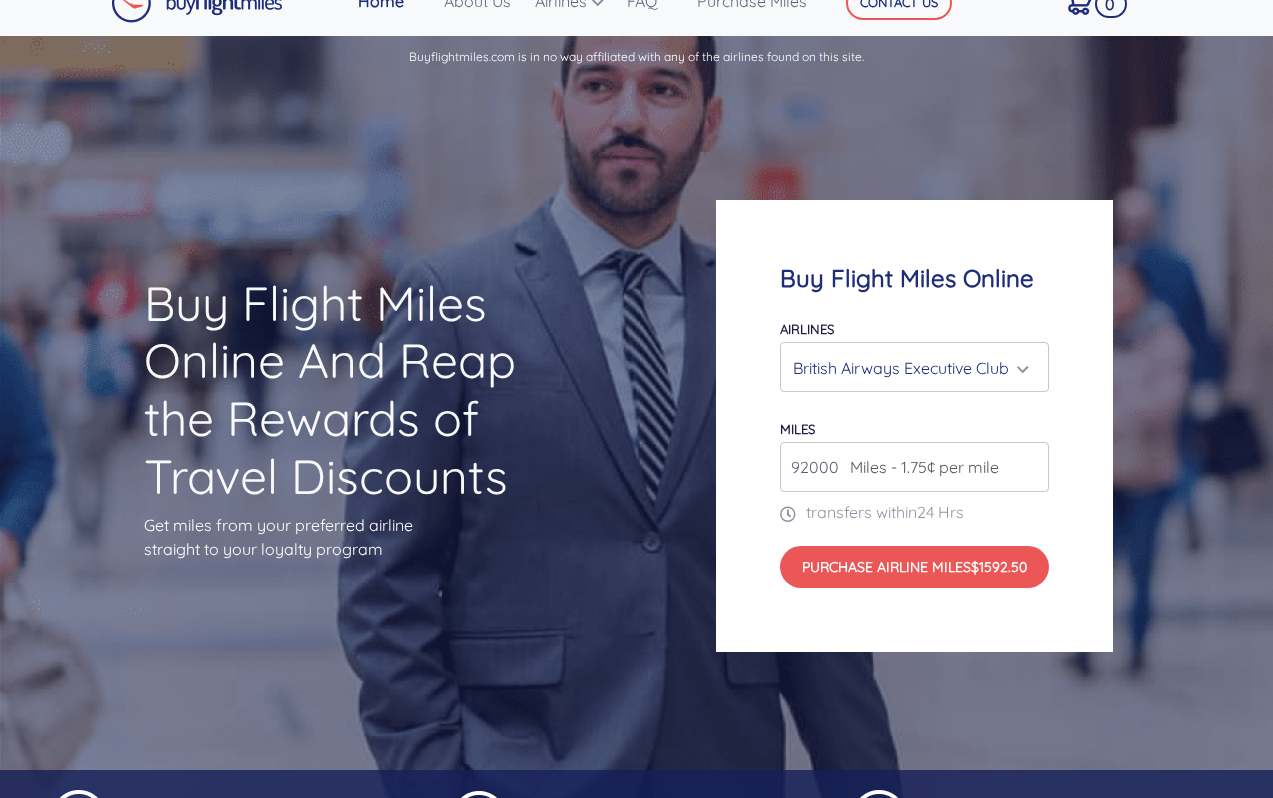 type on "92000" 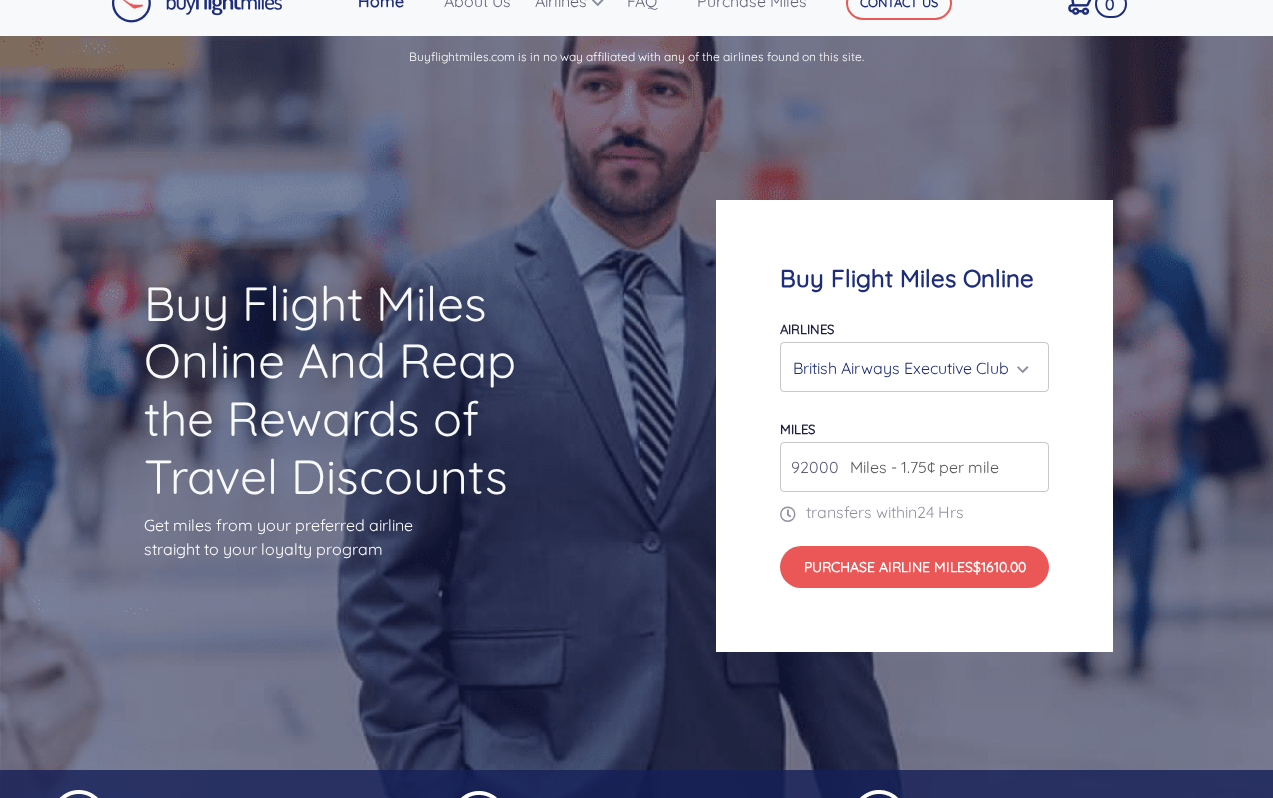 click on "British Airways Executive Club" at bounding box center [908, 368] 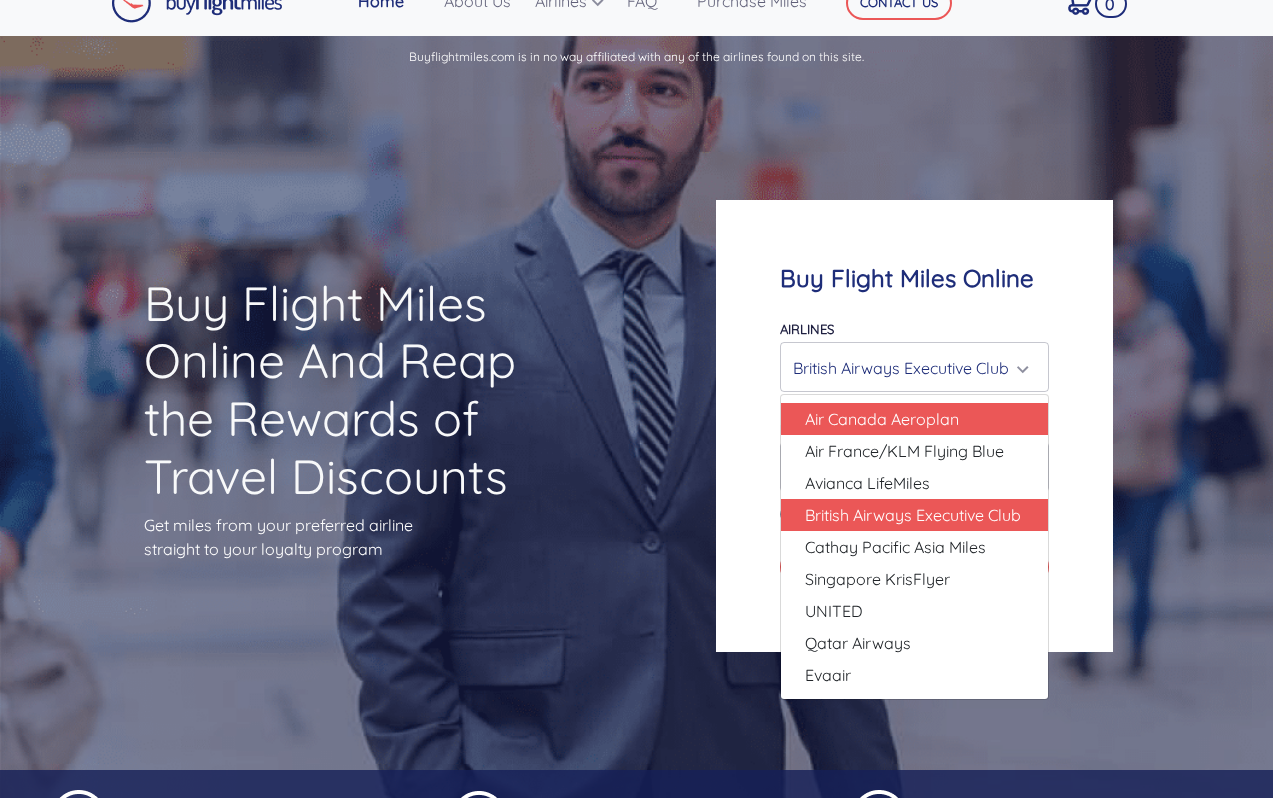 click on "Air Canada Aeroplan" at bounding box center [914, 419] 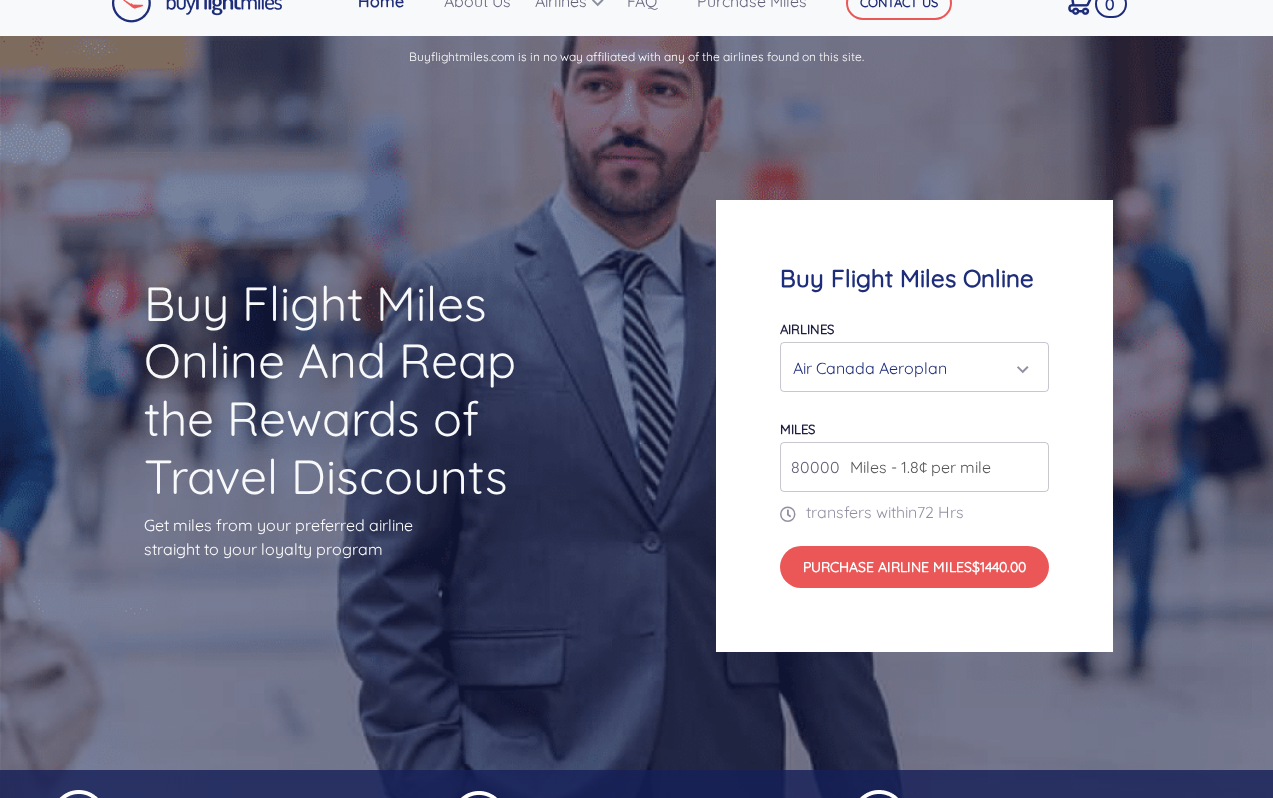 click on "Air Canada Aeroplan" at bounding box center (908, 368) 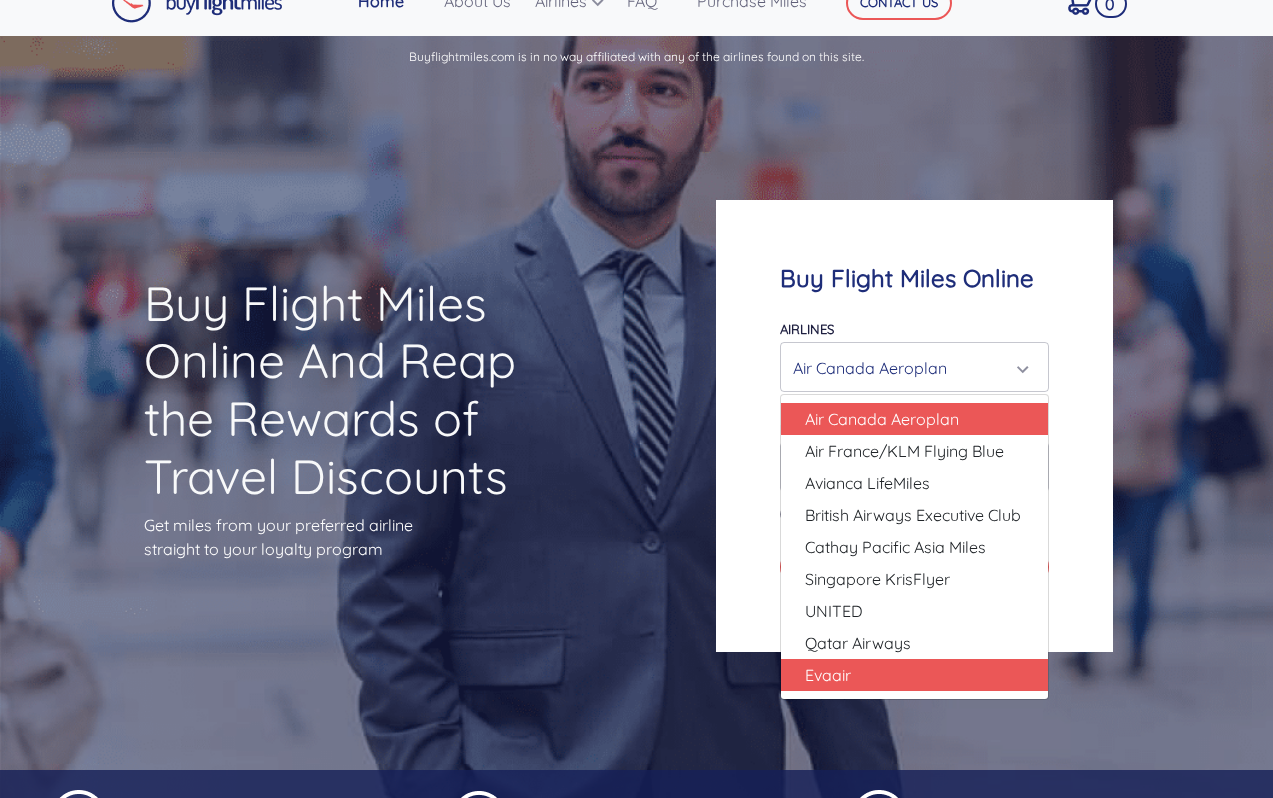 click on "Evaair" at bounding box center [914, 675] 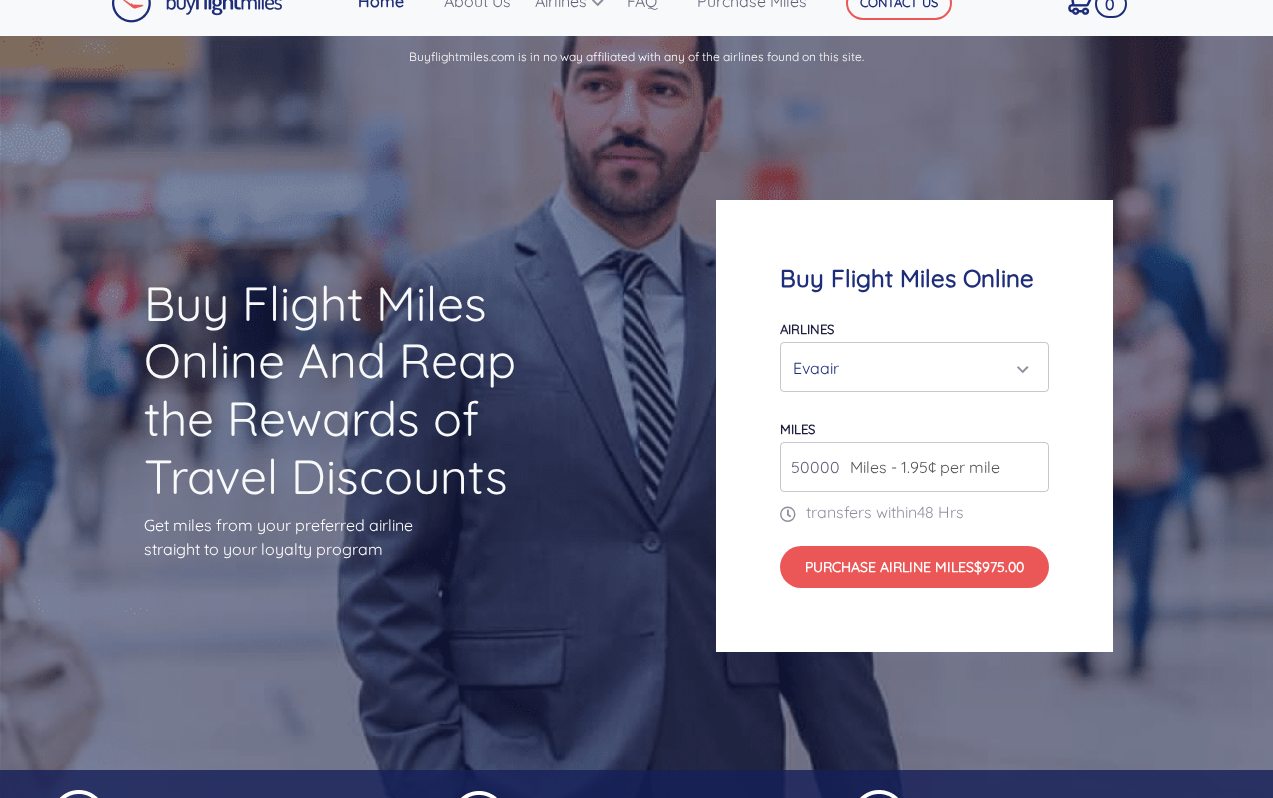 click on "Evaair" at bounding box center [908, 368] 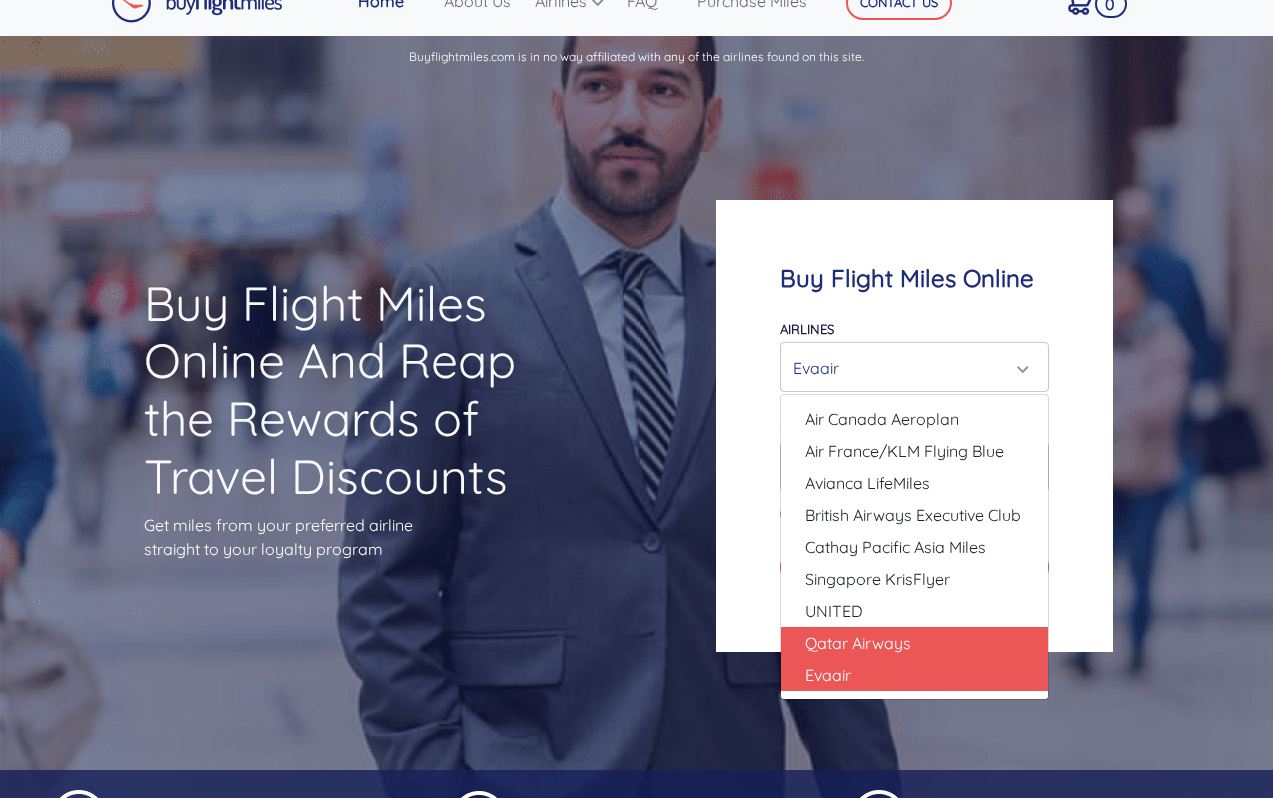 click on "Qatar Airways" at bounding box center [914, 643] 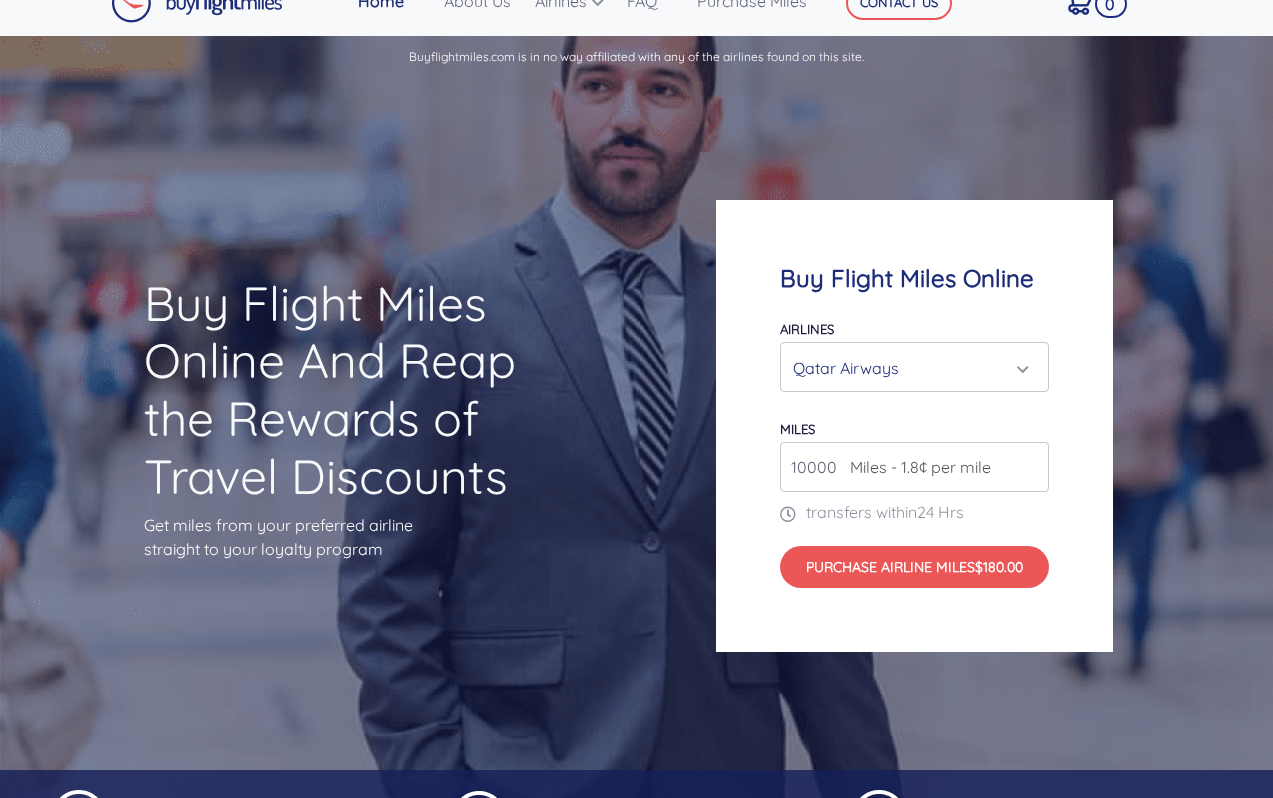 click on "Qatar Airways" at bounding box center [908, 368] 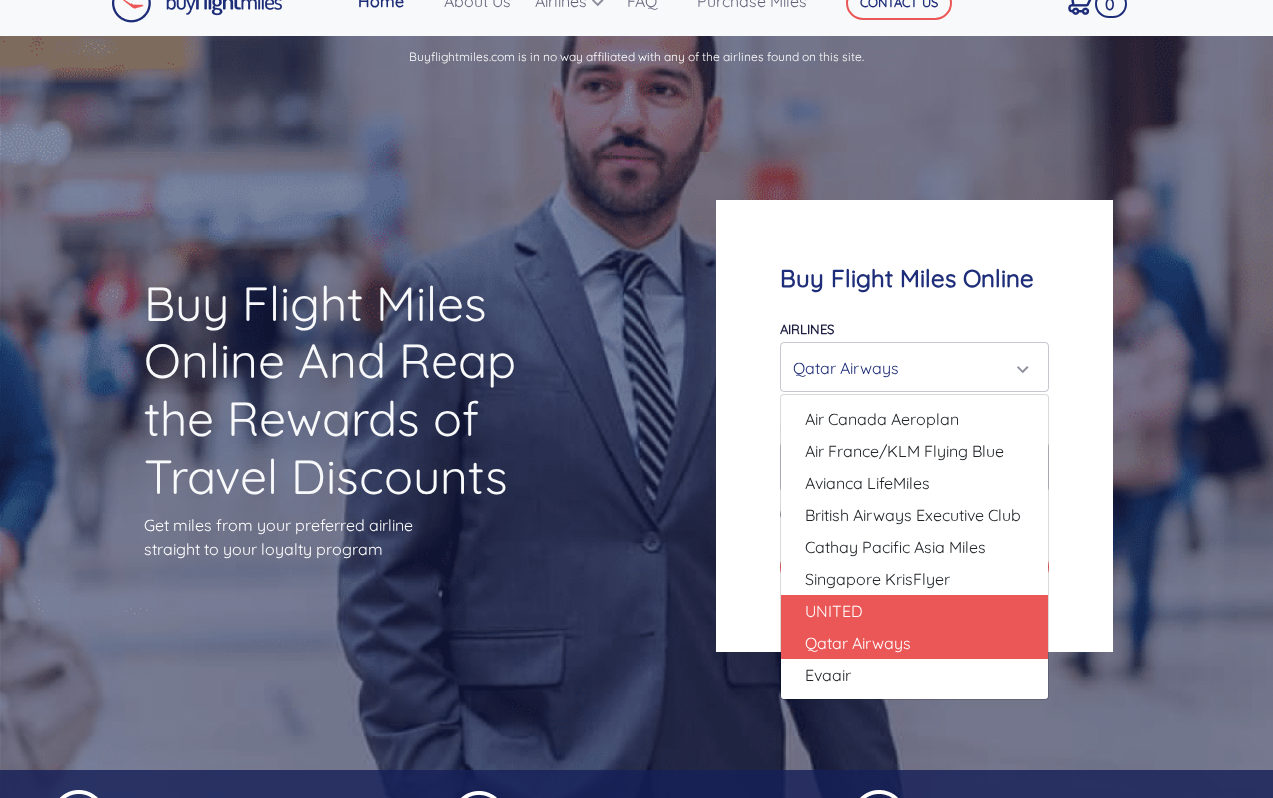 click on "UNITED" at bounding box center [914, 611] 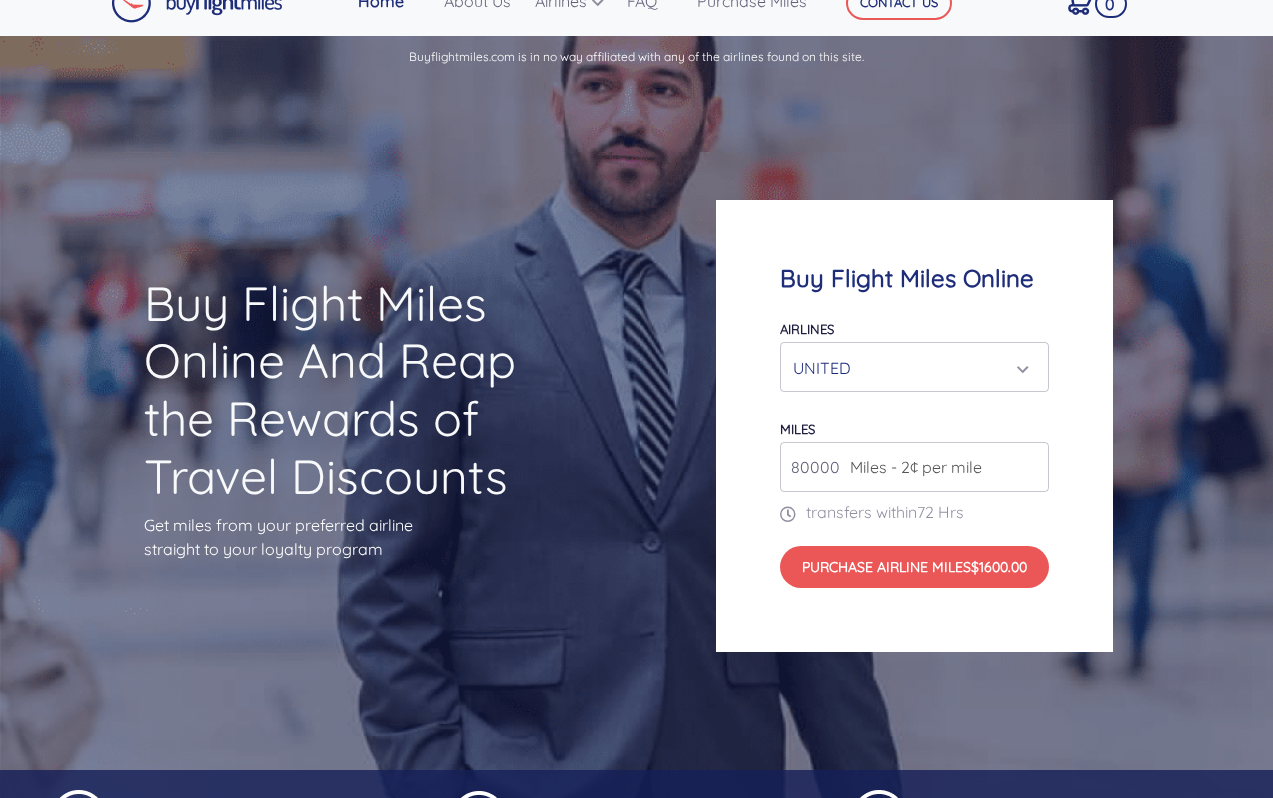 click on "UNITED" at bounding box center (908, 368) 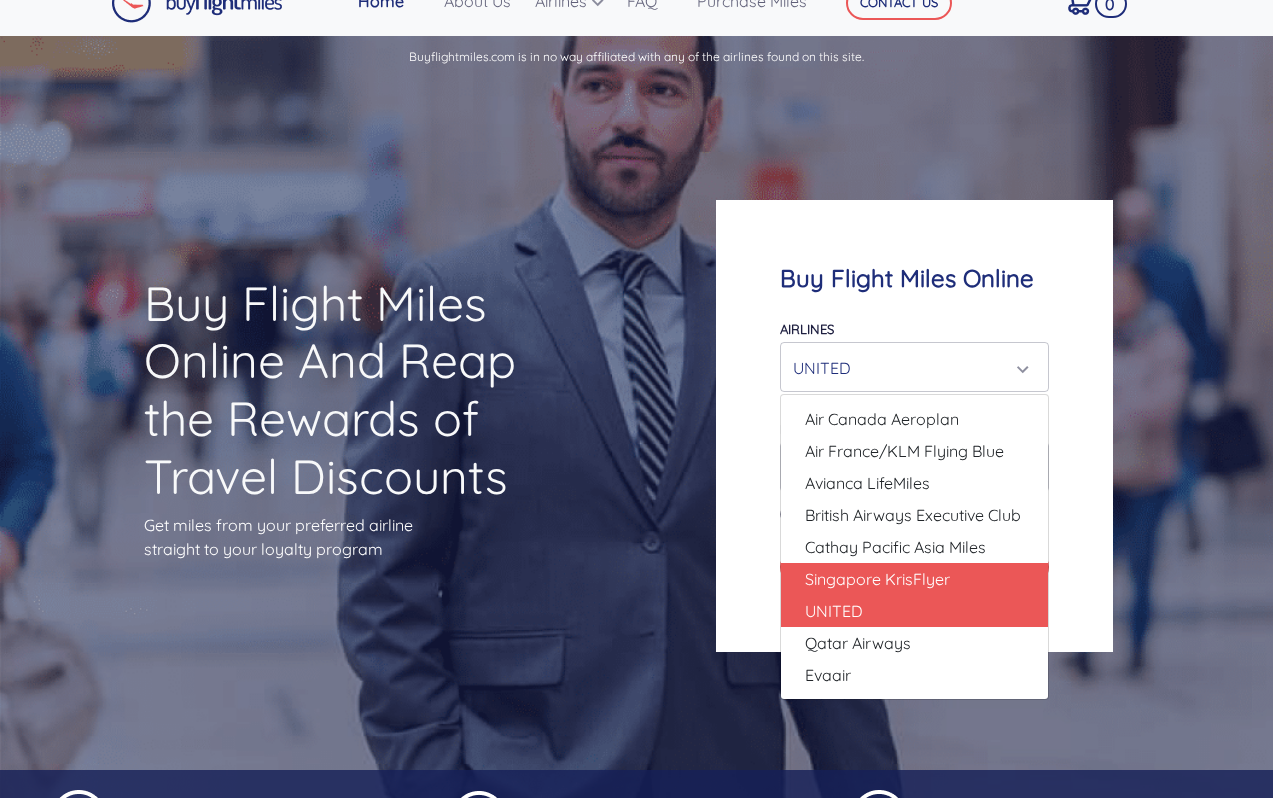 click on "Singapore KrisFlyer" at bounding box center (914, 579) 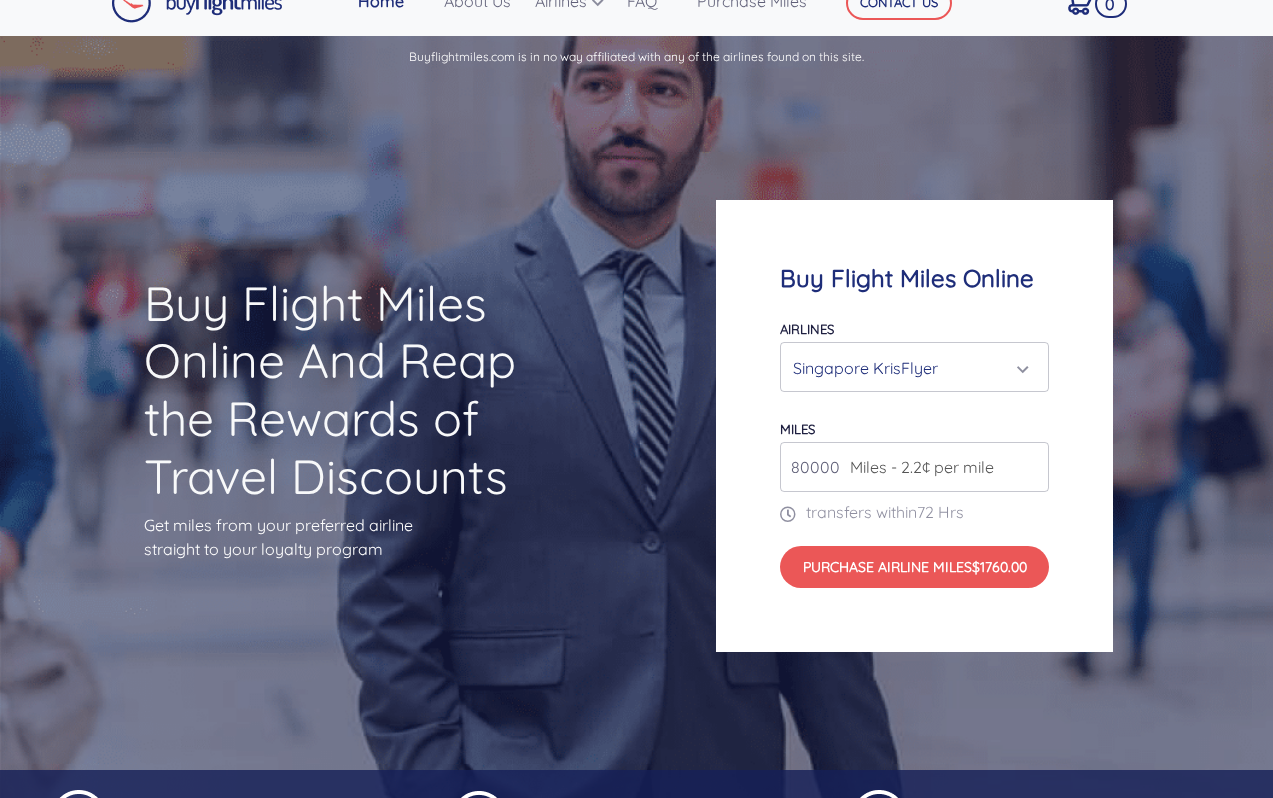 click on "Singapore KrisFlyer" at bounding box center (908, 368) 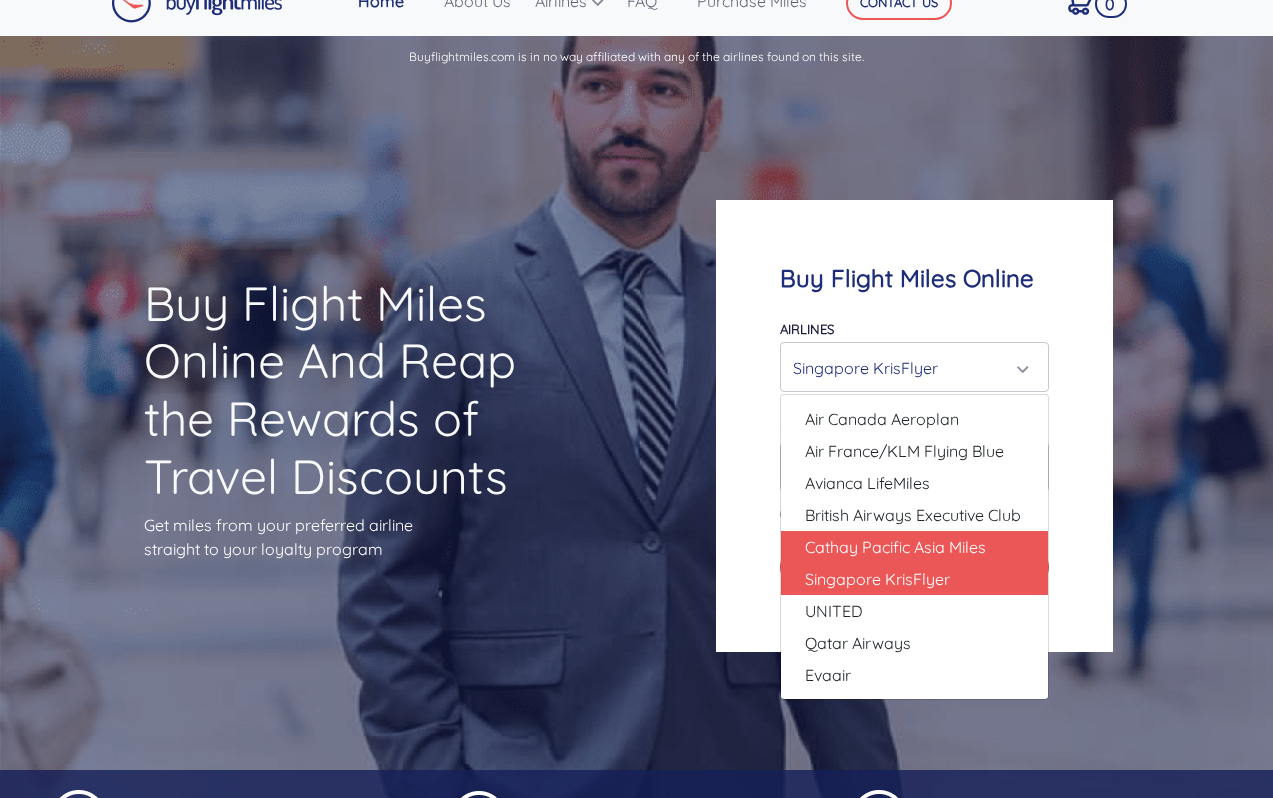 click on "Cathay Pacific Asia Miles" at bounding box center [895, 547] 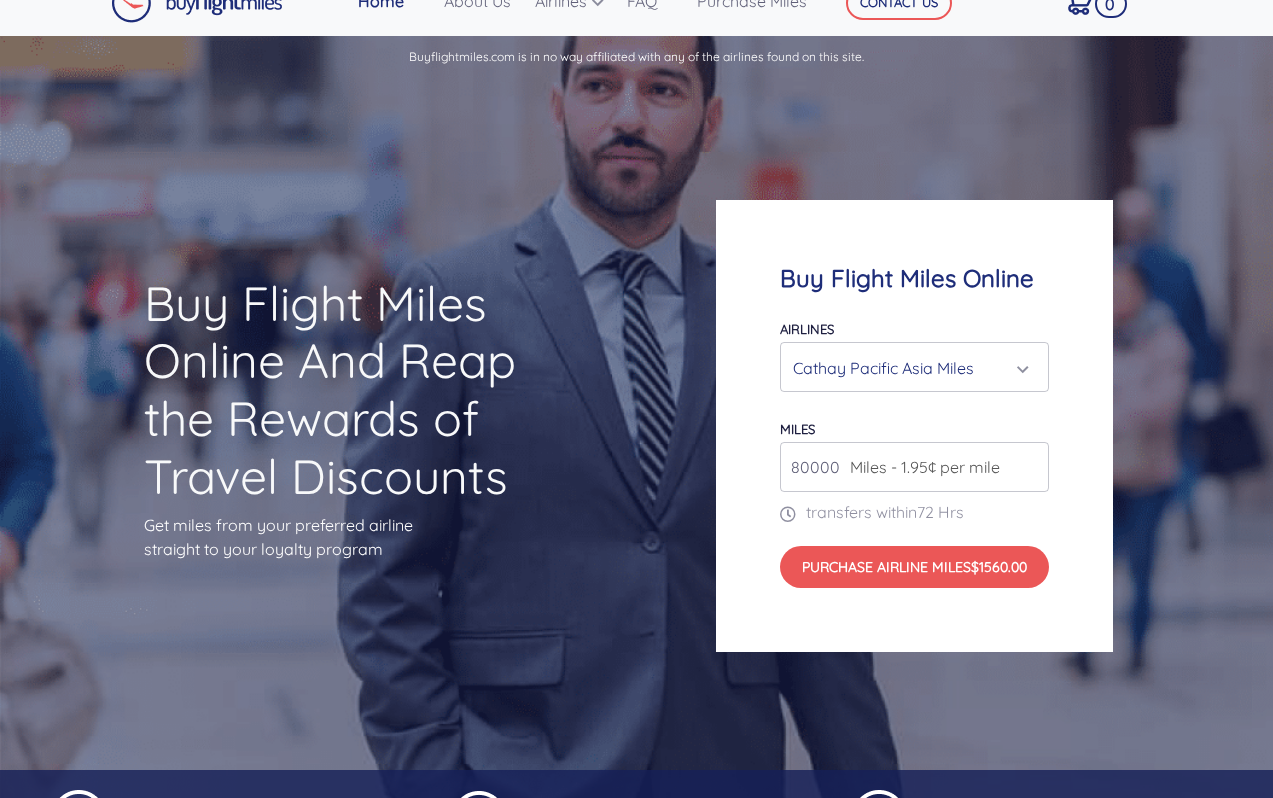 click on "Cathay Pacific Asia Miles" at bounding box center (908, 368) 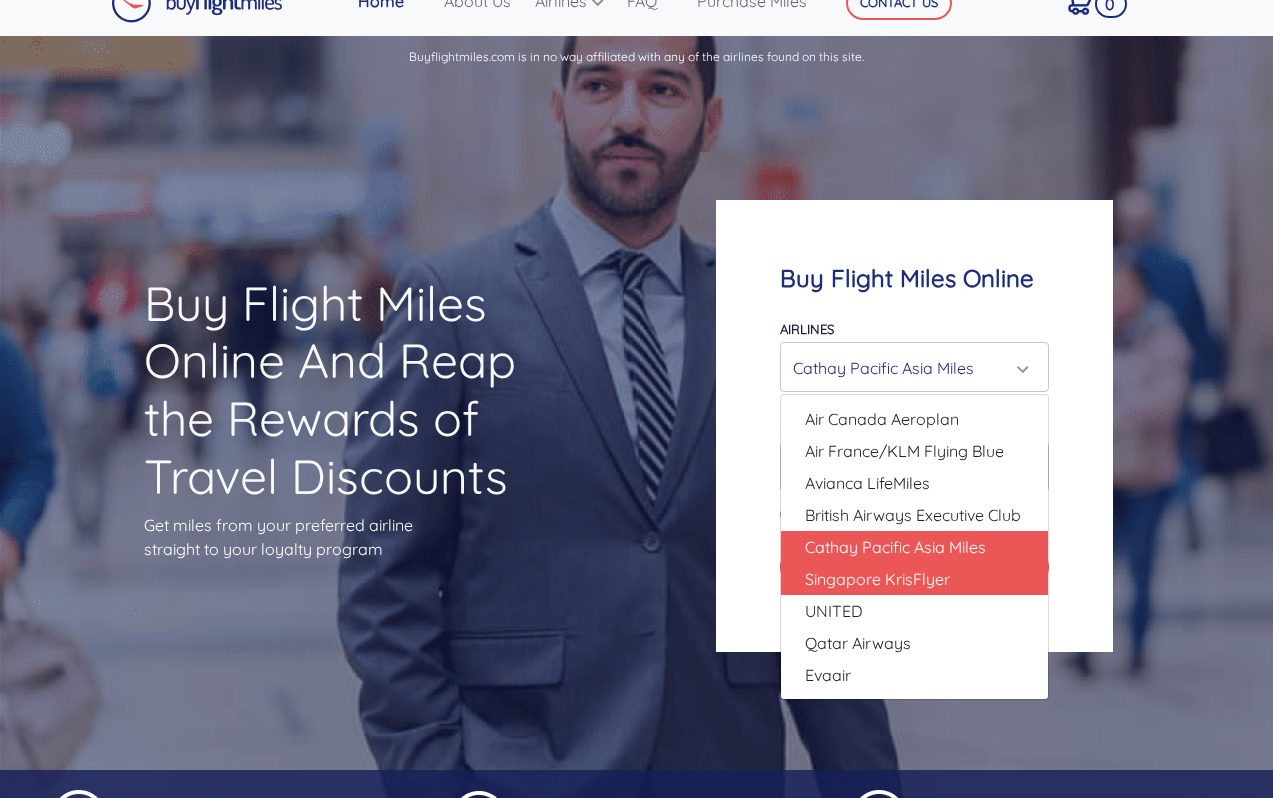 click on "Singapore KrisFlyer" at bounding box center [914, 579] 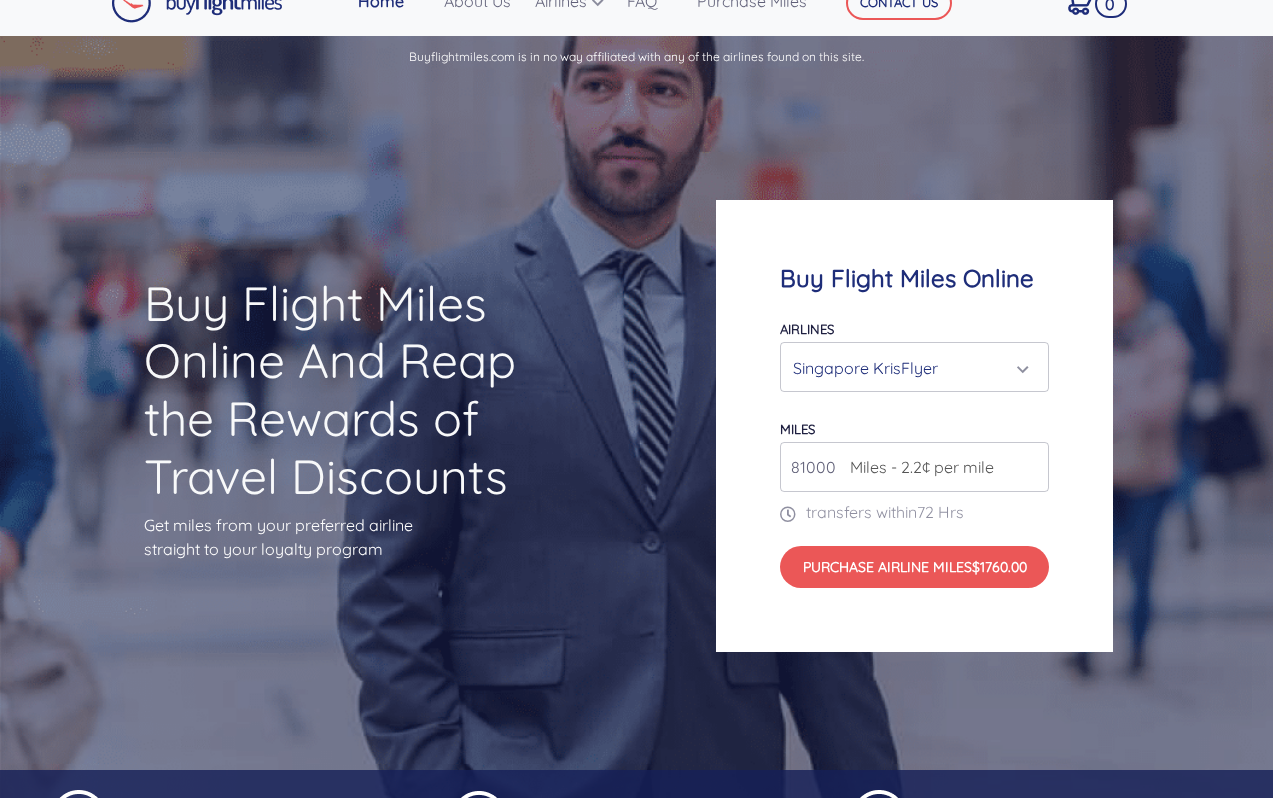 click on "81000" at bounding box center (914, 467) 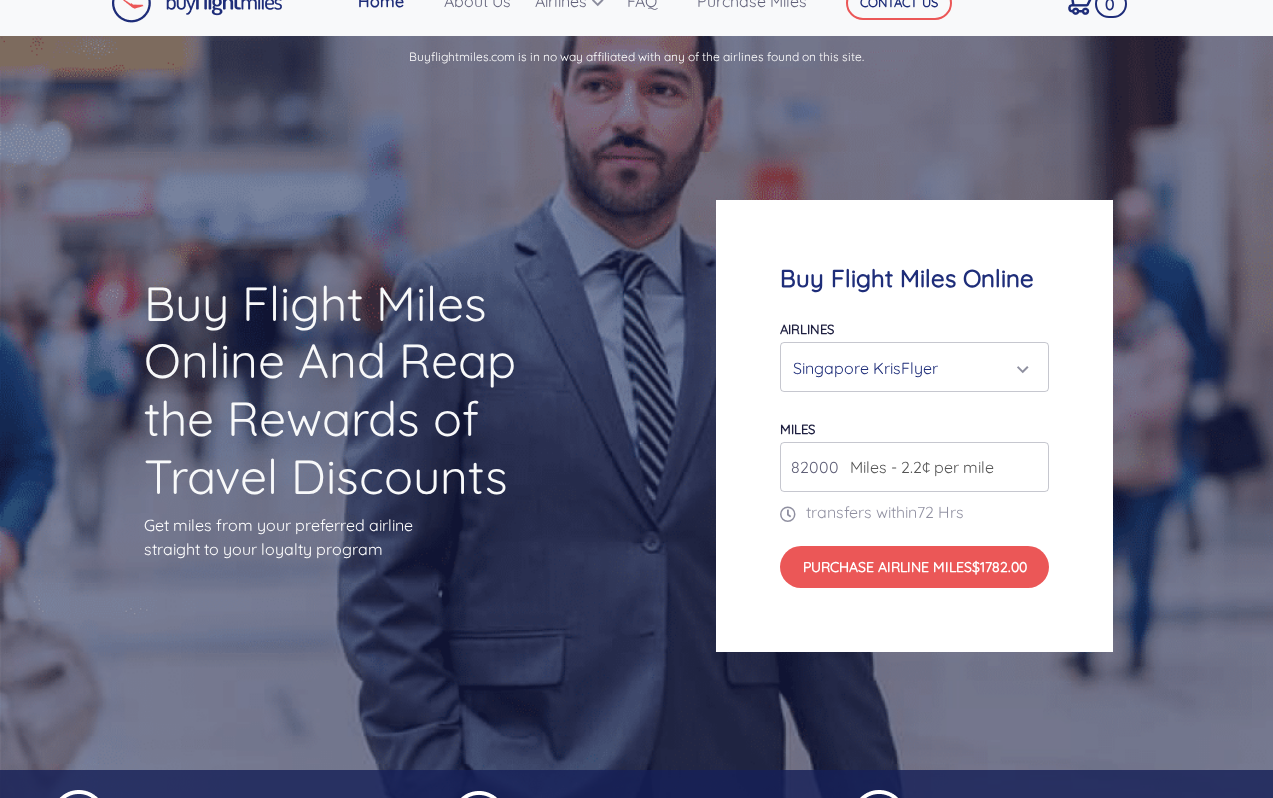 click on "82000" at bounding box center (914, 467) 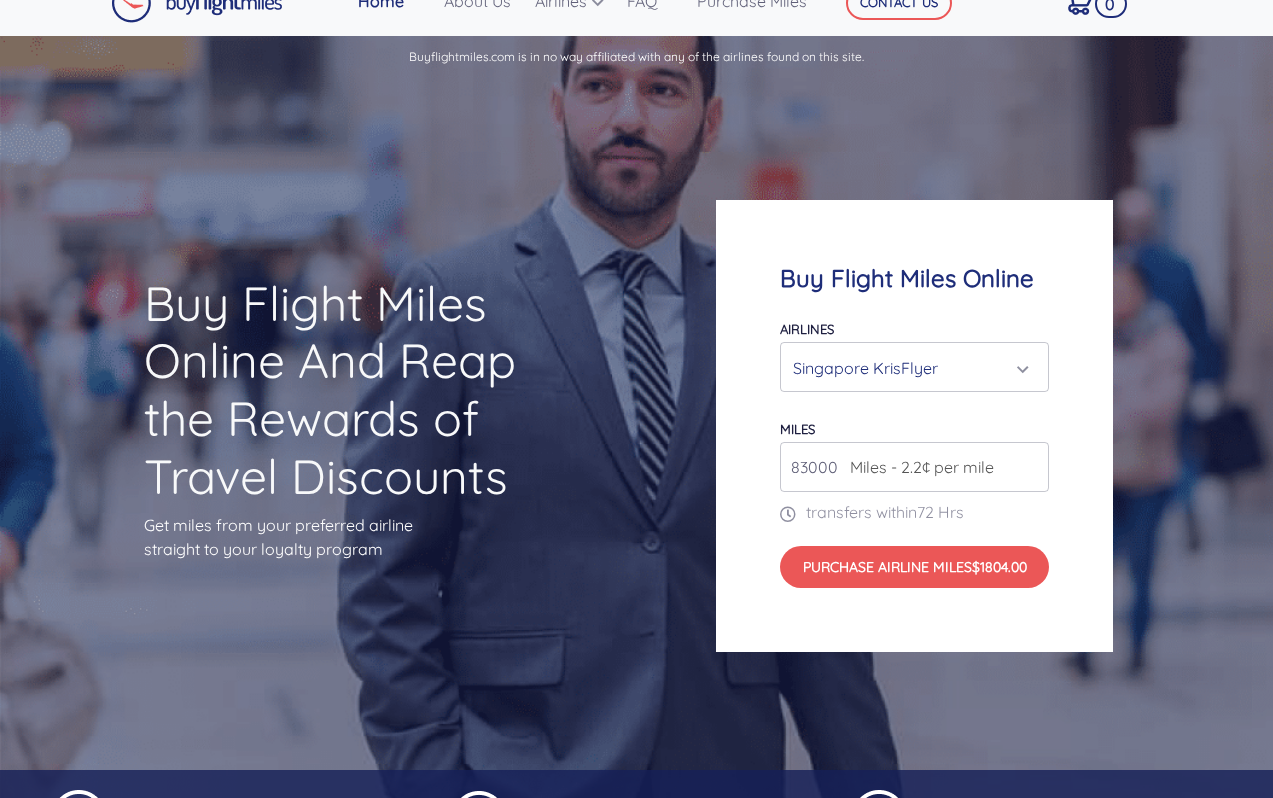 click on "83000" at bounding box center [914, 467] 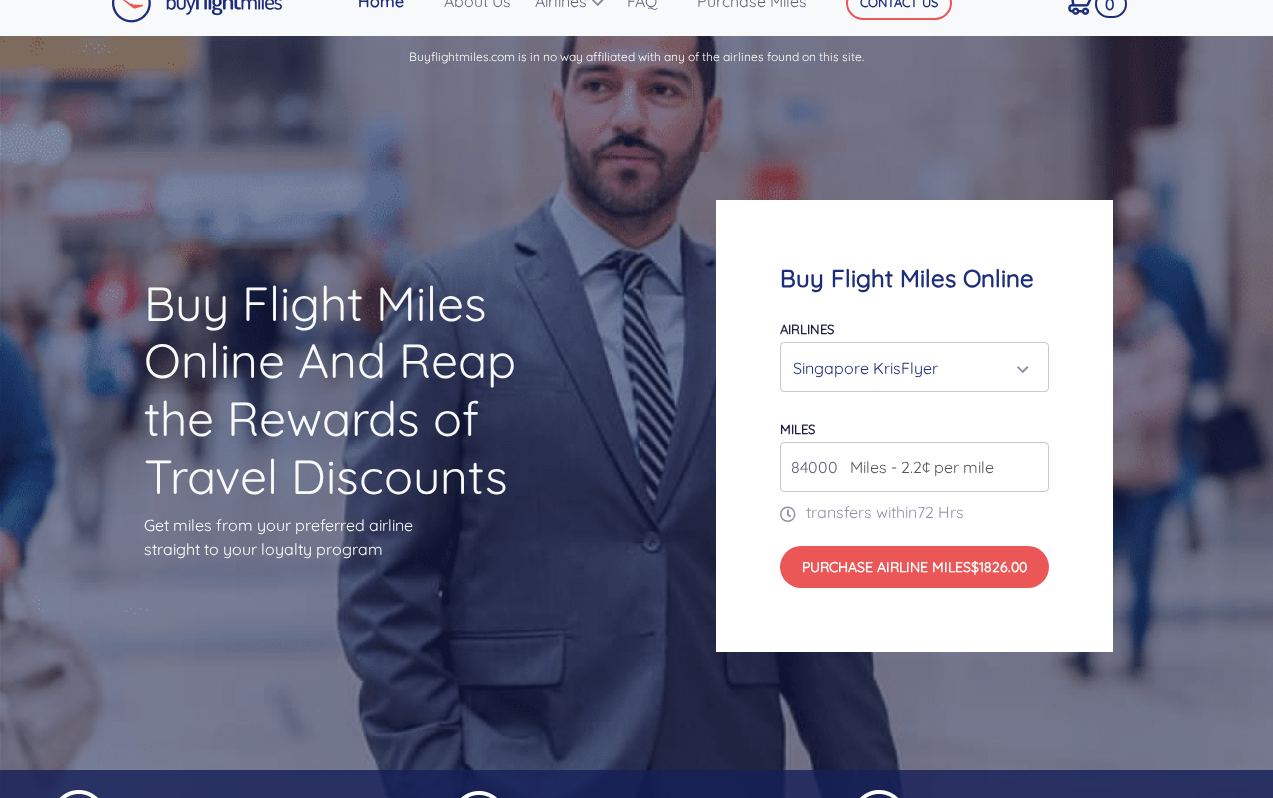 click on "84000" at bounding box center [914, 467] 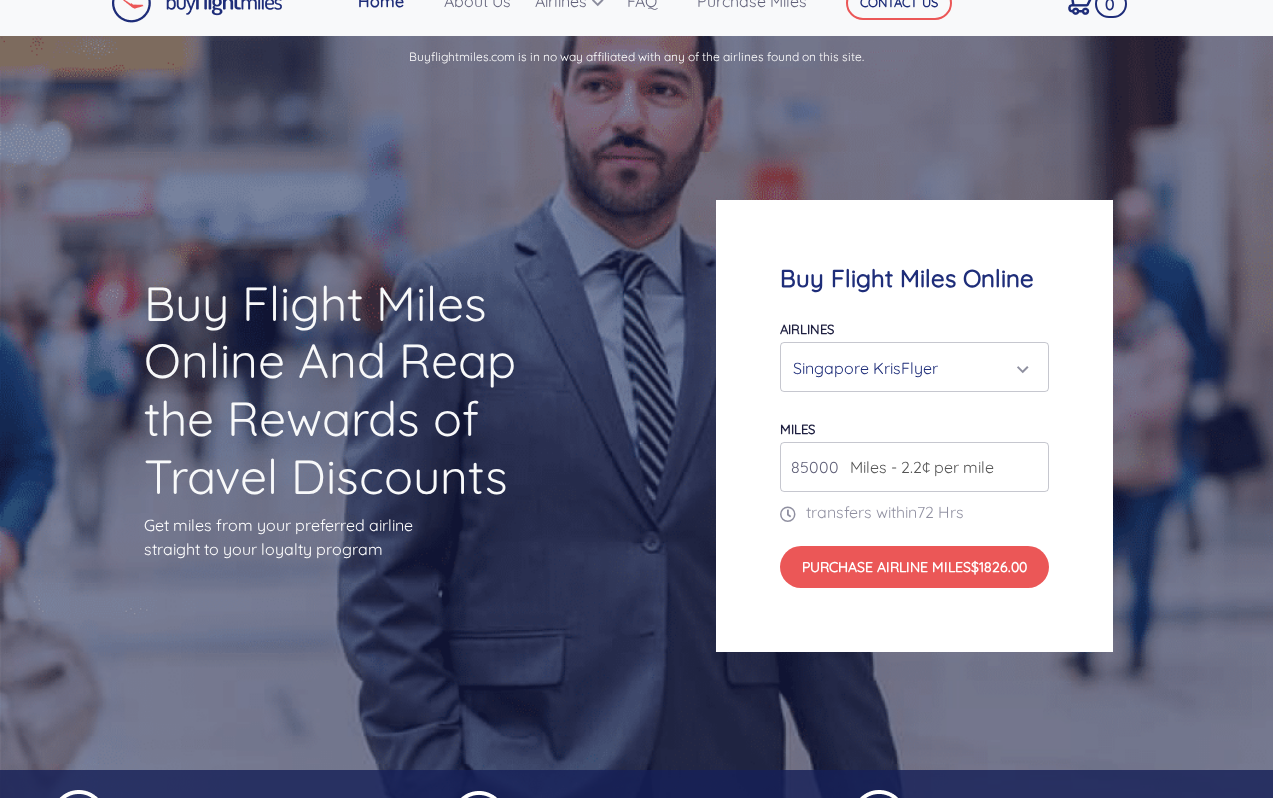 click on "85000" at bounding box center (914, 467) 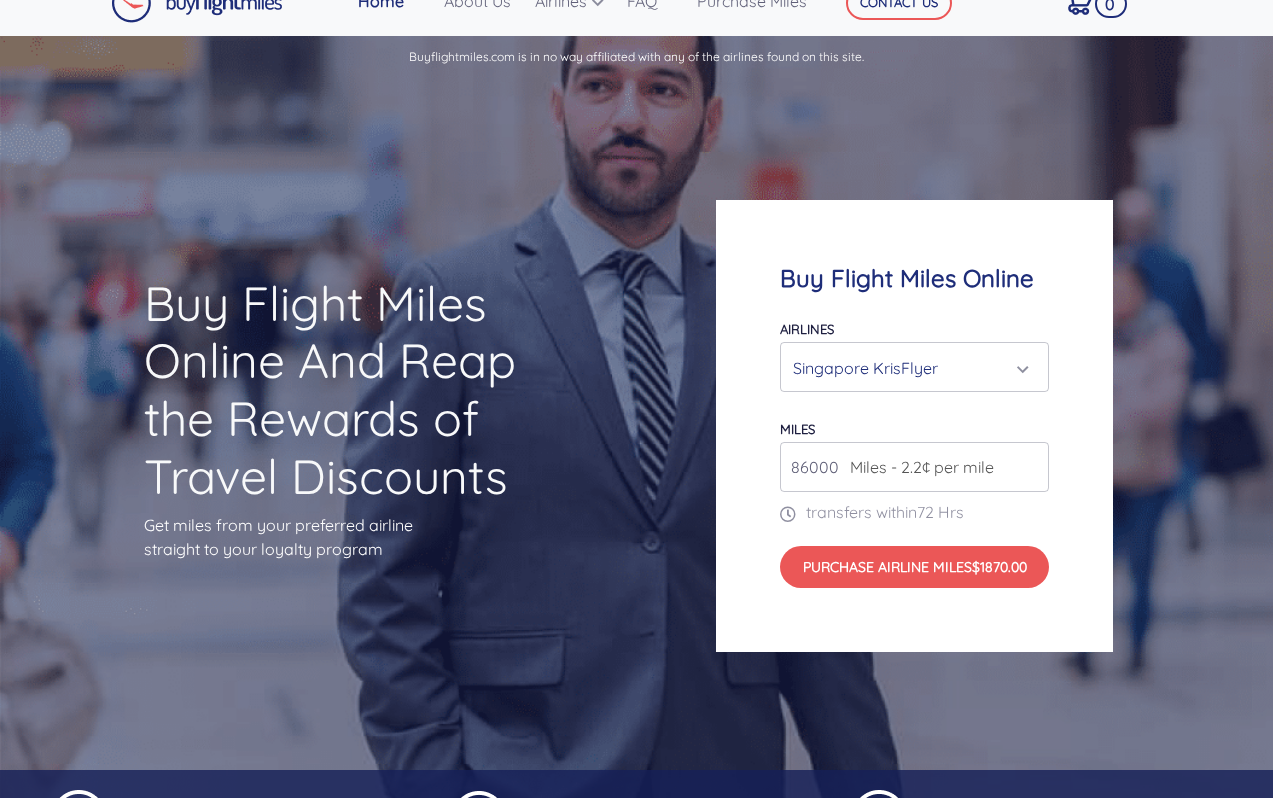 click on "86000" at bounding box center (914, 467) 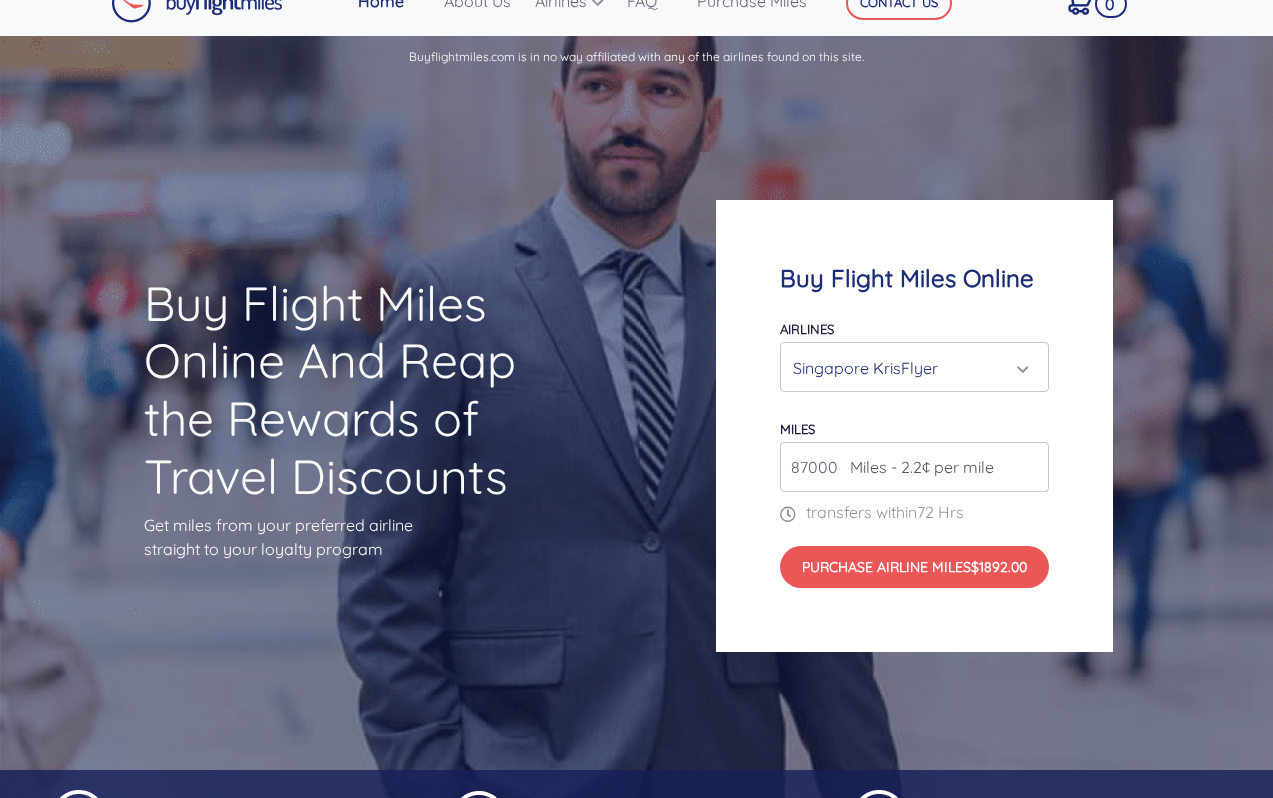 click on "87000" at bounding box center (914, 467) 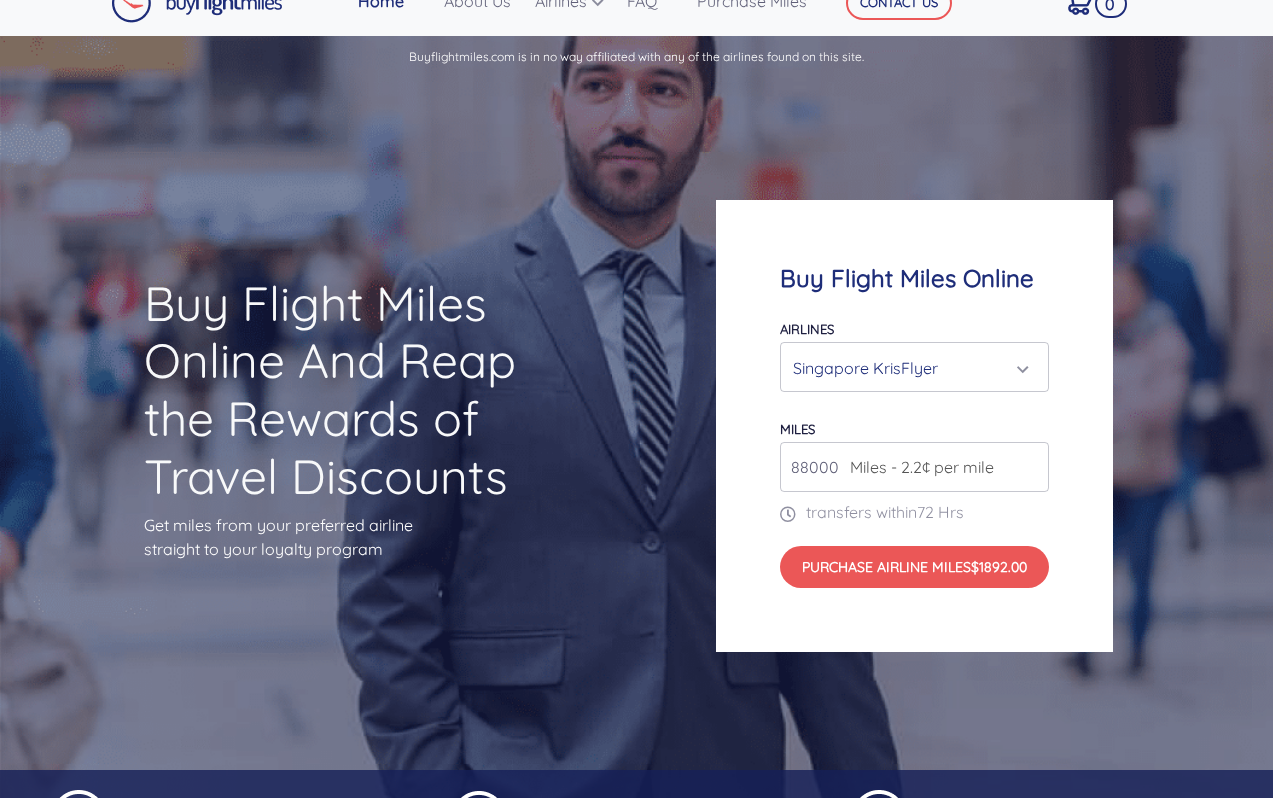 click on "88000" at bounding box center (914, 467) 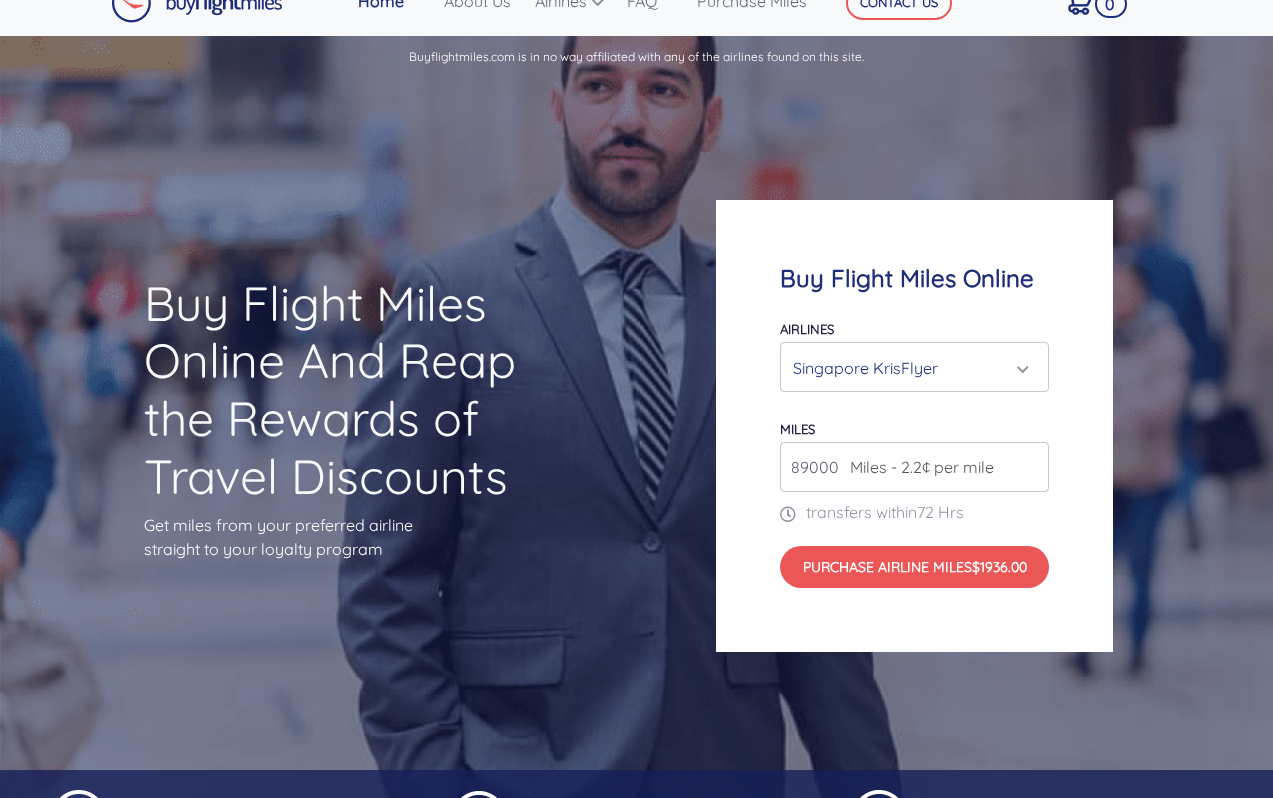 click on "89000" at bounding box center [914, 467] 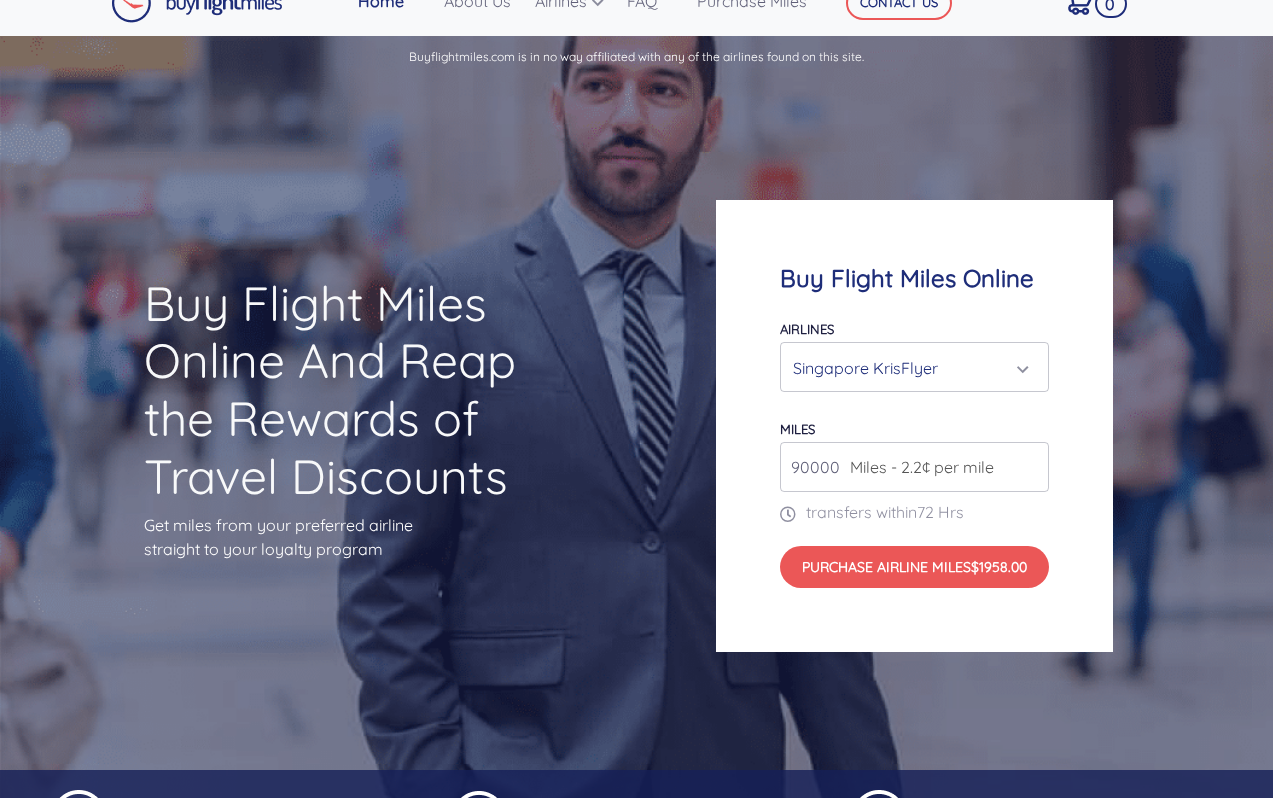 click on "90000" at bounding box center (914, 467) 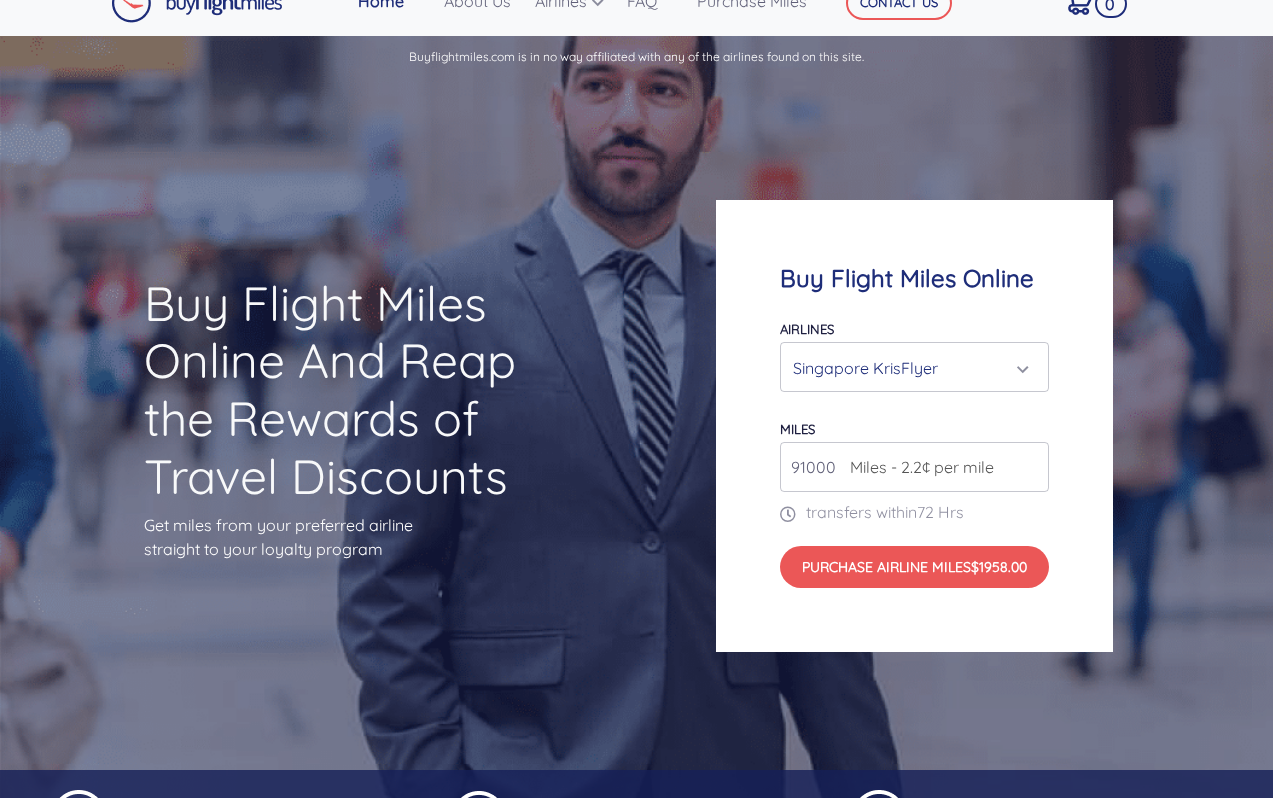 click on "91000" at bounding box center [914, 467] 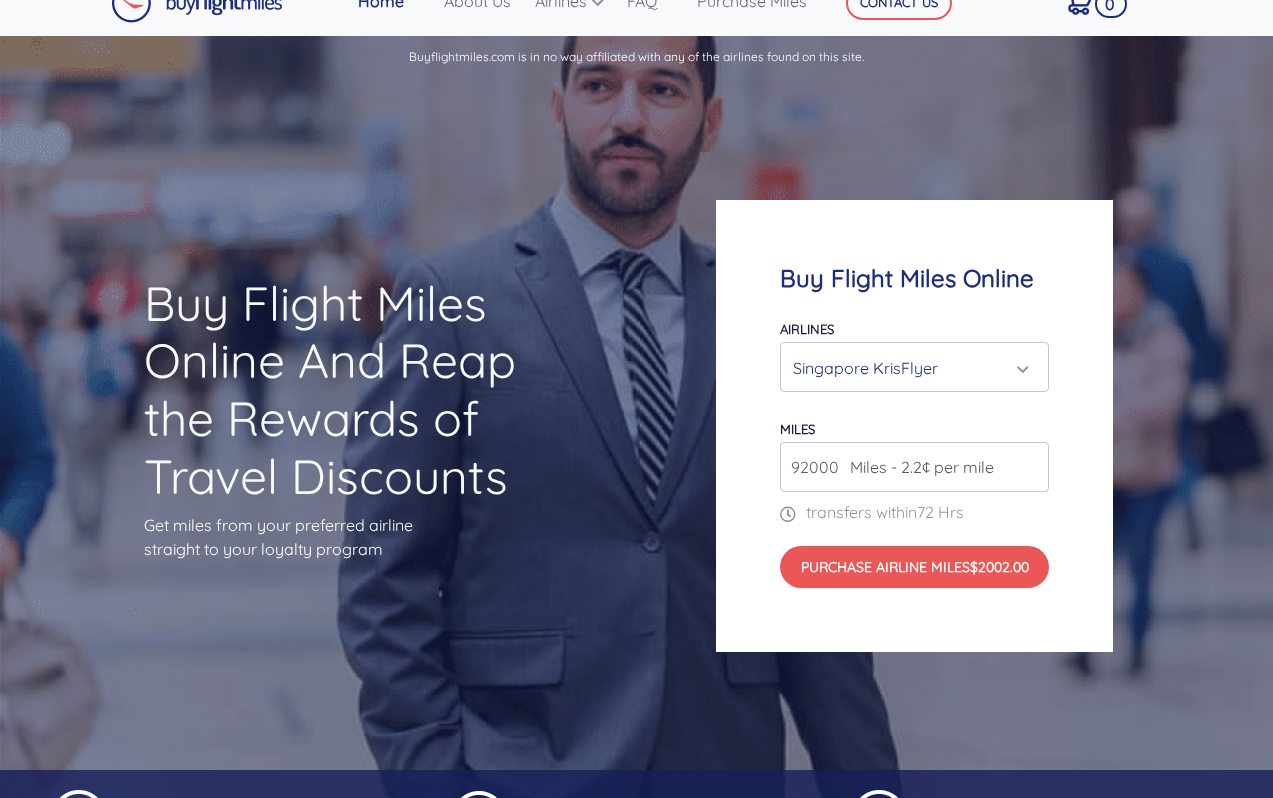 click on "92000" at bounding box center (914, 467) 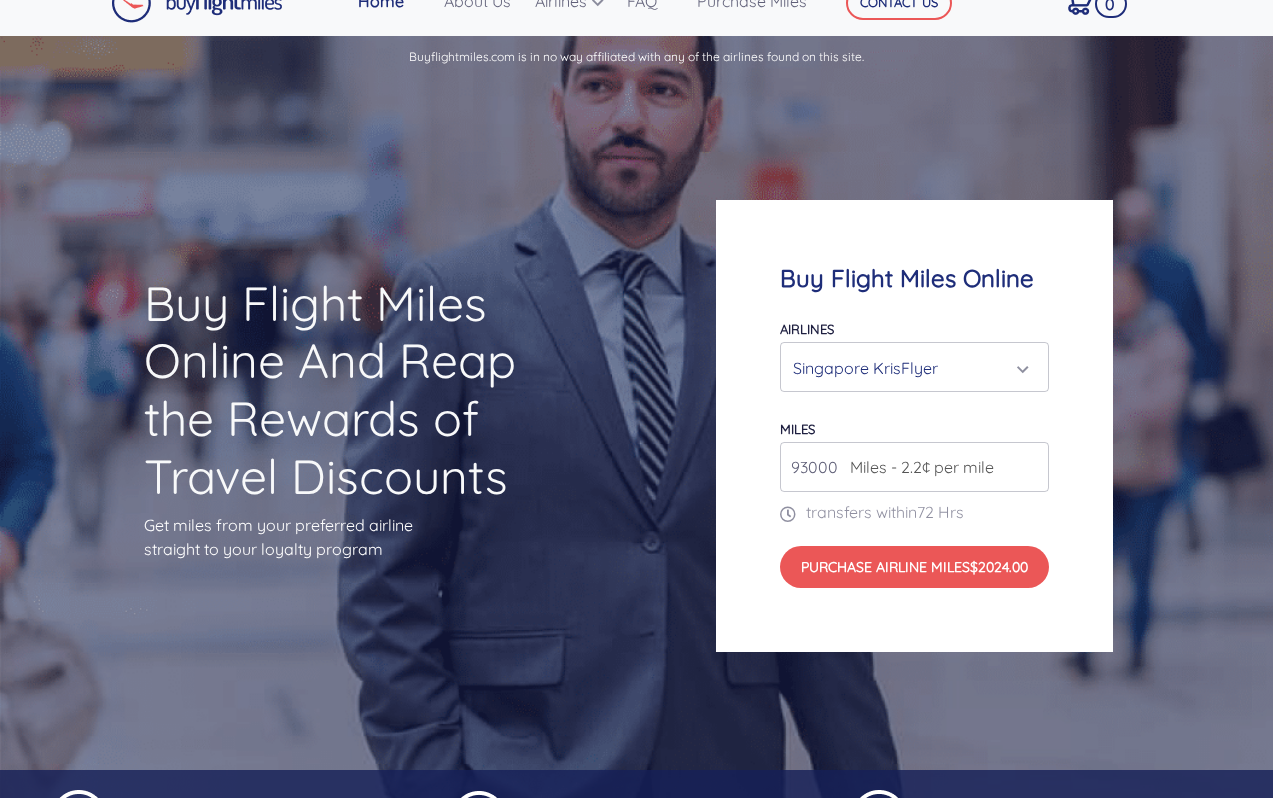 click on "93000" at bounding box center [914, 467] 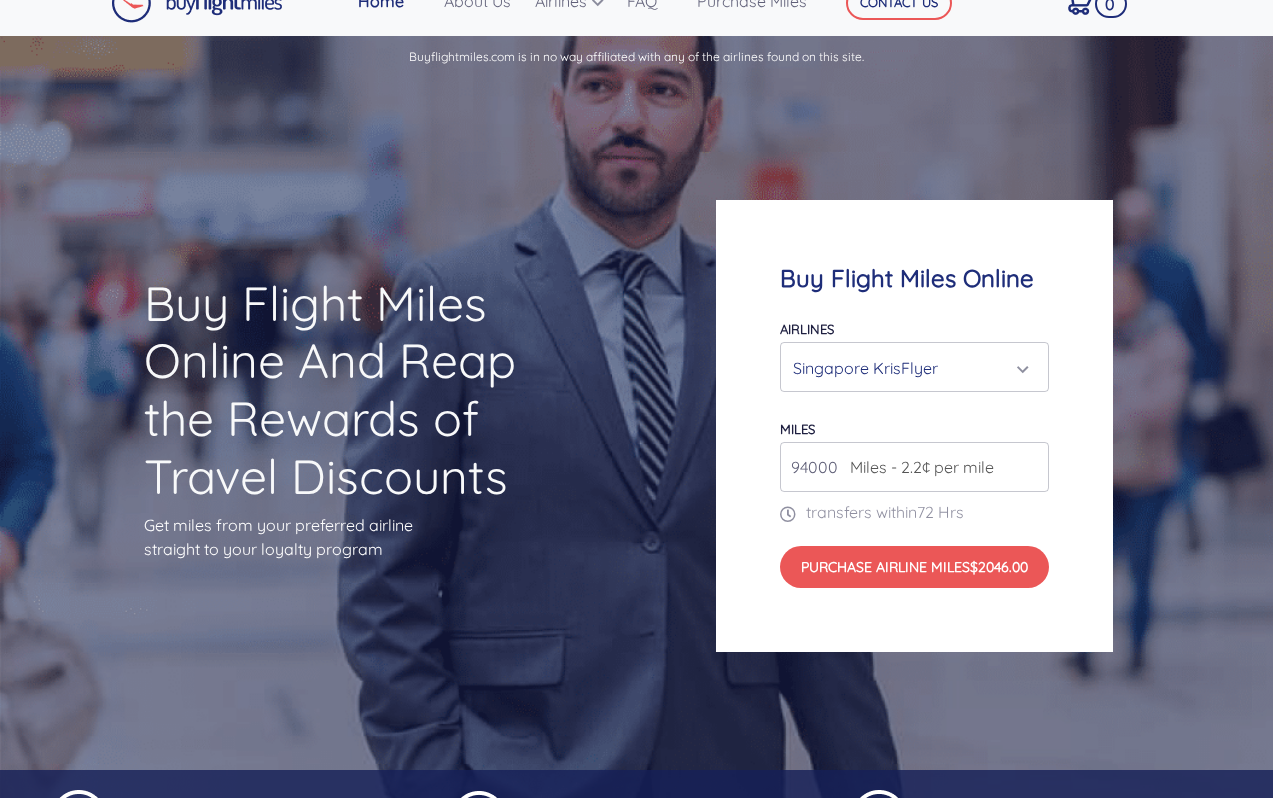 click on "94000" at bounding box center [914, 467] 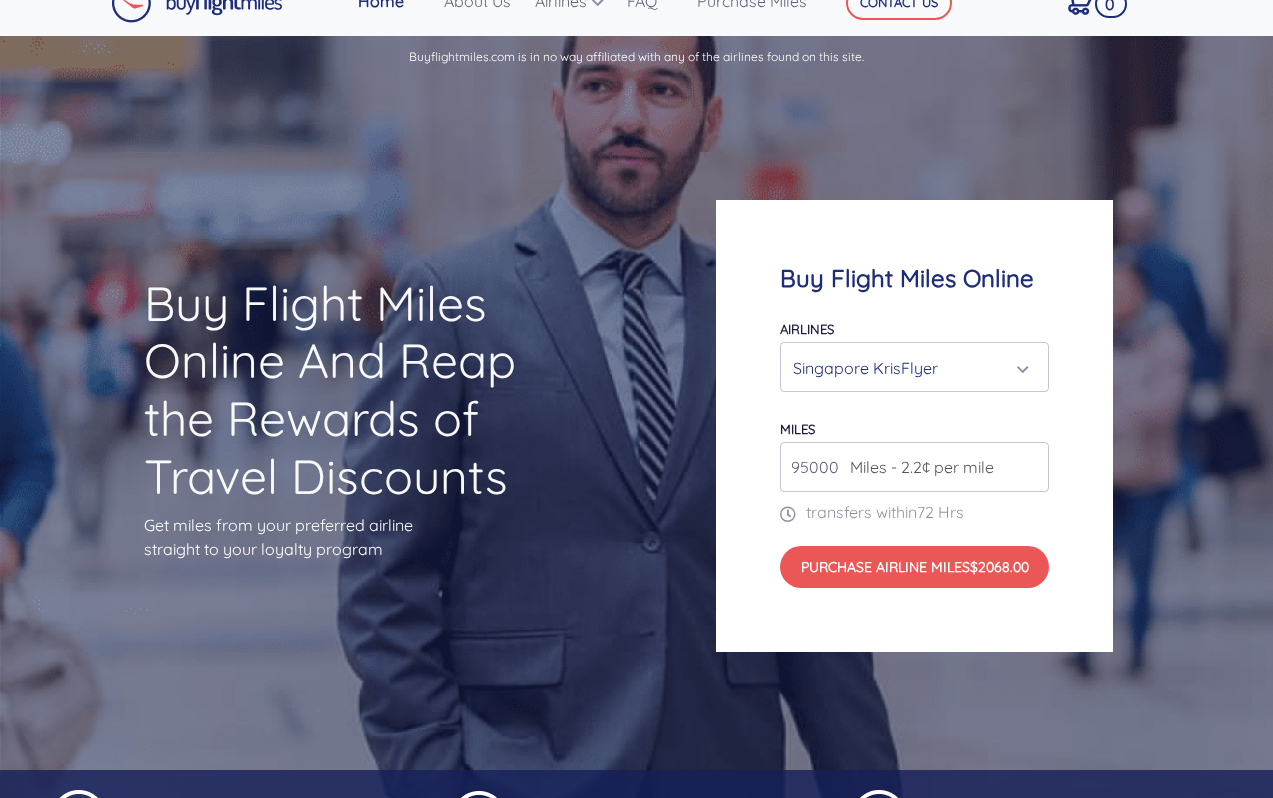 click on "95000" at bounding box center (914, 467) 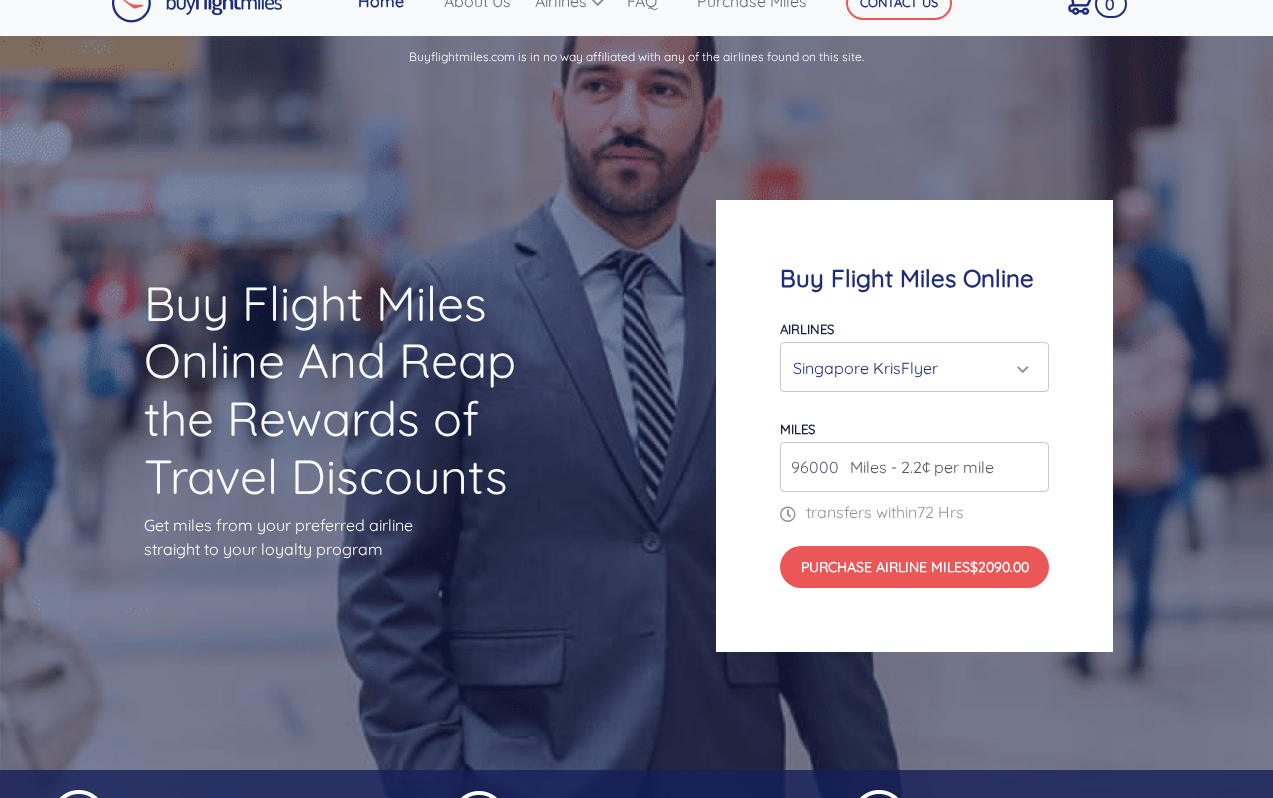 click on "96000" at bounding box center [914, 467] 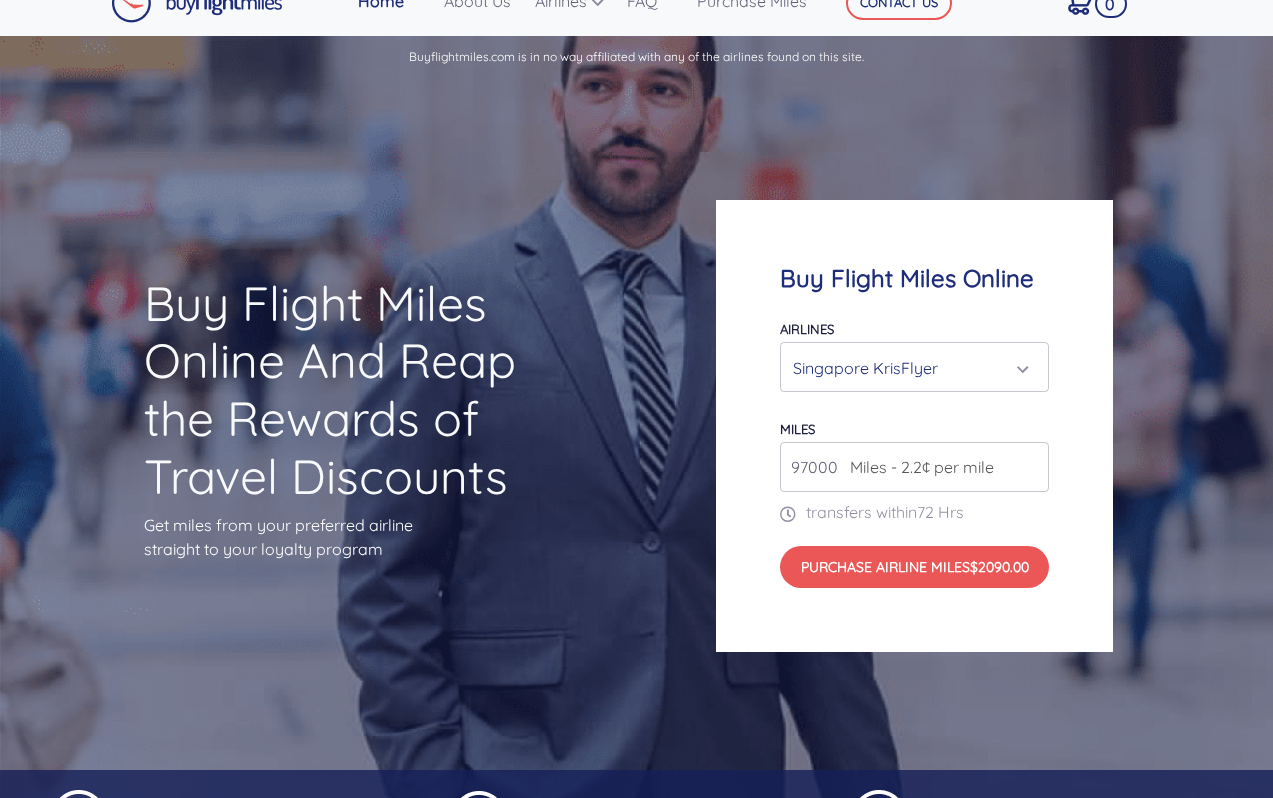 click on "97000" at bounding box center (914, 467) 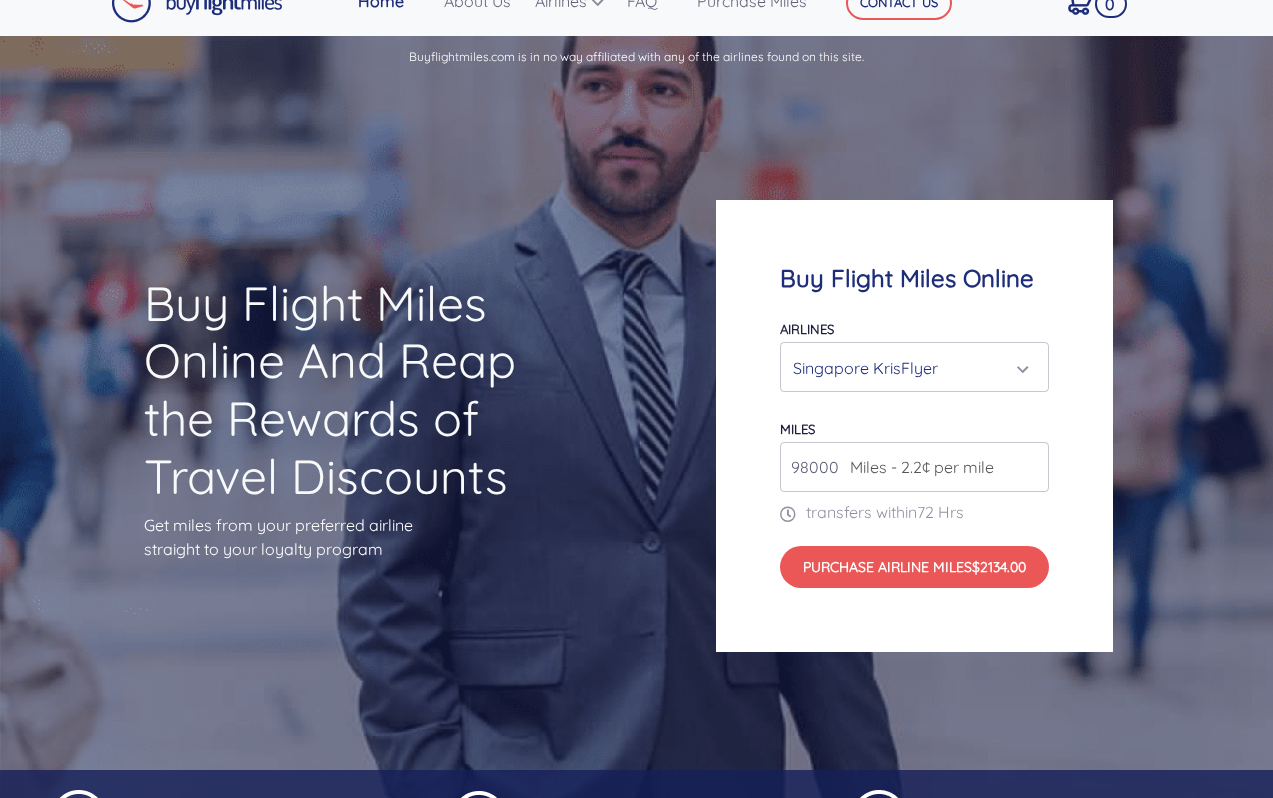 click on "98000" at bounding box center [914, 467] 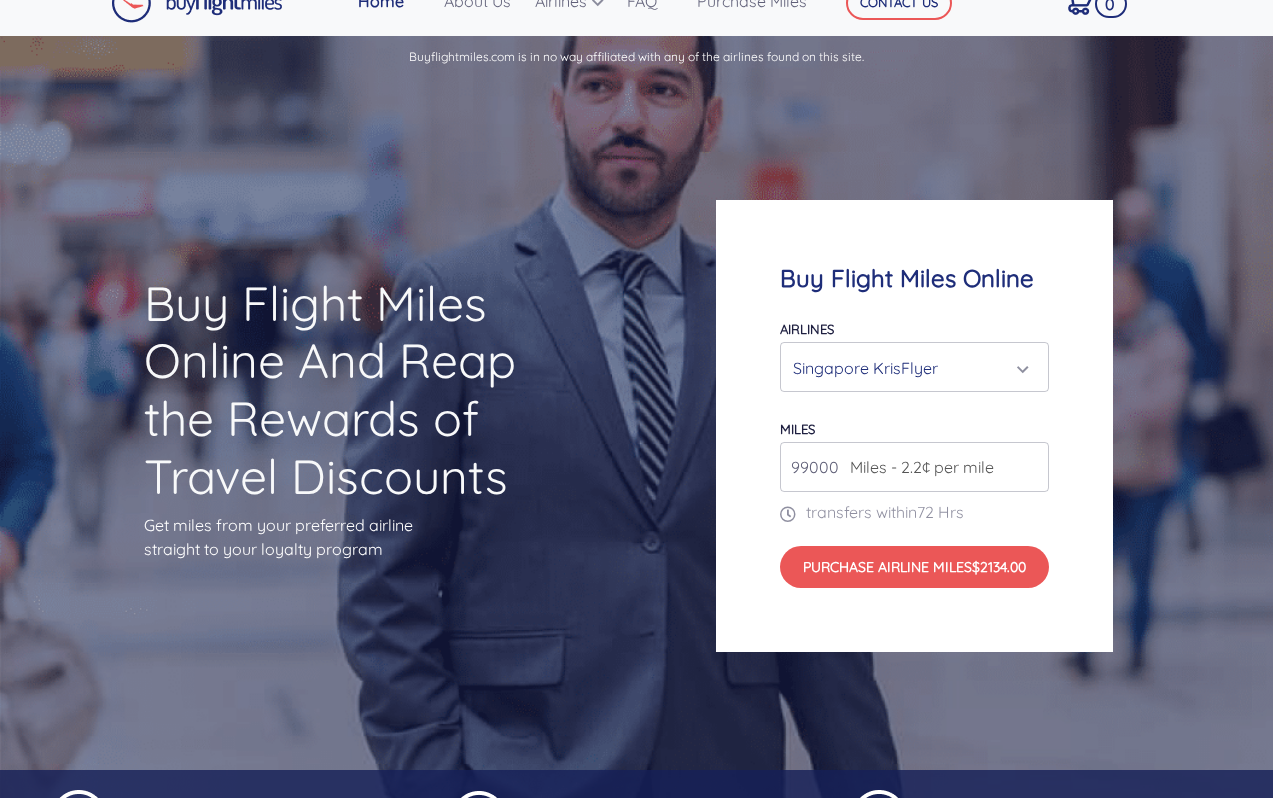 click on "99000" at bounding box center (914, 467) 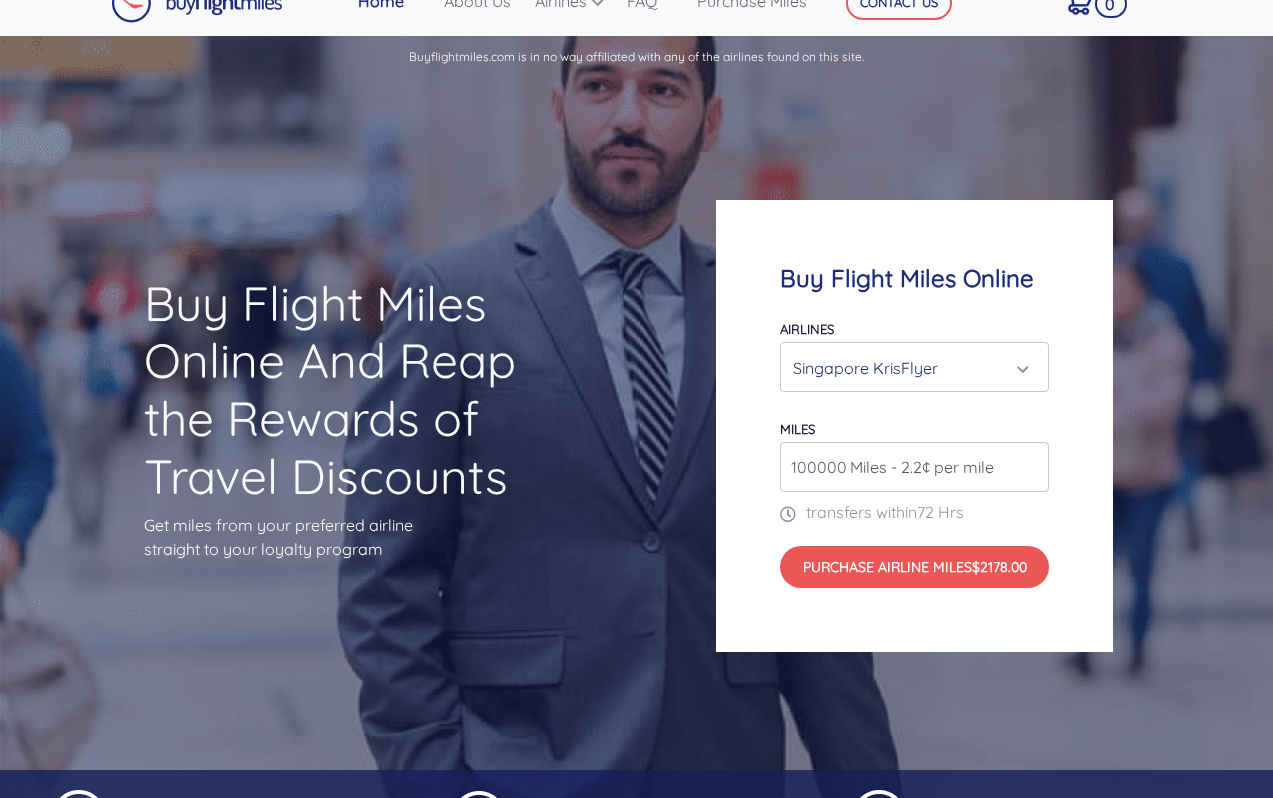 click on "100000" at bounding box center (914, 467) 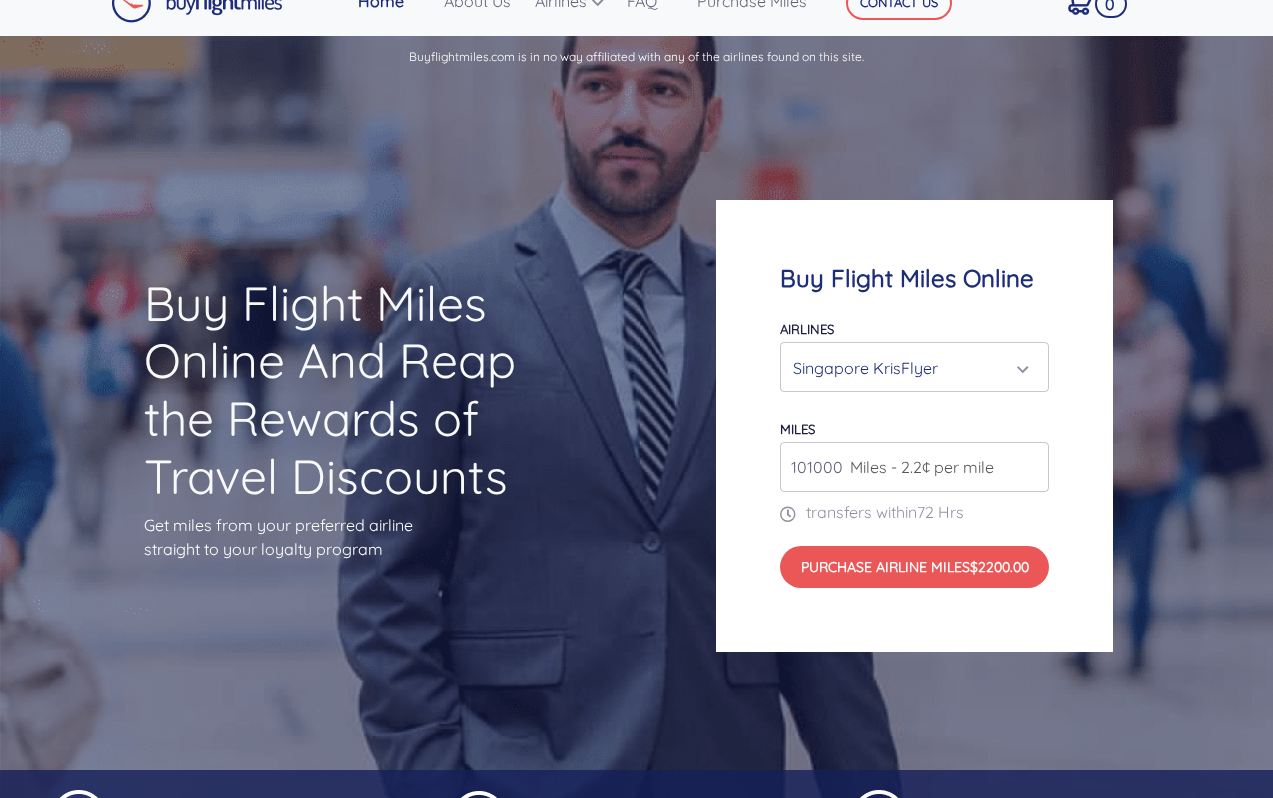 click on "101000" at bounding box center [914, 467] 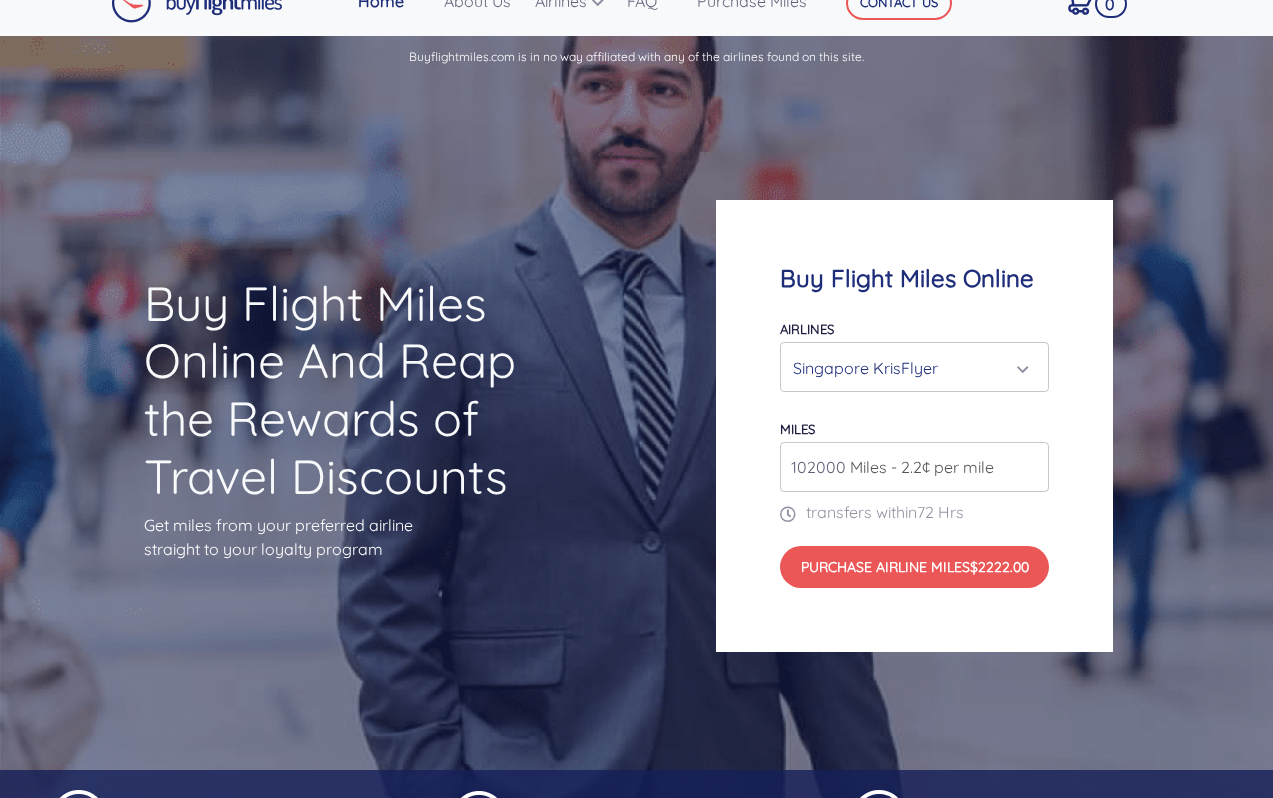 click on "102000" at bounding box center (914, 467) 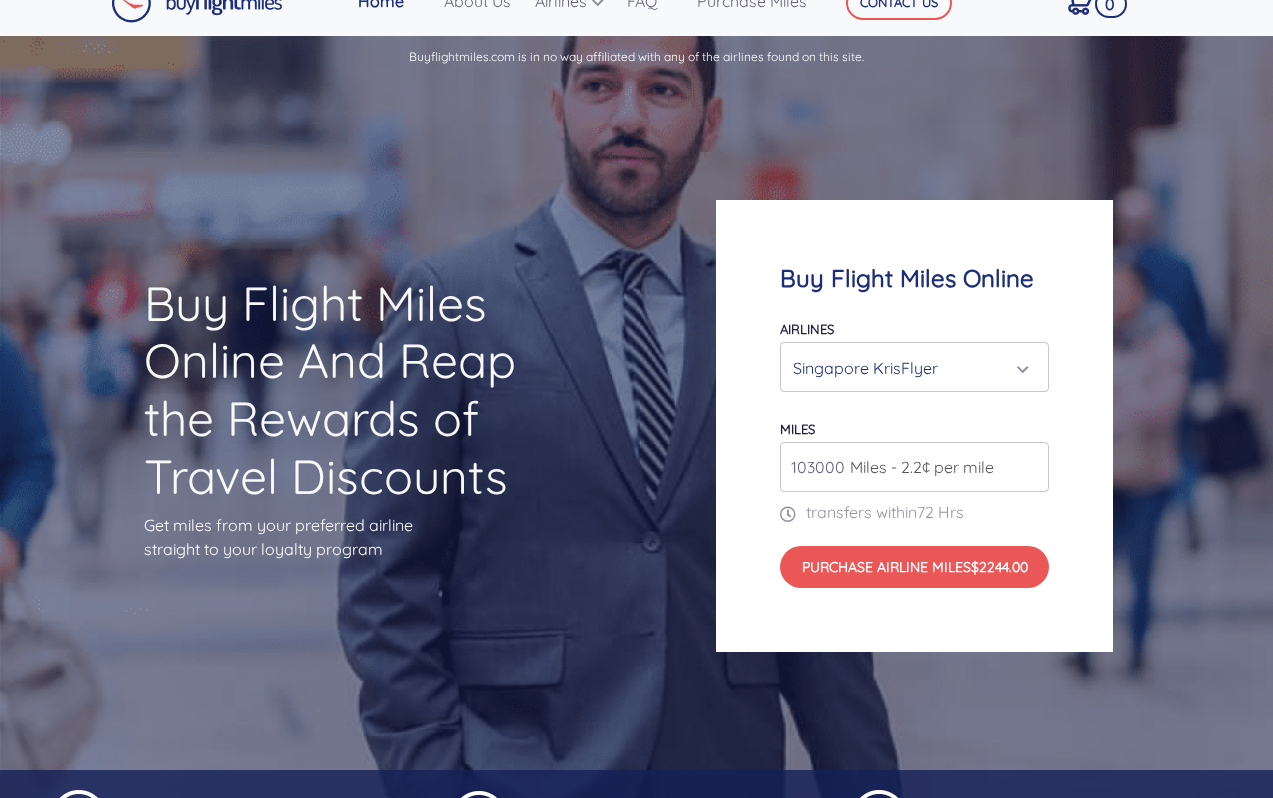 click on "103000" at bounding box center [914, 467] 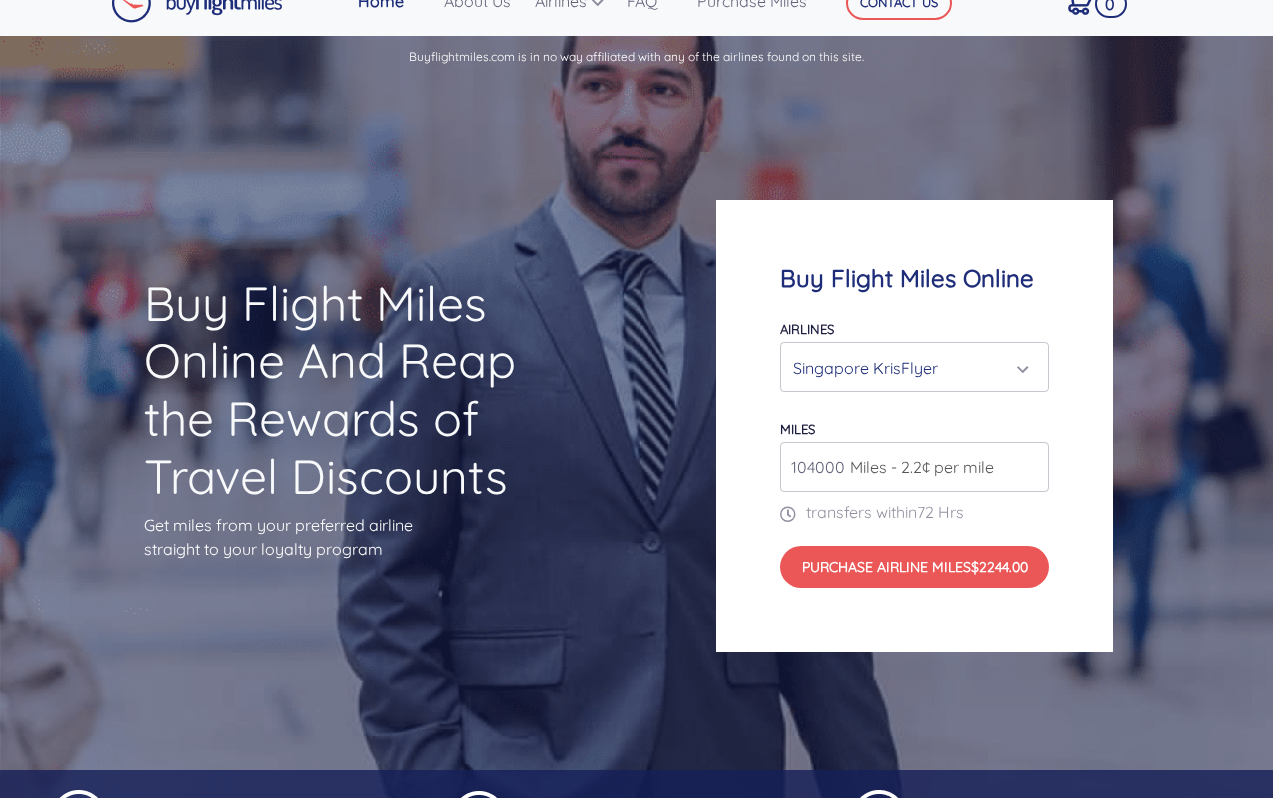 click on "104000" at bounding box center [914, 467] 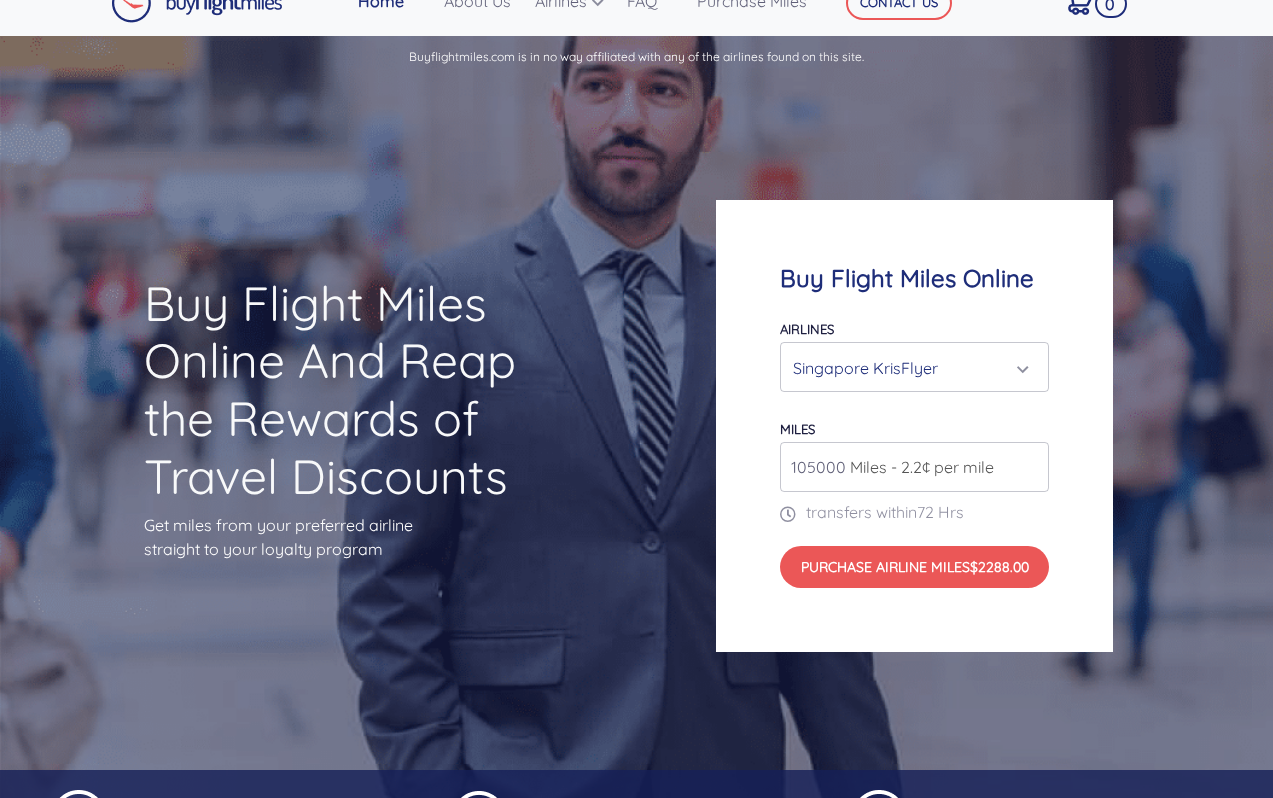 click on "105000" at bounding box center (914, 467) 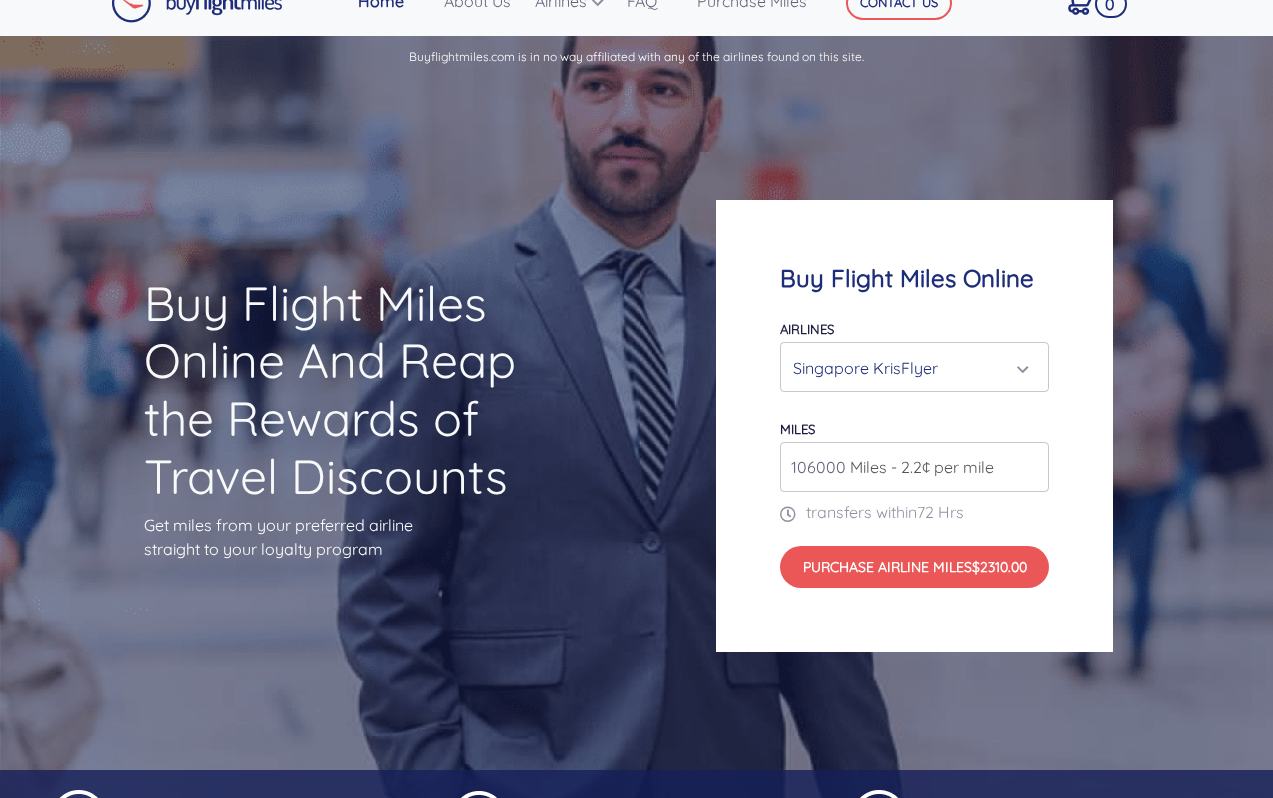 click on "106000" at bounding box center (914, 467) 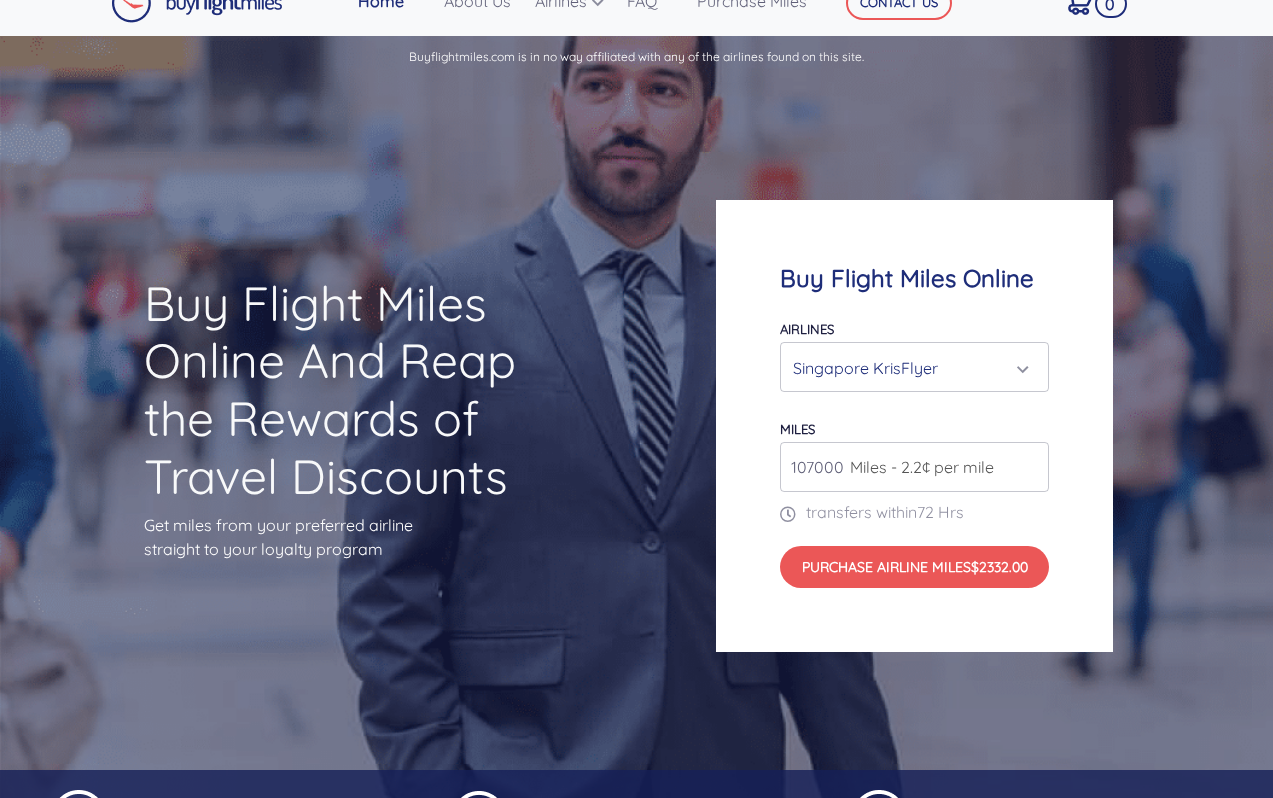 click on "107000" at bounding box center [914, 467] 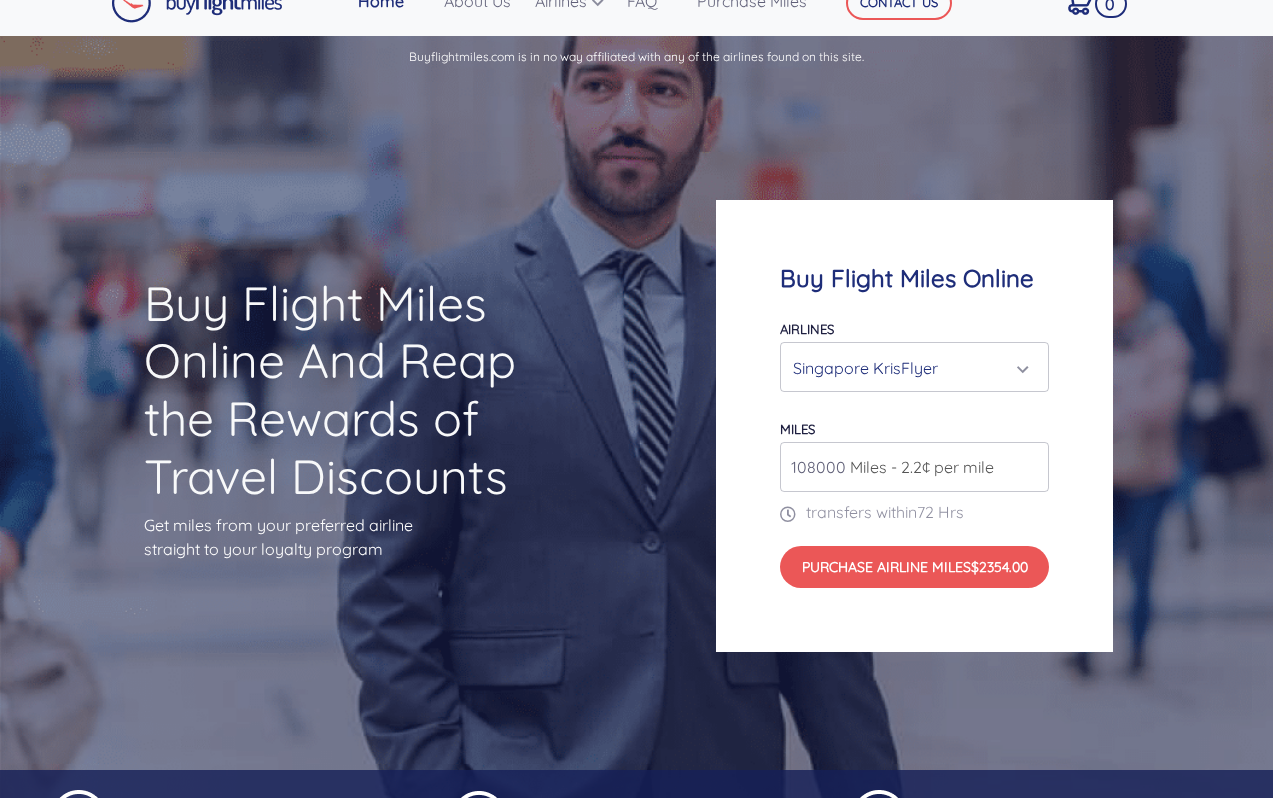 click on "108000" at bounding box center [914, 467] 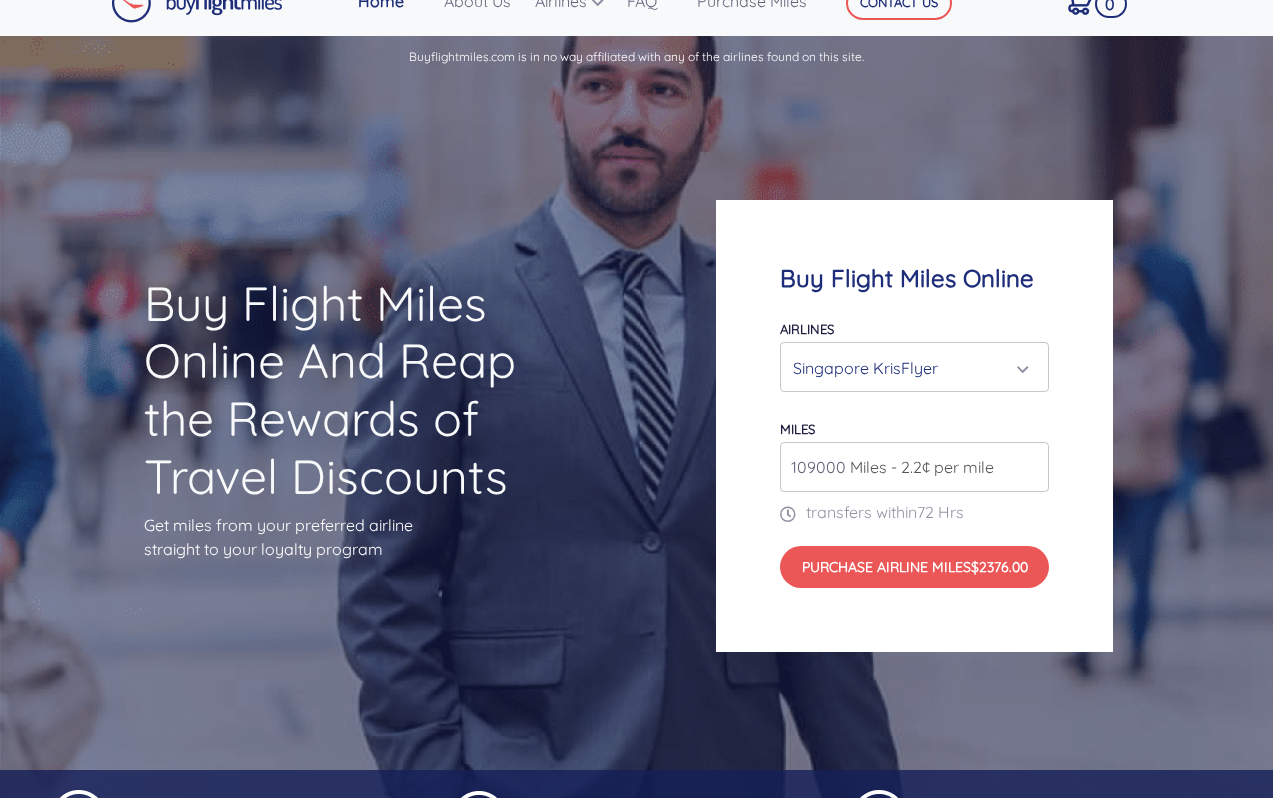 click on "109000" at bounding box center (914, 467) 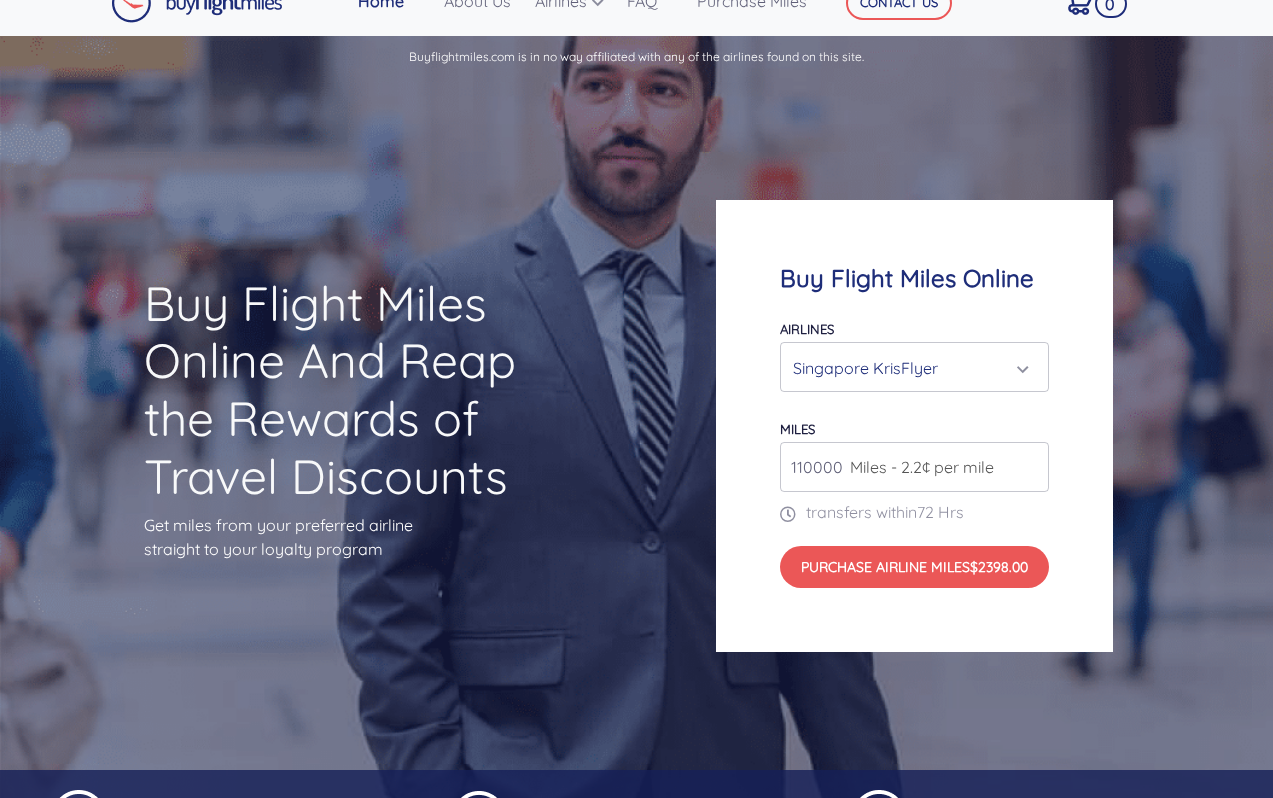 click on "110000" at bounding box center [914, 467] 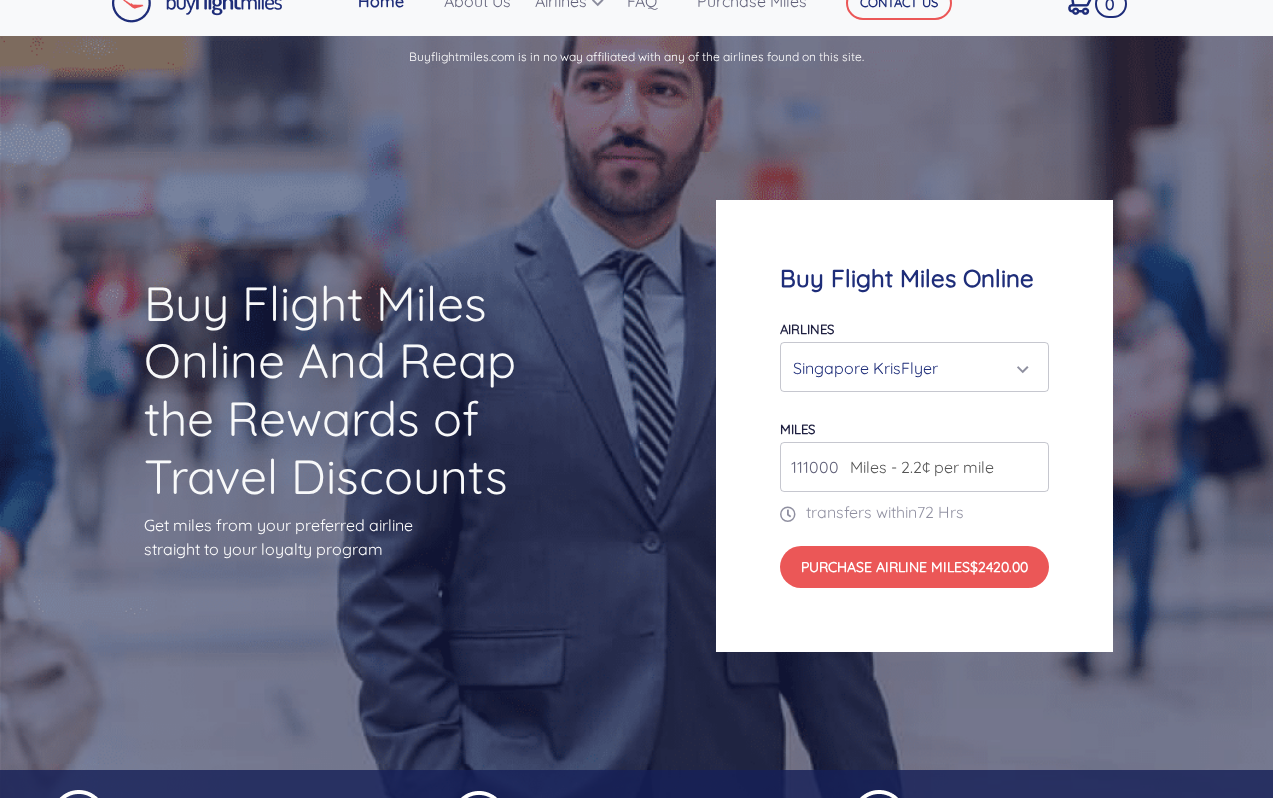 click on "111000" at bounding box center [914, 467] 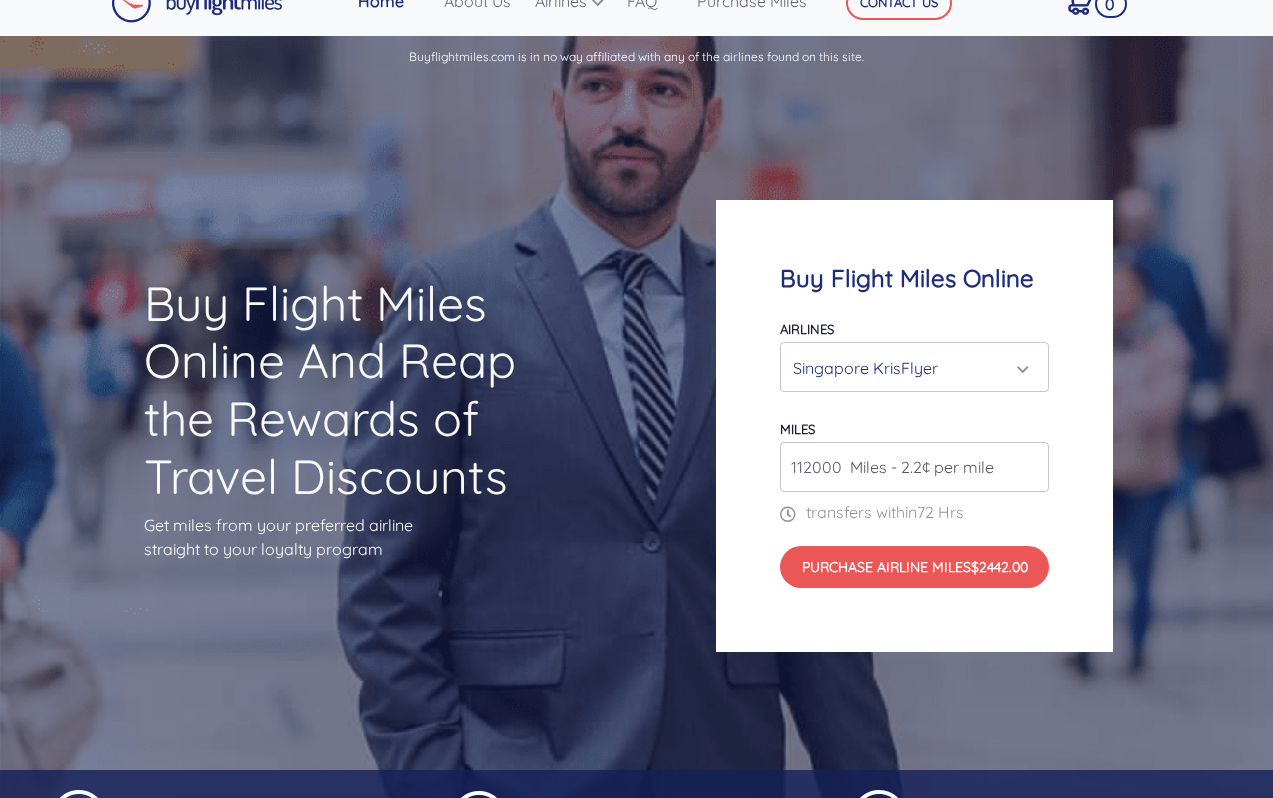 click on "112000" at bounding box center (914, 467) 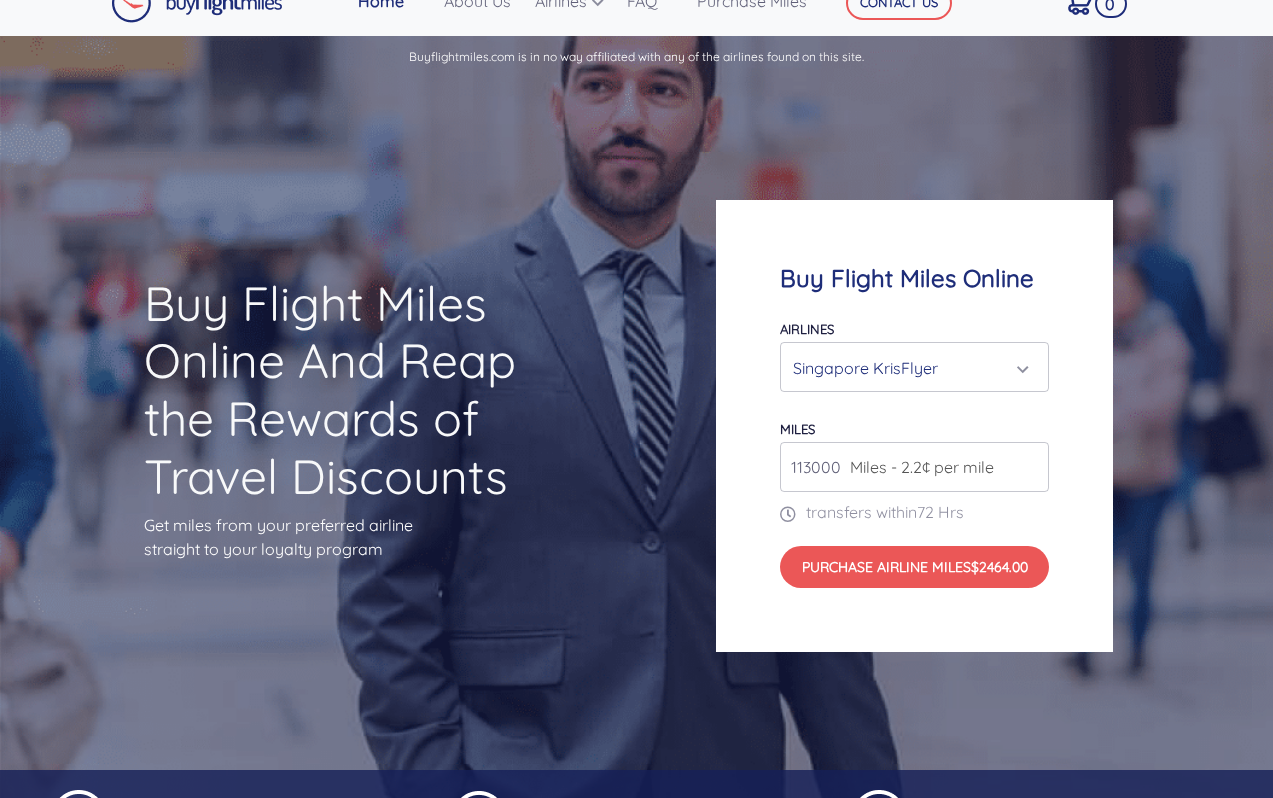 click on "113000" at bounding box center [914, 467] 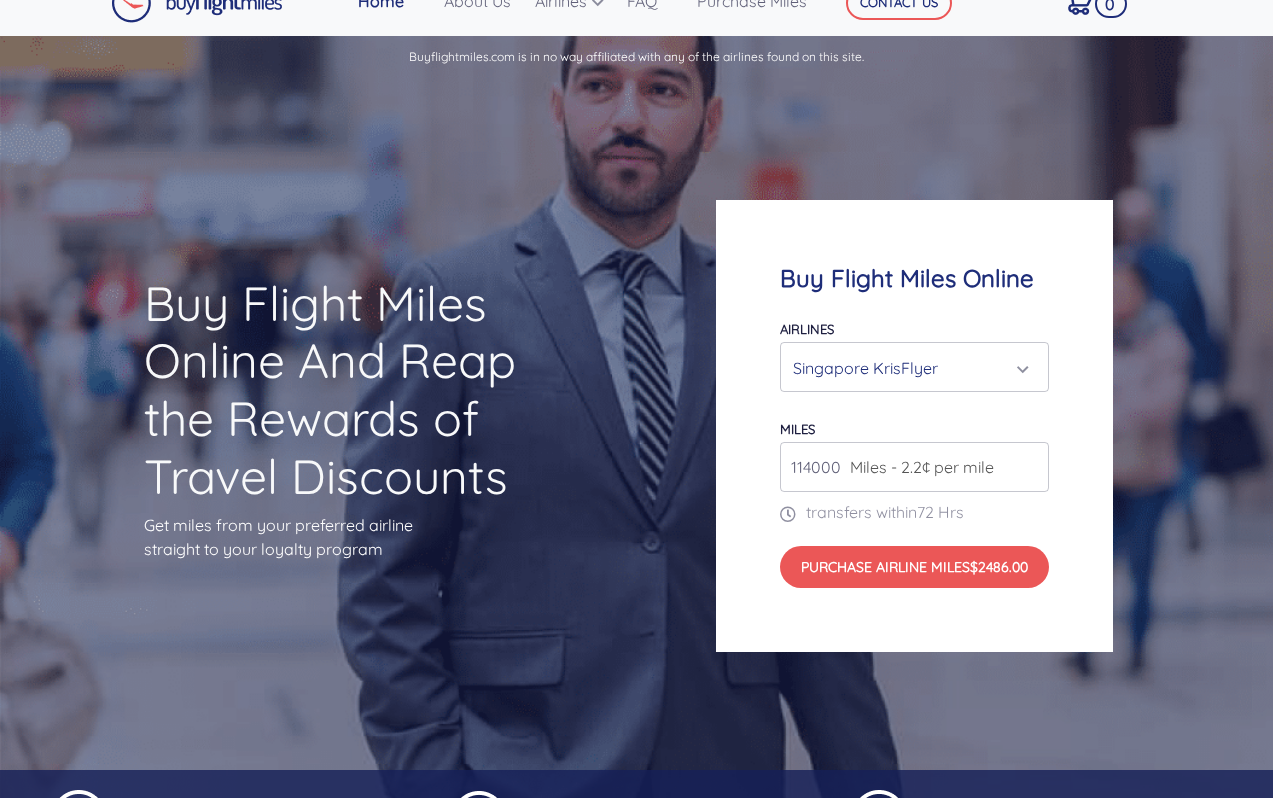 click on "114000" at bounding box center (914, 467) 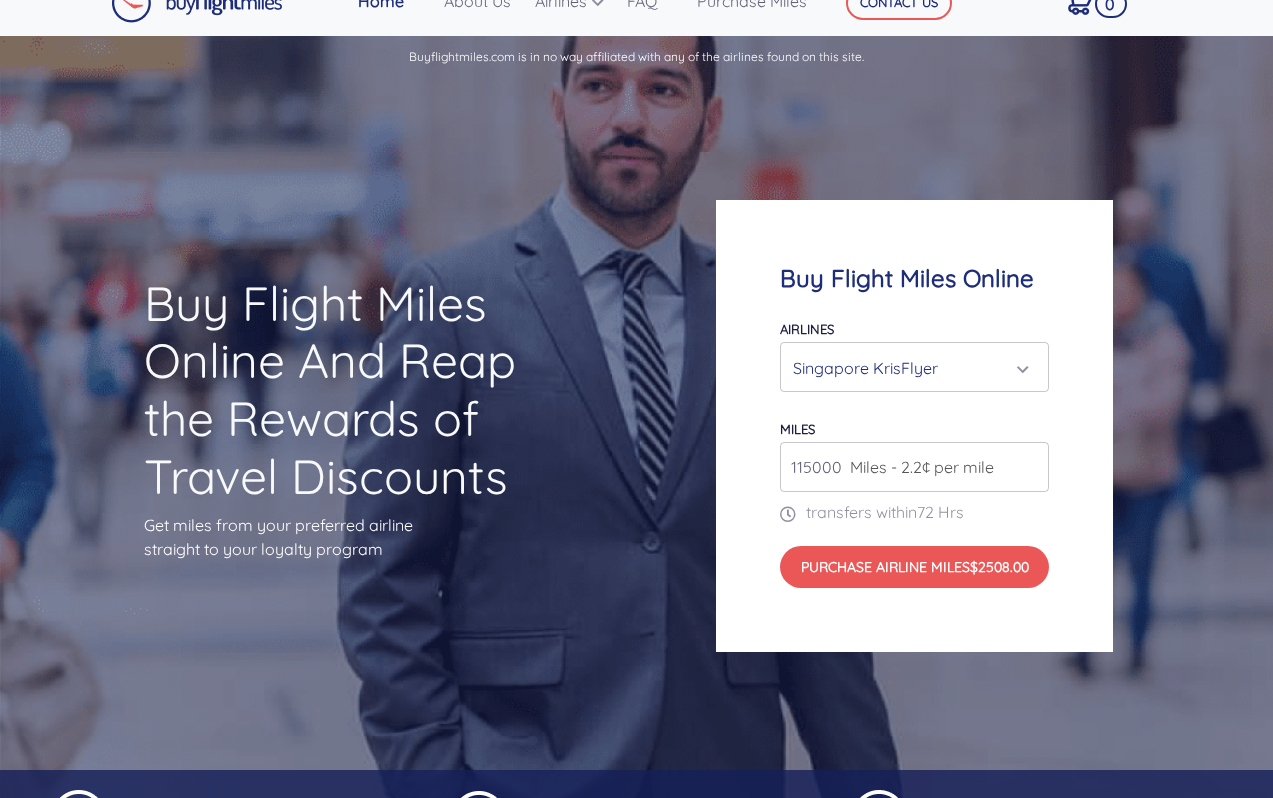 click on "115000" at bounding box center (914, 467) 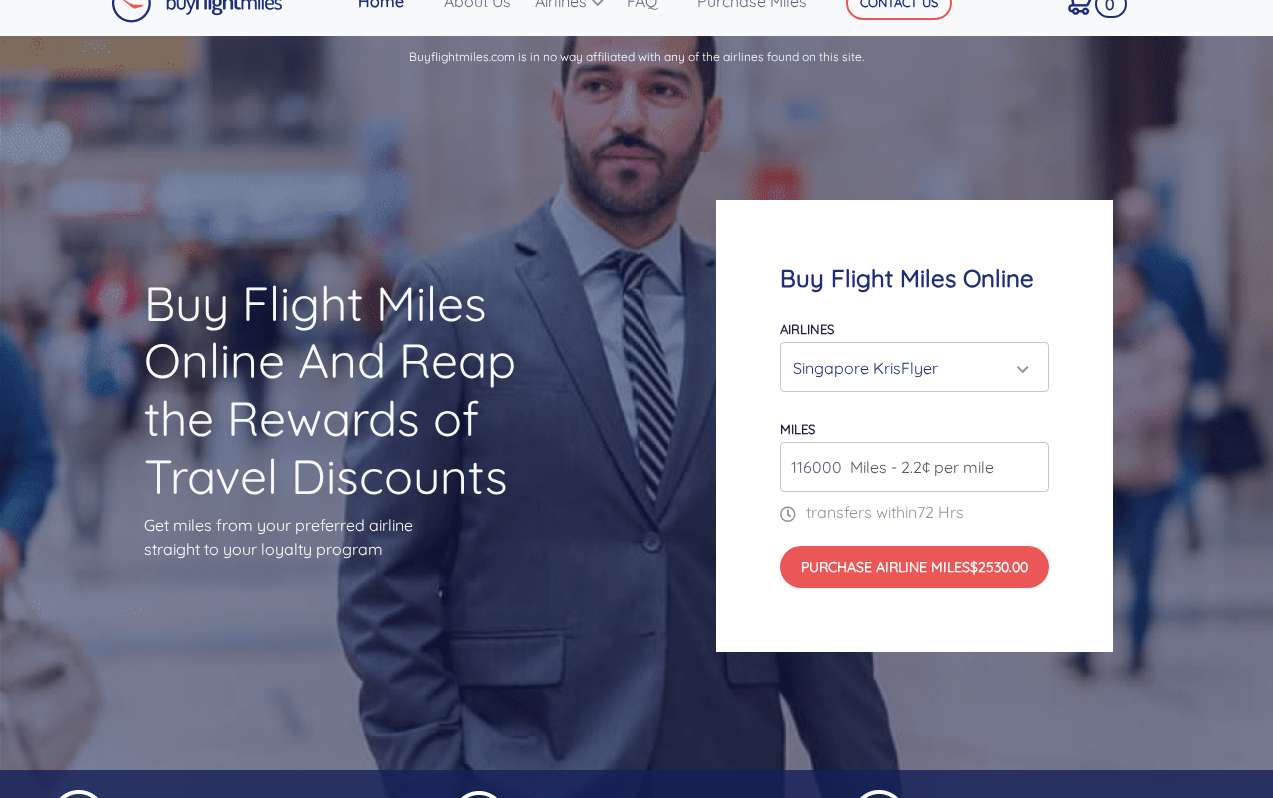 click on "116000" at bounding box center (914, 467) 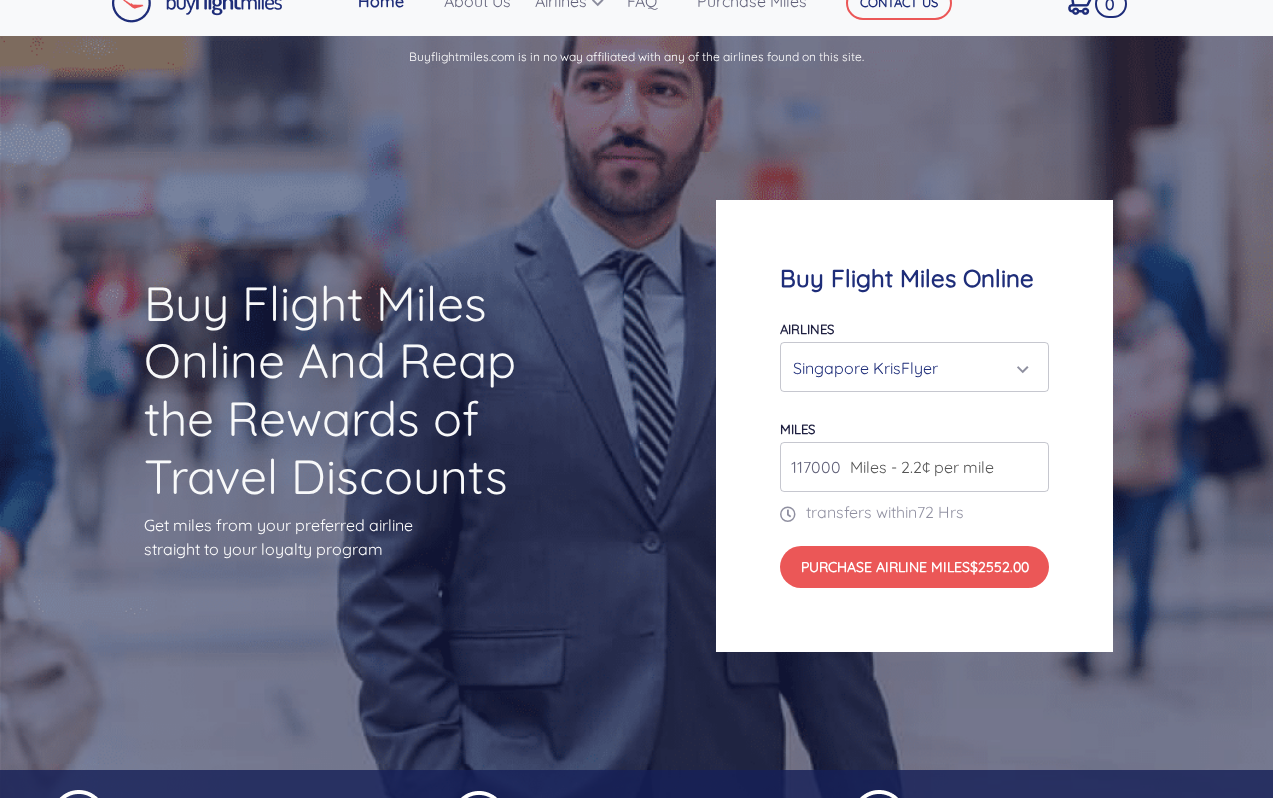 click on "117000" at bounding box center [914, 467] 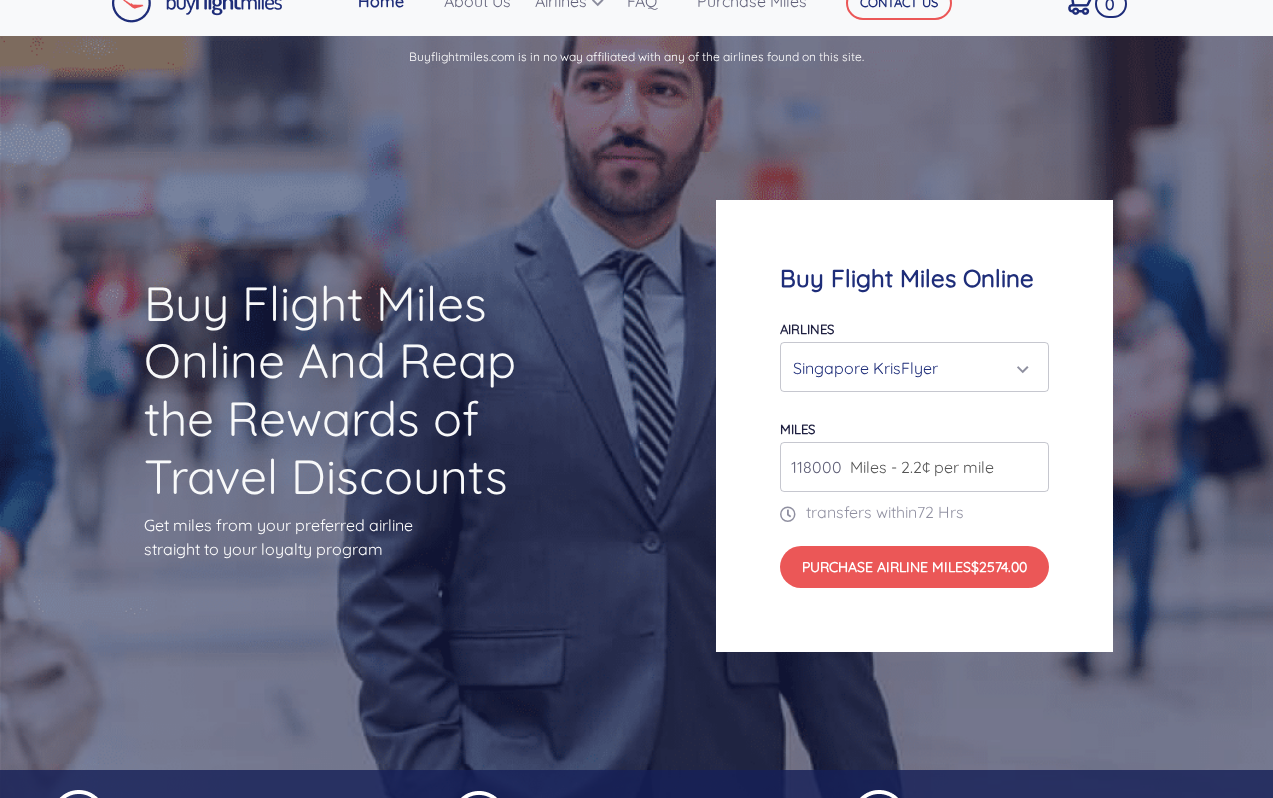 type on "118000" 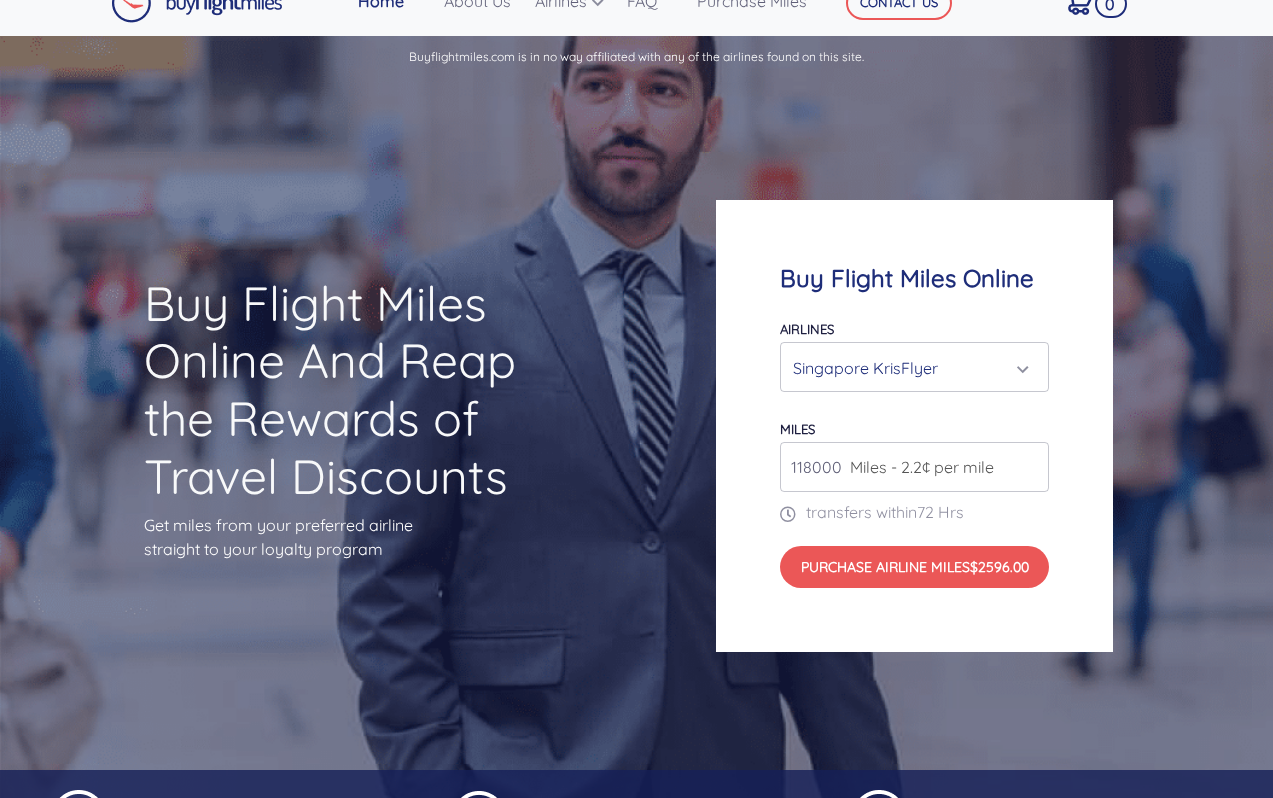 click on "Singapore KrisFlyer" at bounding box center (908, 368) 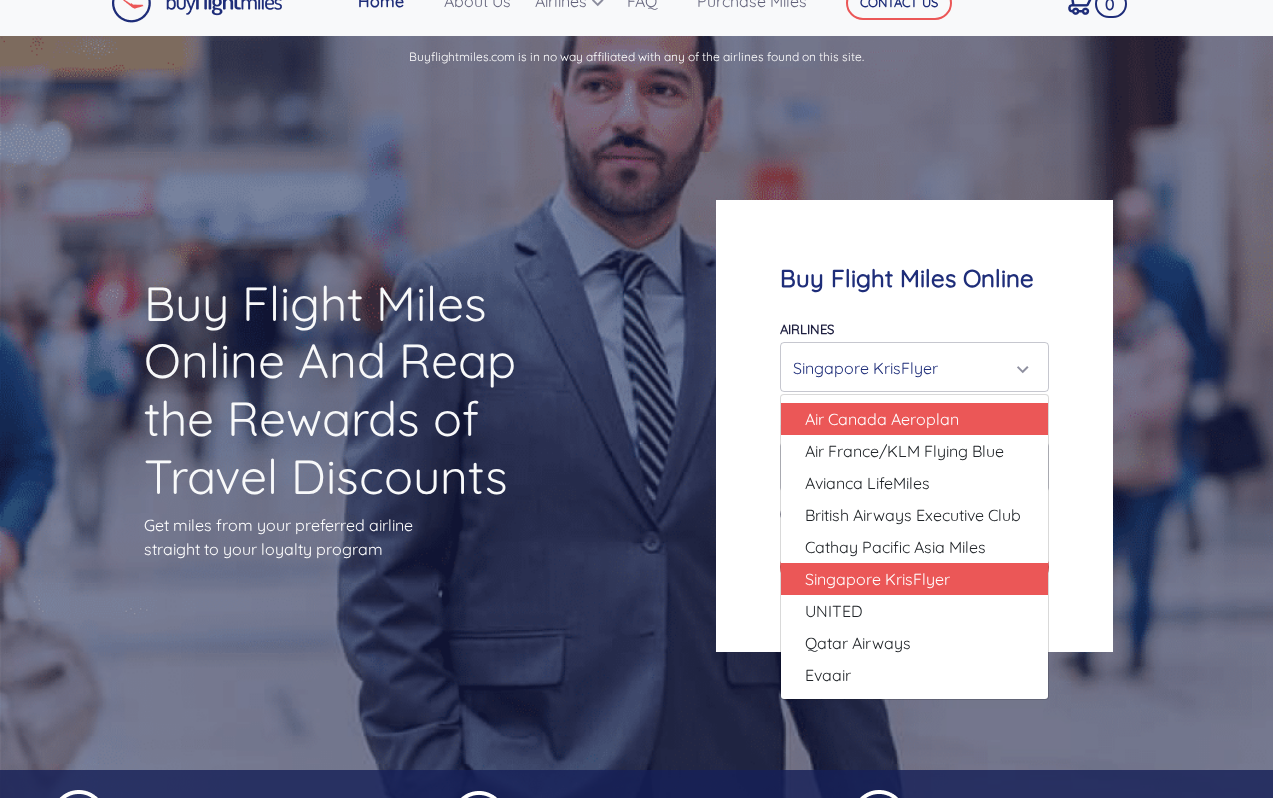 click on "Air Canada Aeroplan" at bounding box center (914, 419) 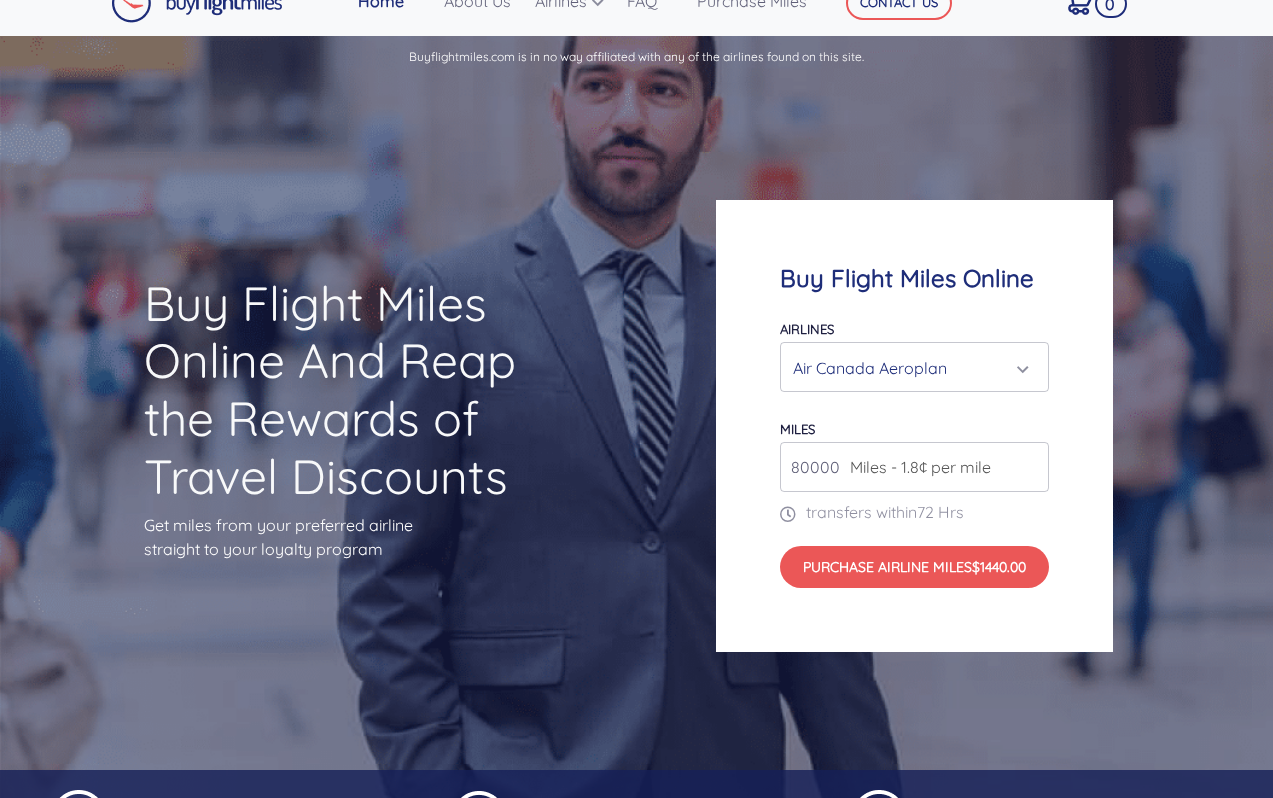 click on "Air Canada Aeroplan" at bounding box center [908, 368] 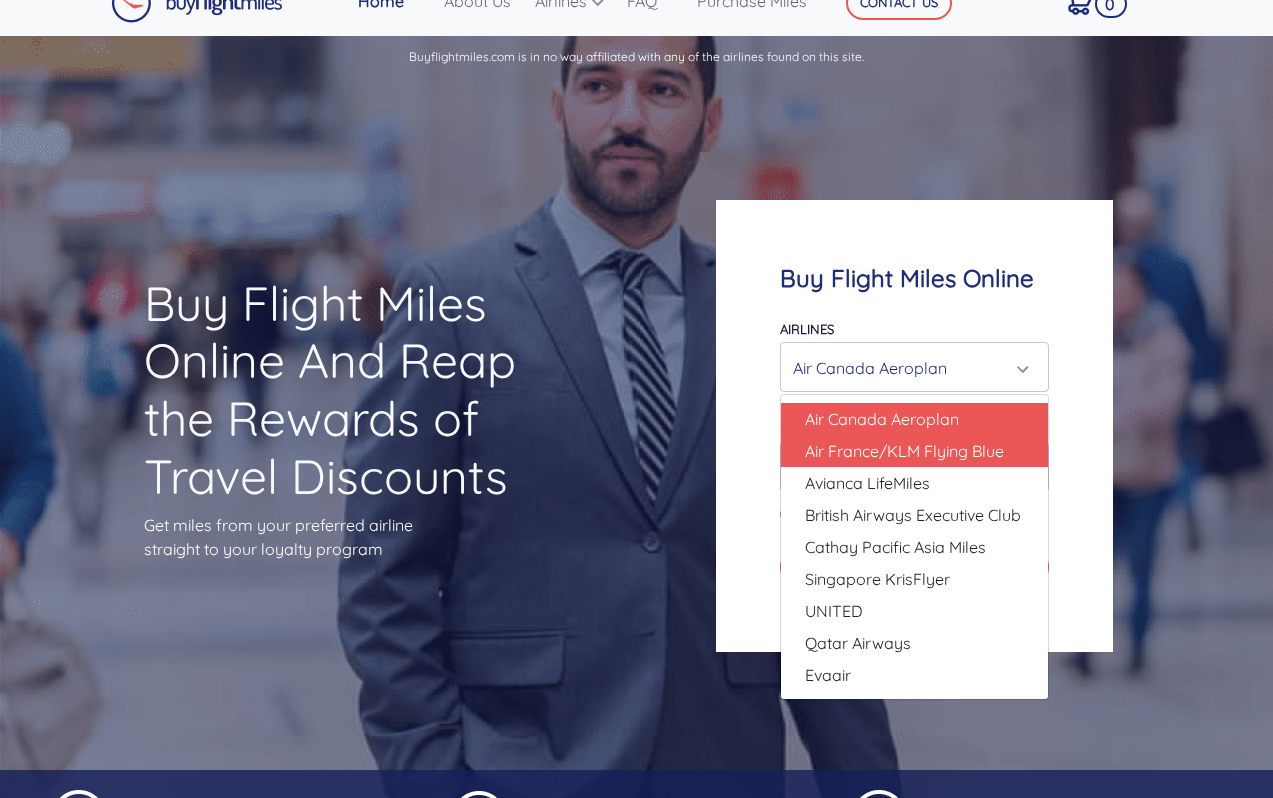 click on "Air France/KLM Flying Blue" at bounding box center (914, 451) 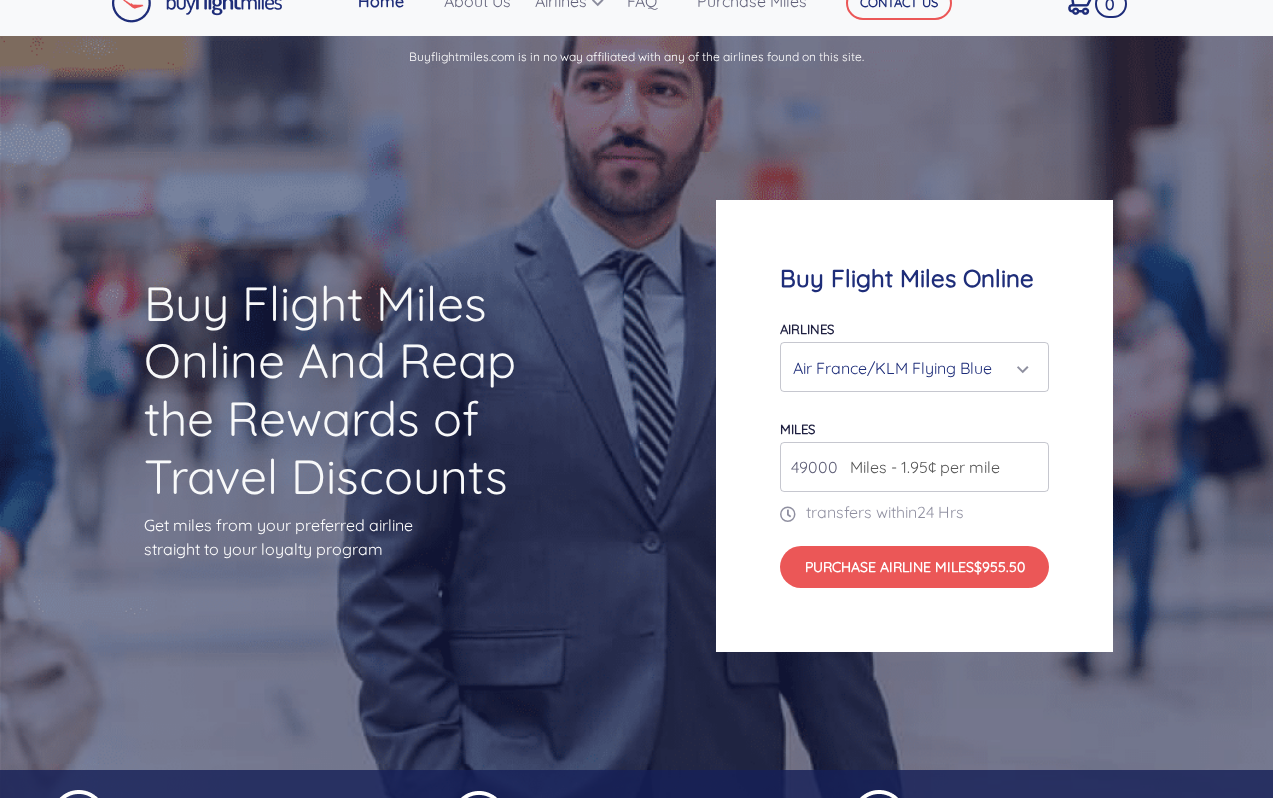 click on "Air France/KLM Flying Blue" at bounding box center (908, 368) 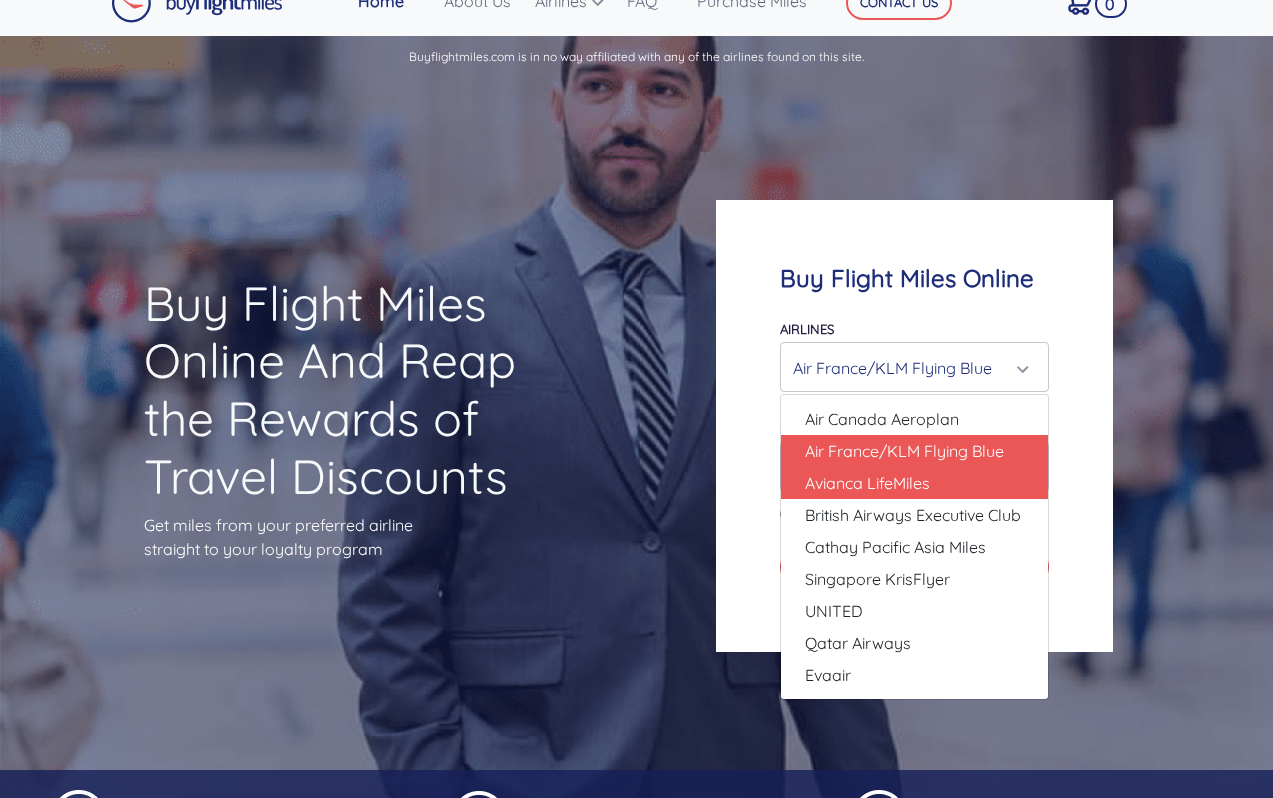 click on "Avianca LifeMiles" at bounding box center [914, 483] 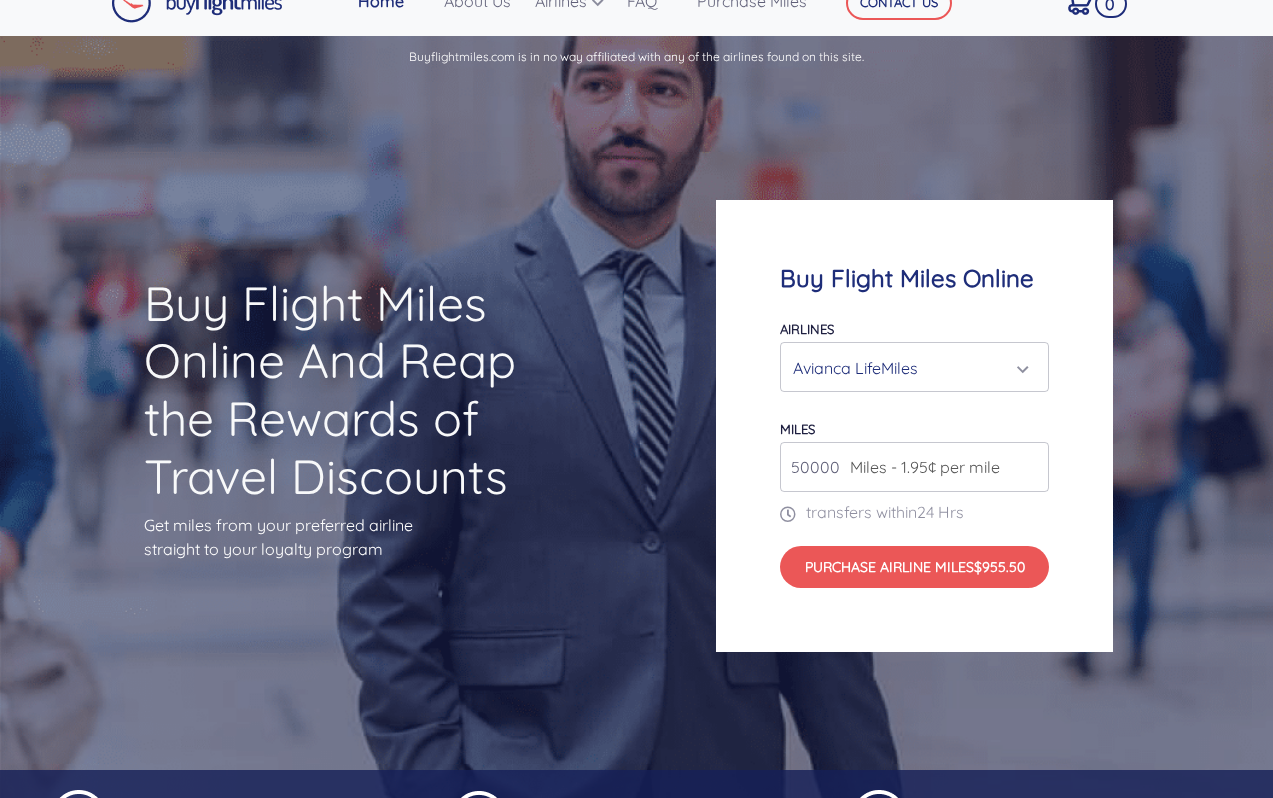type on "50000" 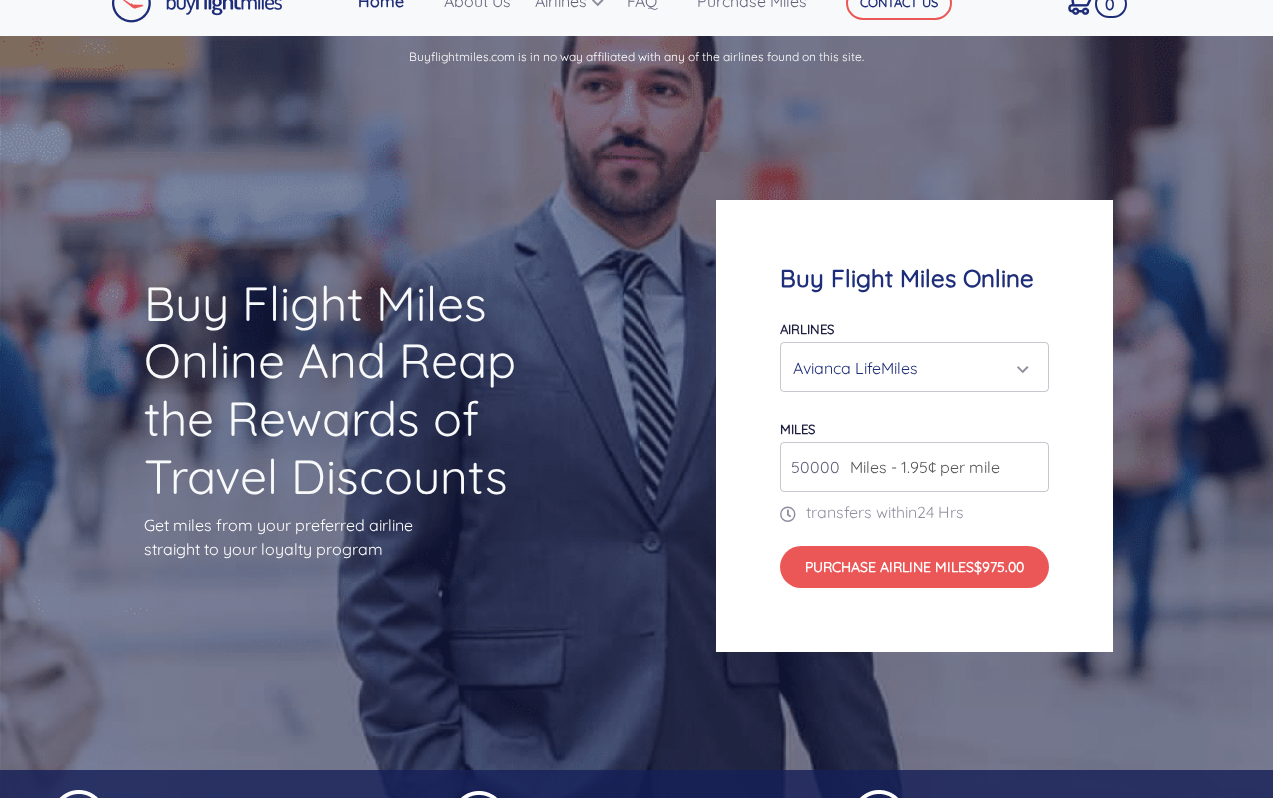 type 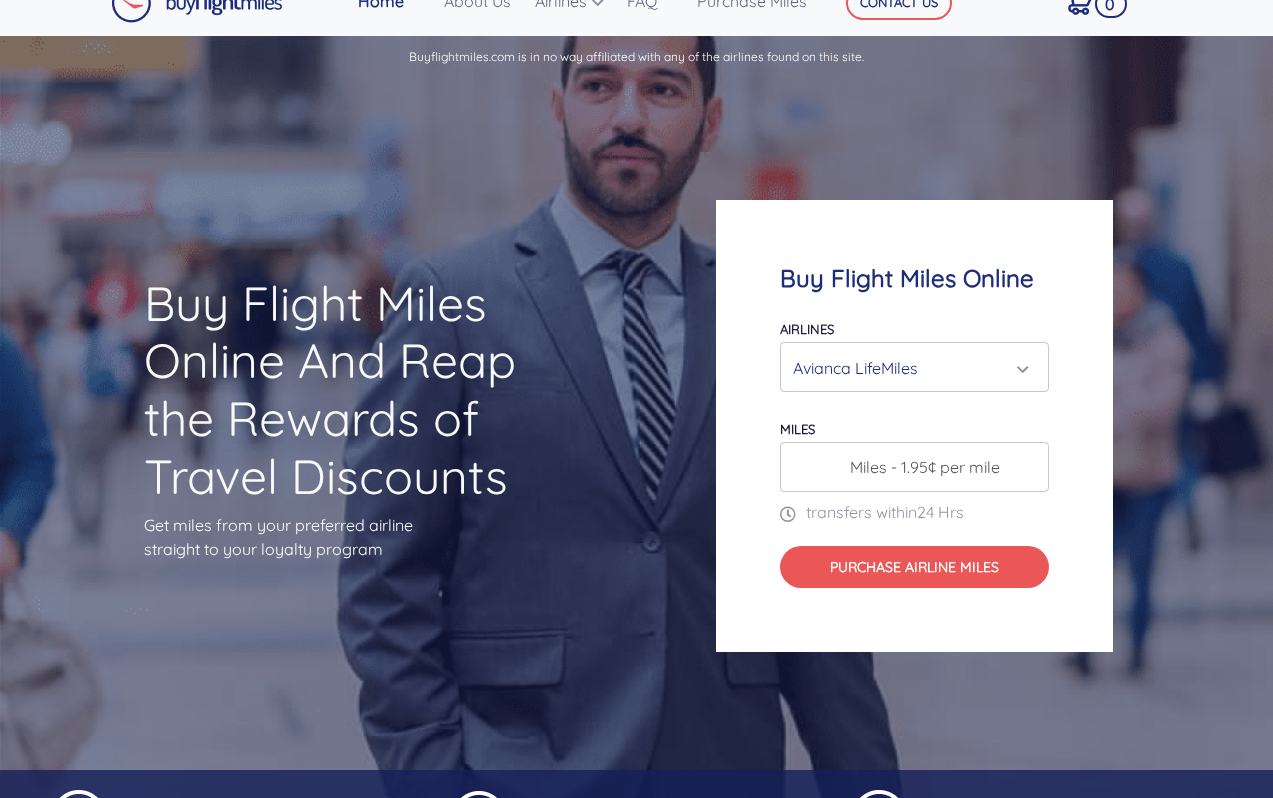 click on "Avianca LifeMiles" at bounding box center [908, 368] 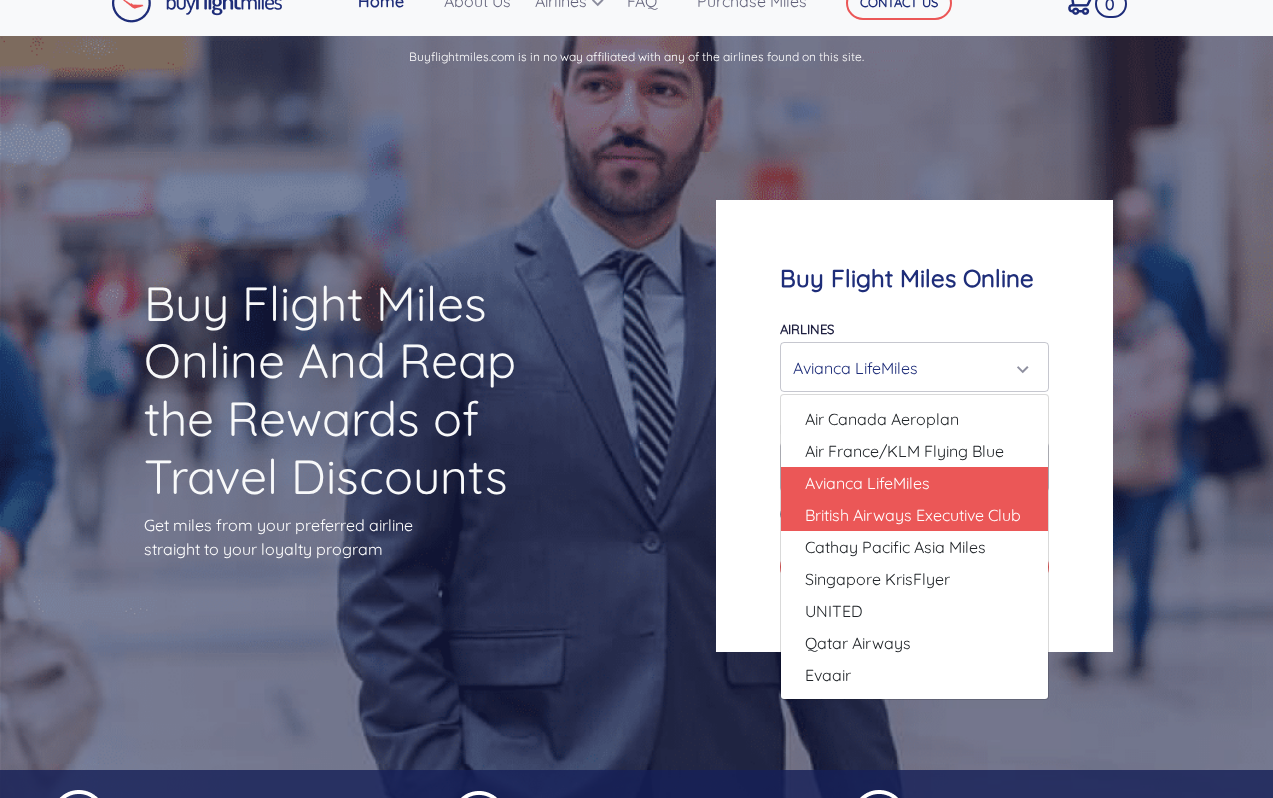 click on "British Airways Executive Club" at bounding box center (913, 515) 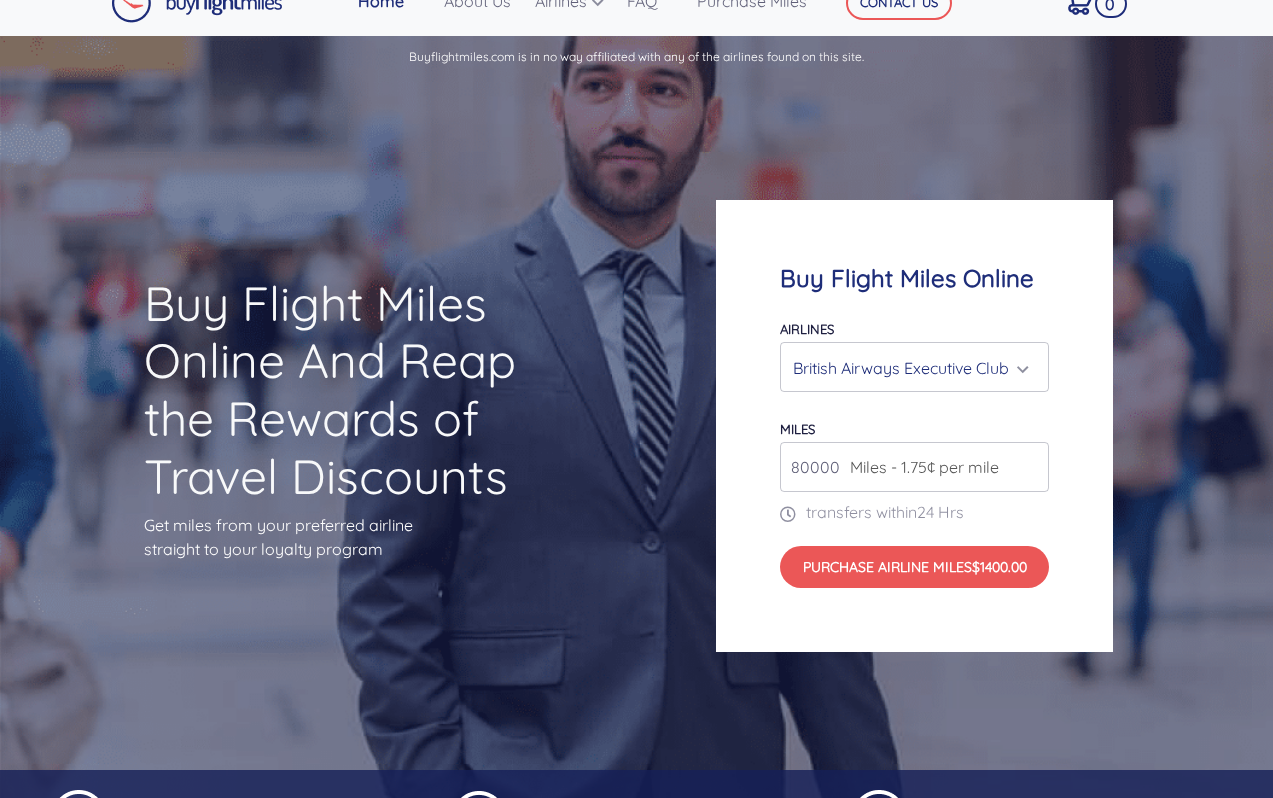 click on "Miles - 1.75¢ per mile" at bounding box center [919, 467] 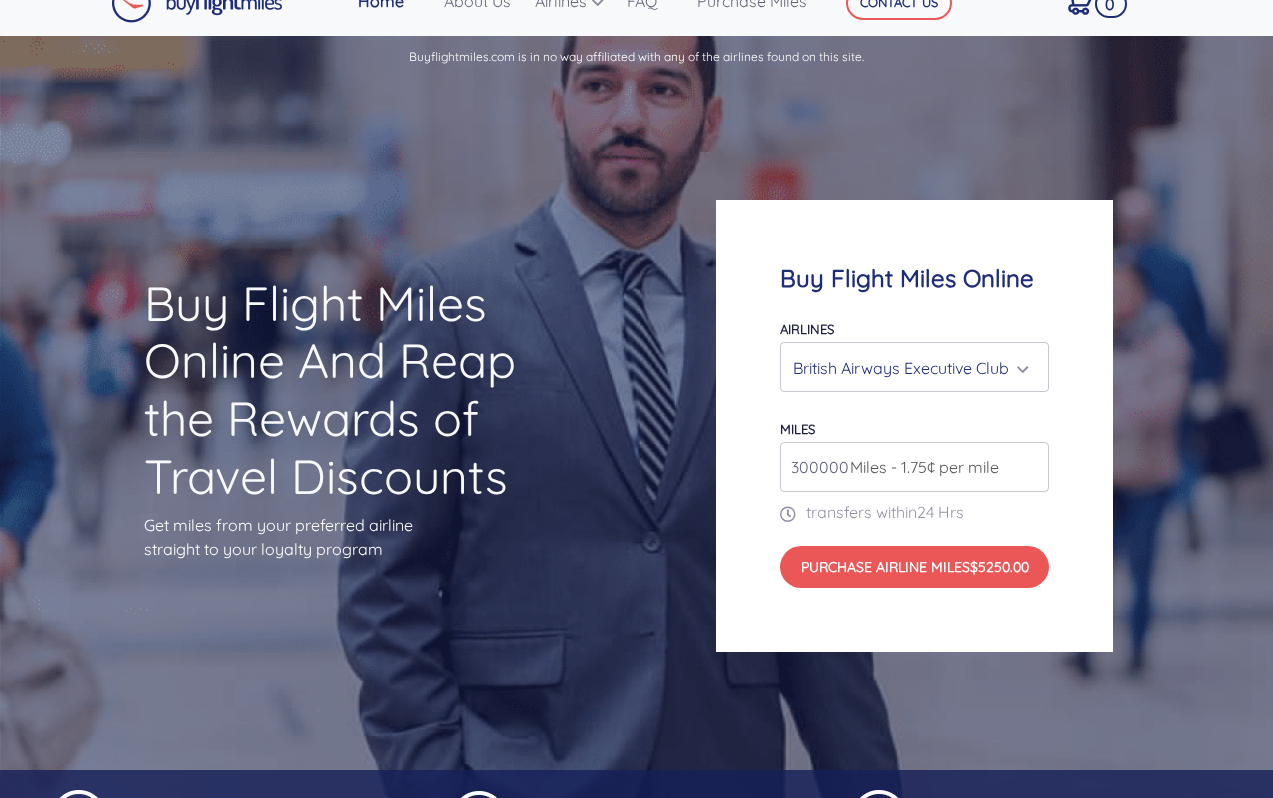 type on "300000" 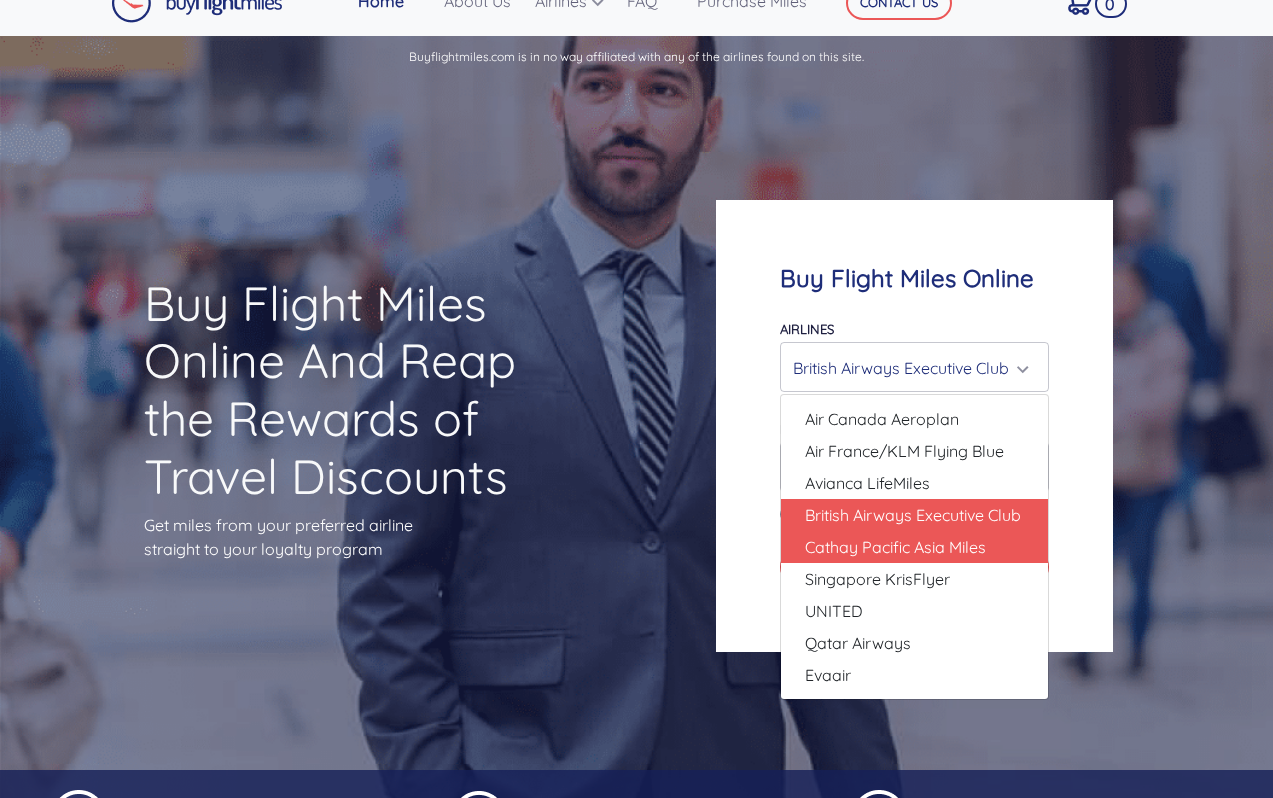 click on "Cathay Pacific Asia Miles" at bounding box center (895, 547) 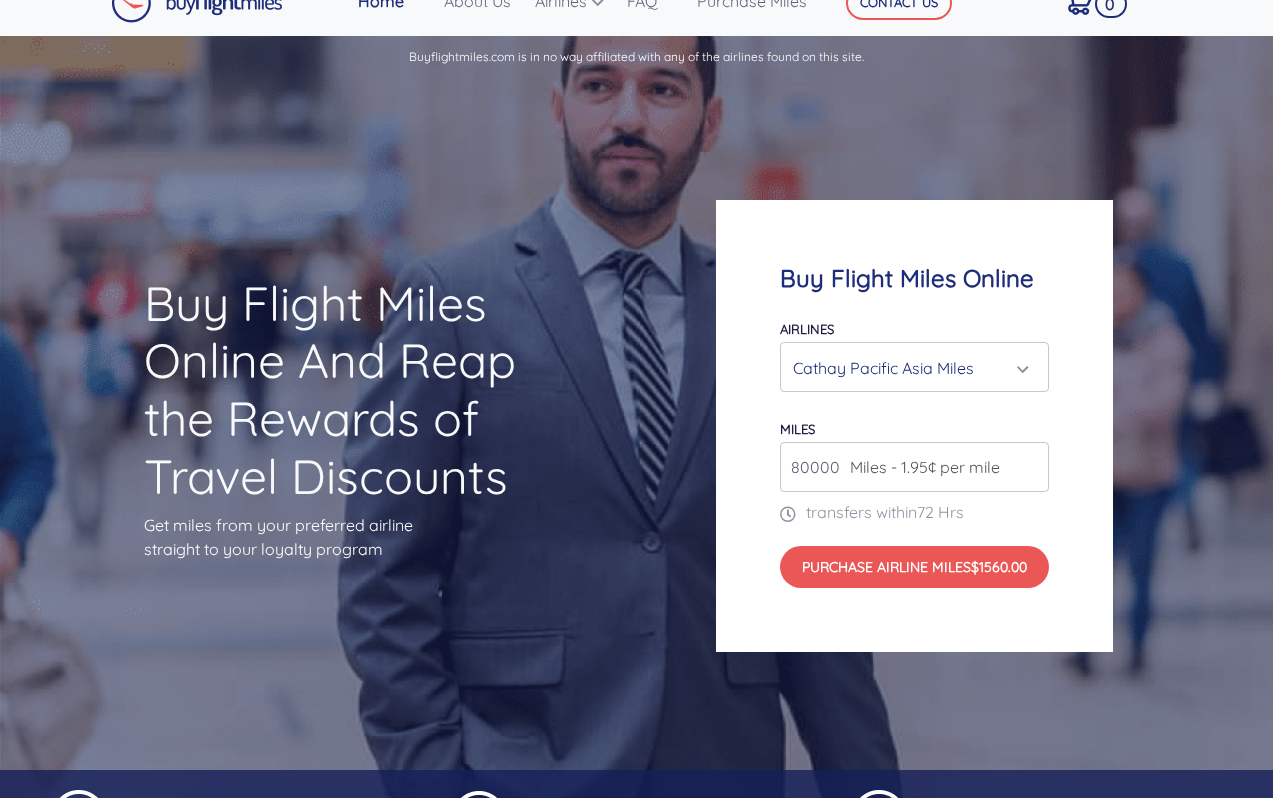 drag, startPoint x: 836, startPoint y: 472, endPoint x: 657, endPoint y: 468, distance: 179.0447 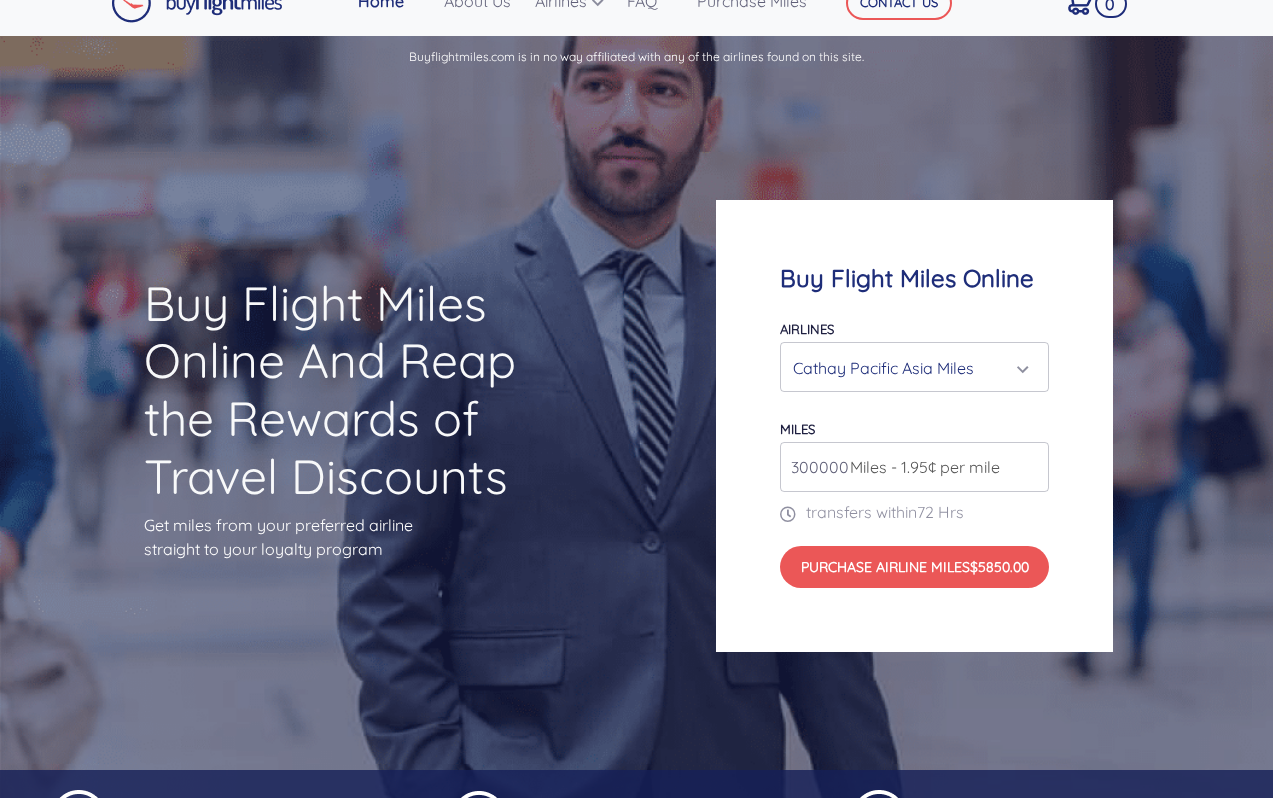 type on "300000" 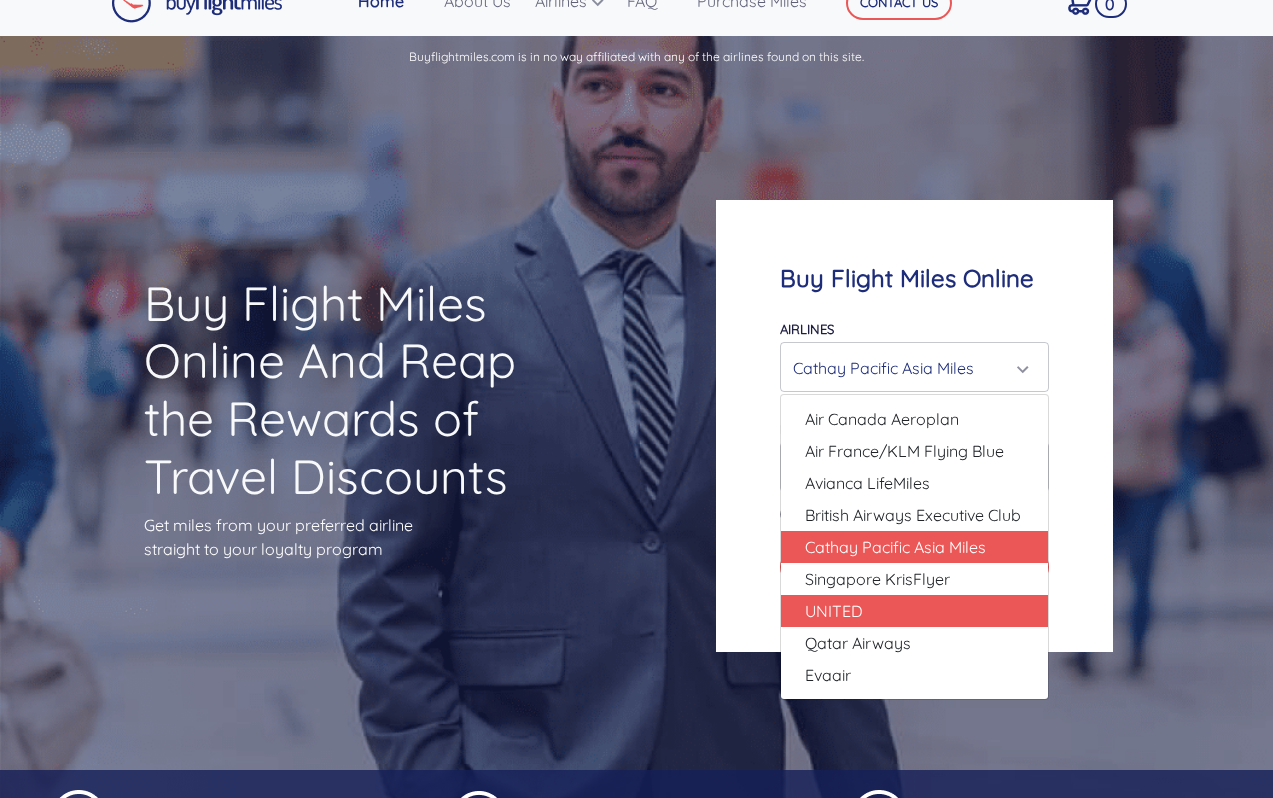 click on "UNITED" at bounding box center [914, 611] 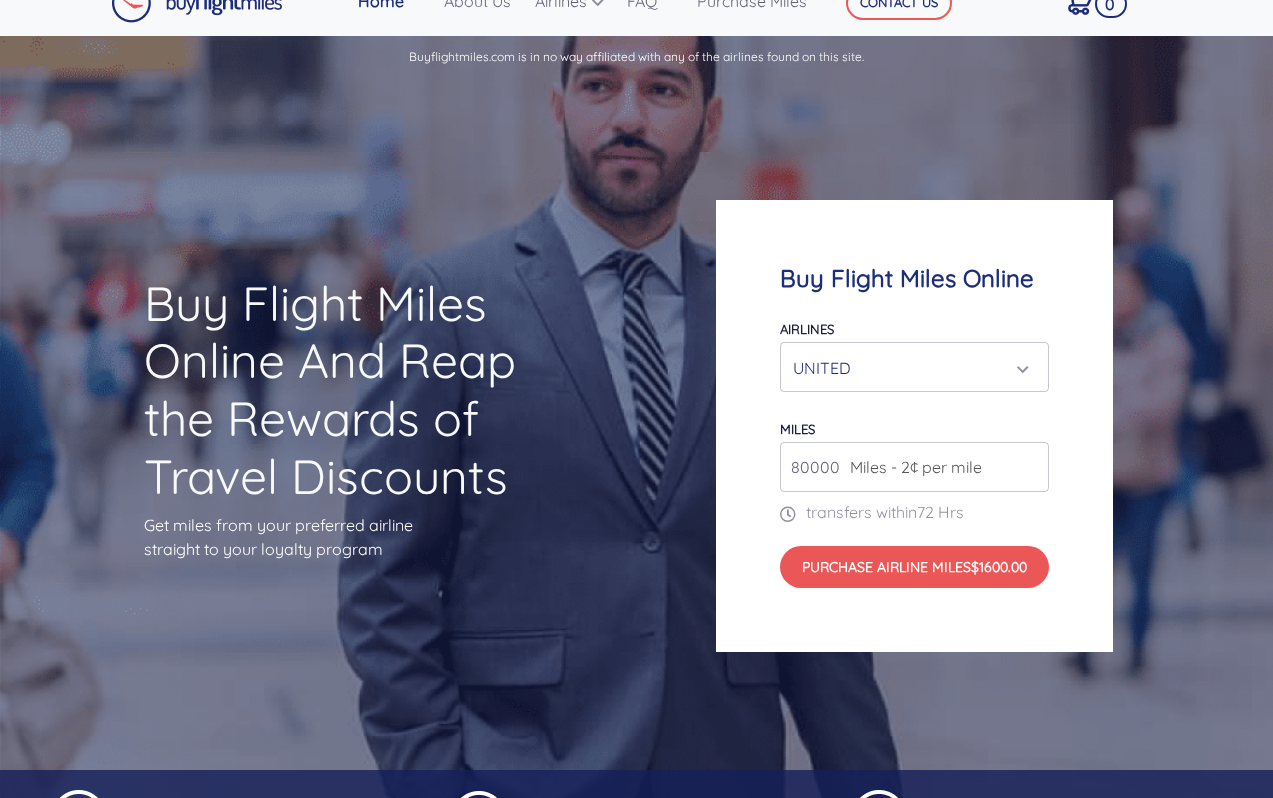 click on "UNITED" at bounding box center (908, 368) 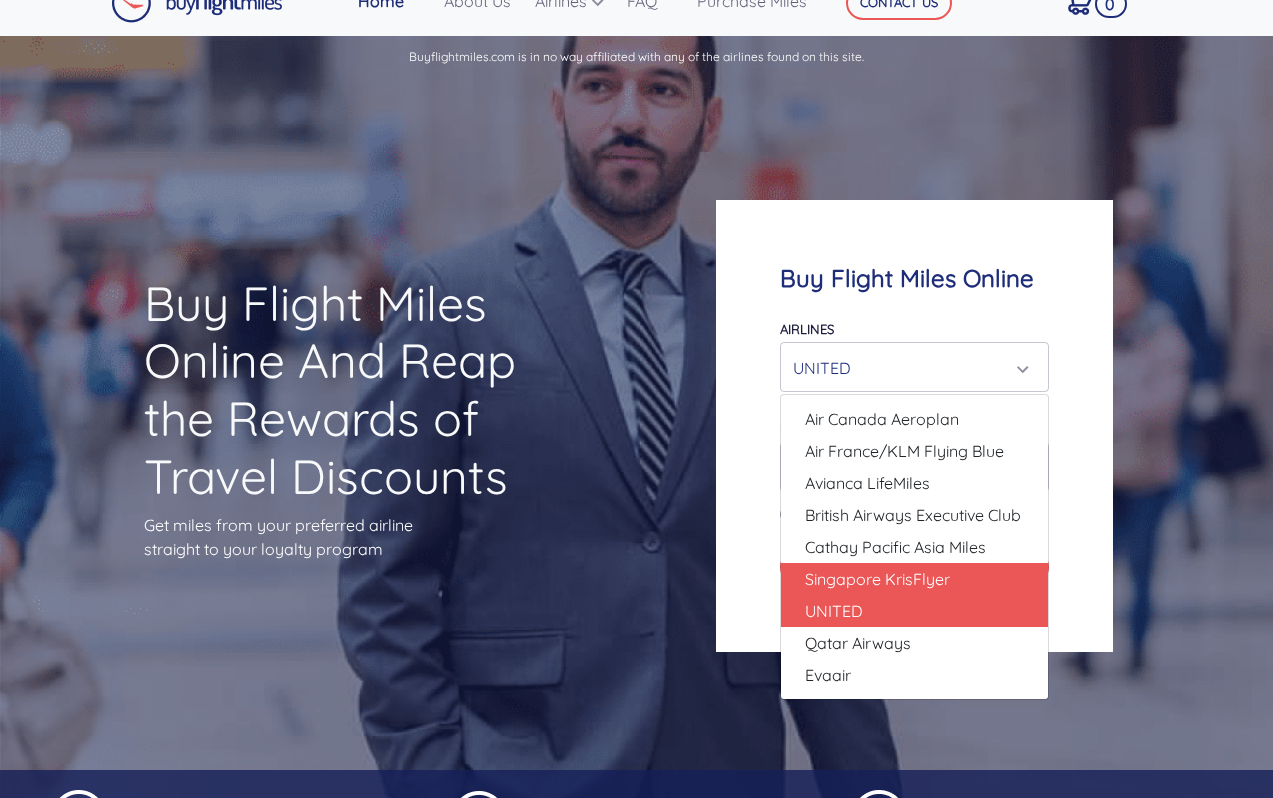 click on "Singapore KrisFlyer" at bounding box center [877, 579] 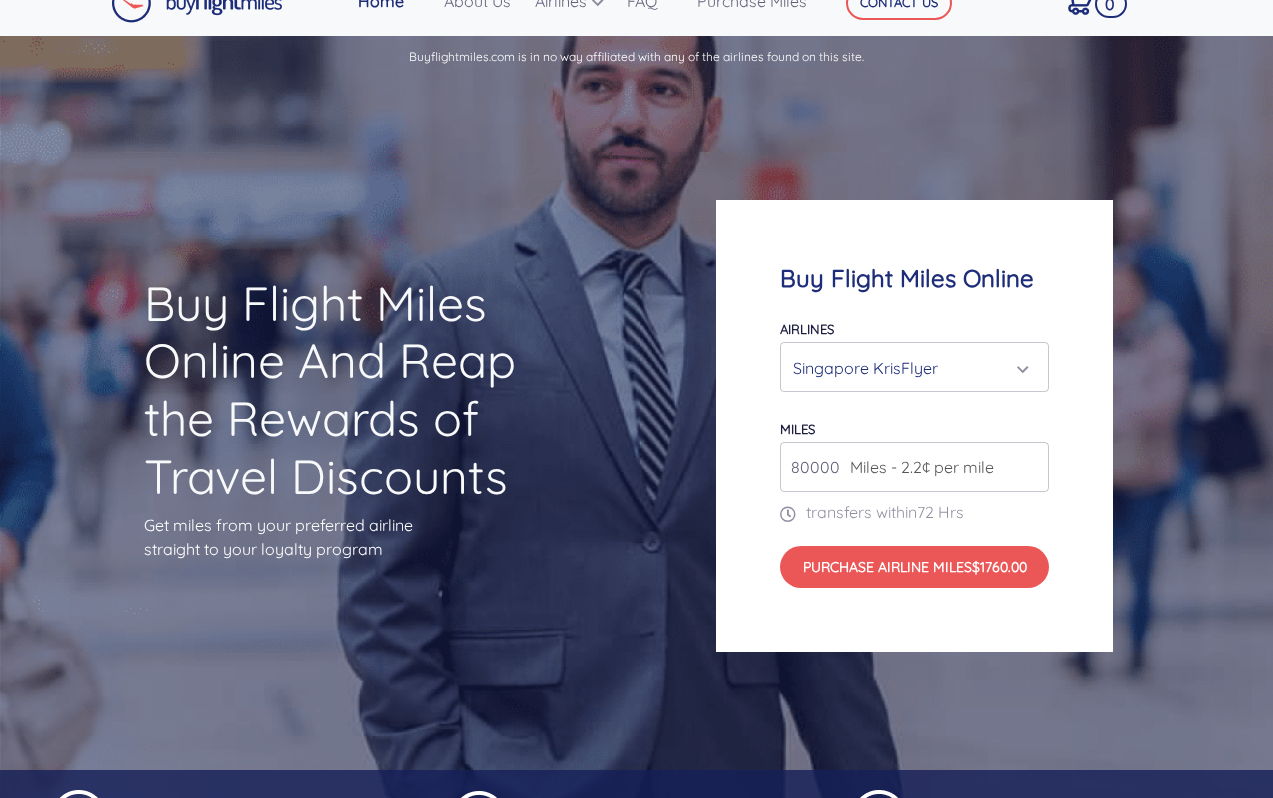 drag, startPoint x: 838, startPoint y: 476, endPoint x: 700, endPoint y: 456, distance: 139.44174 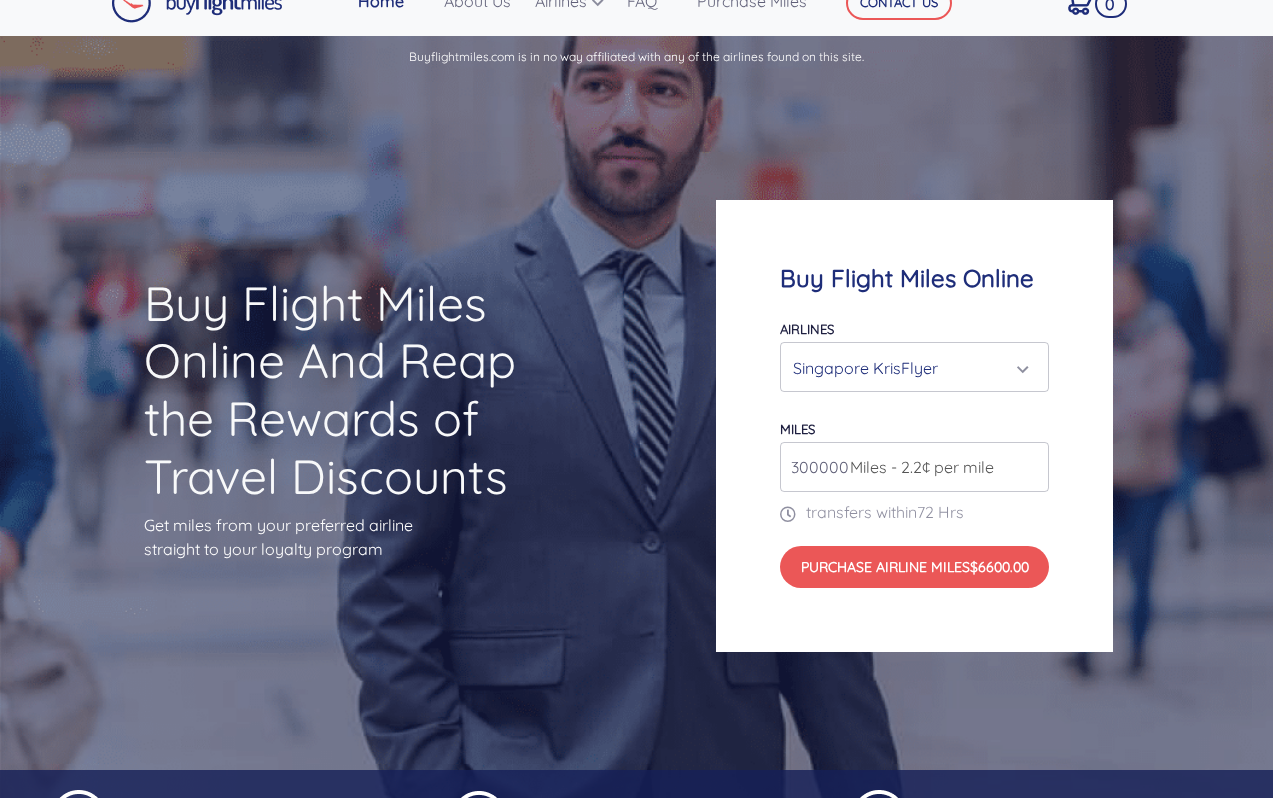 type on "300000" 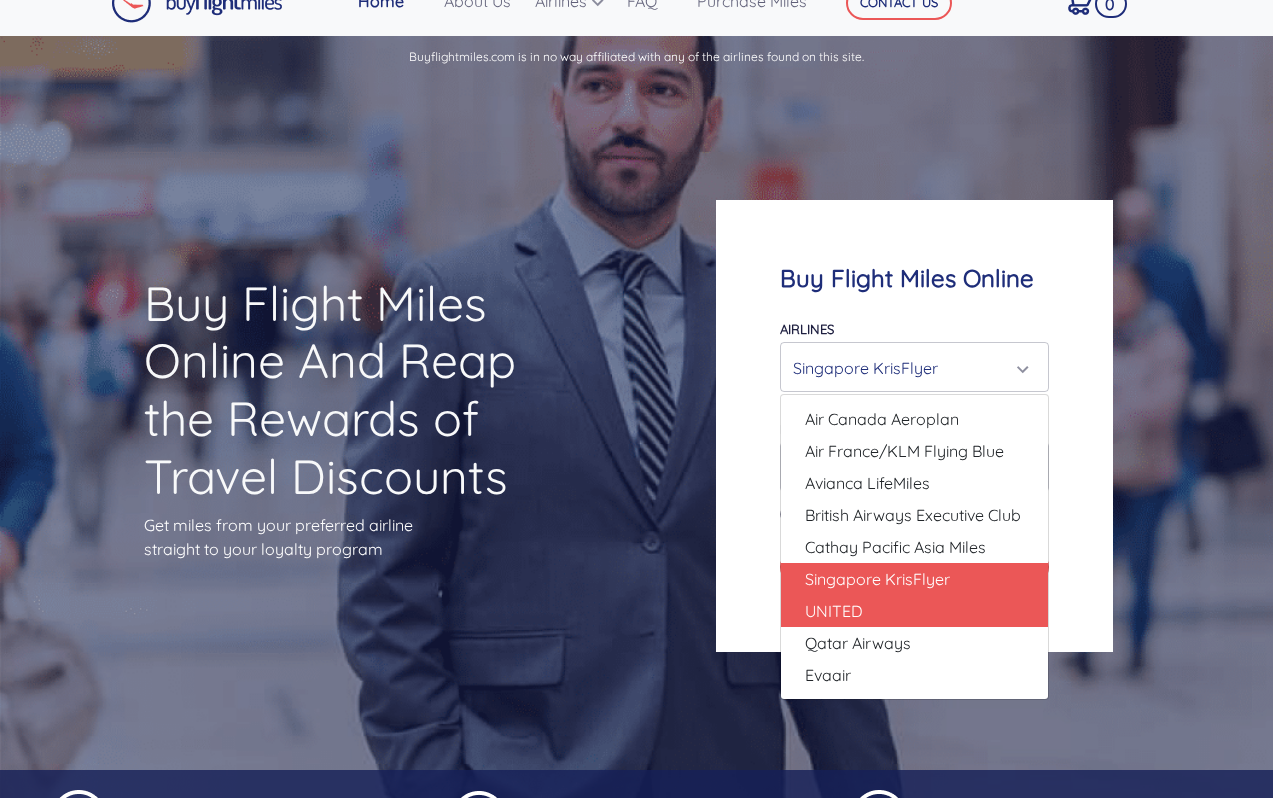 click on "UNITED" at bounding box center [914, 611] 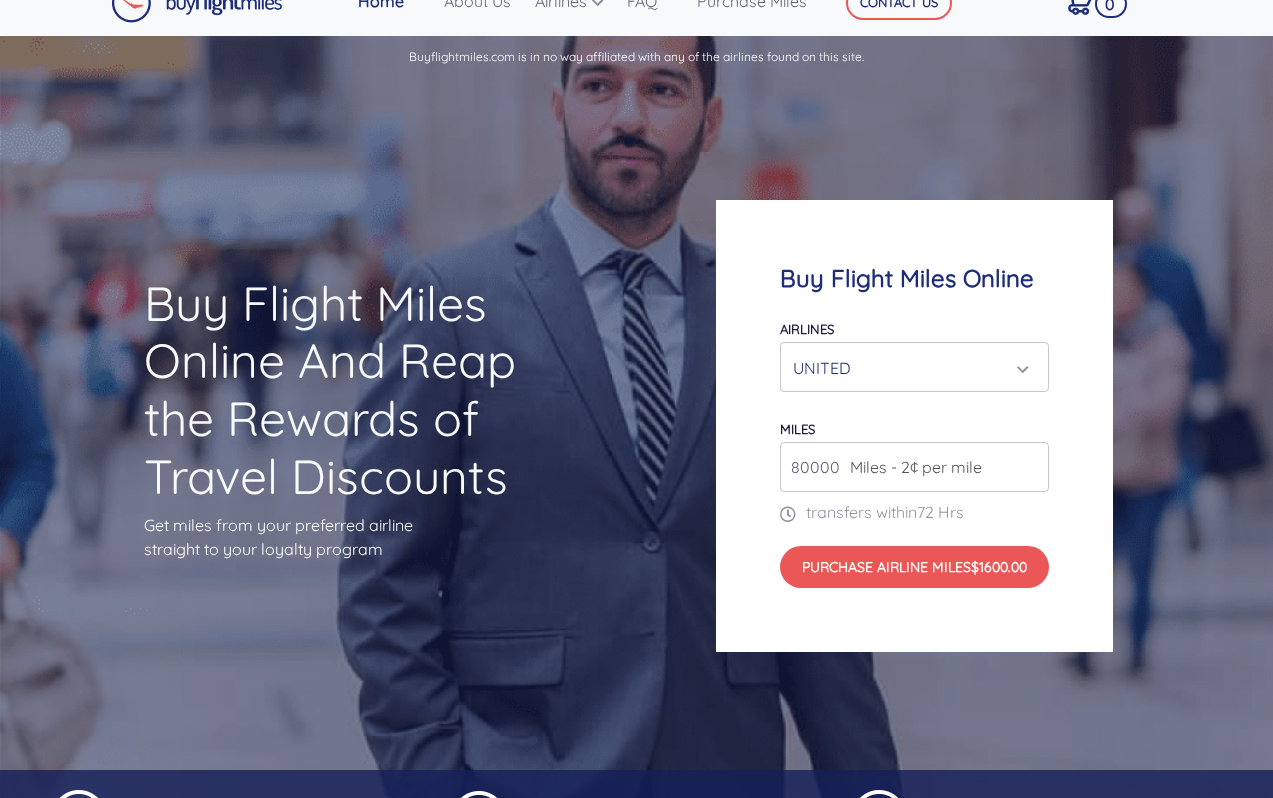 click on "80000" at bounding box center [914, 467] 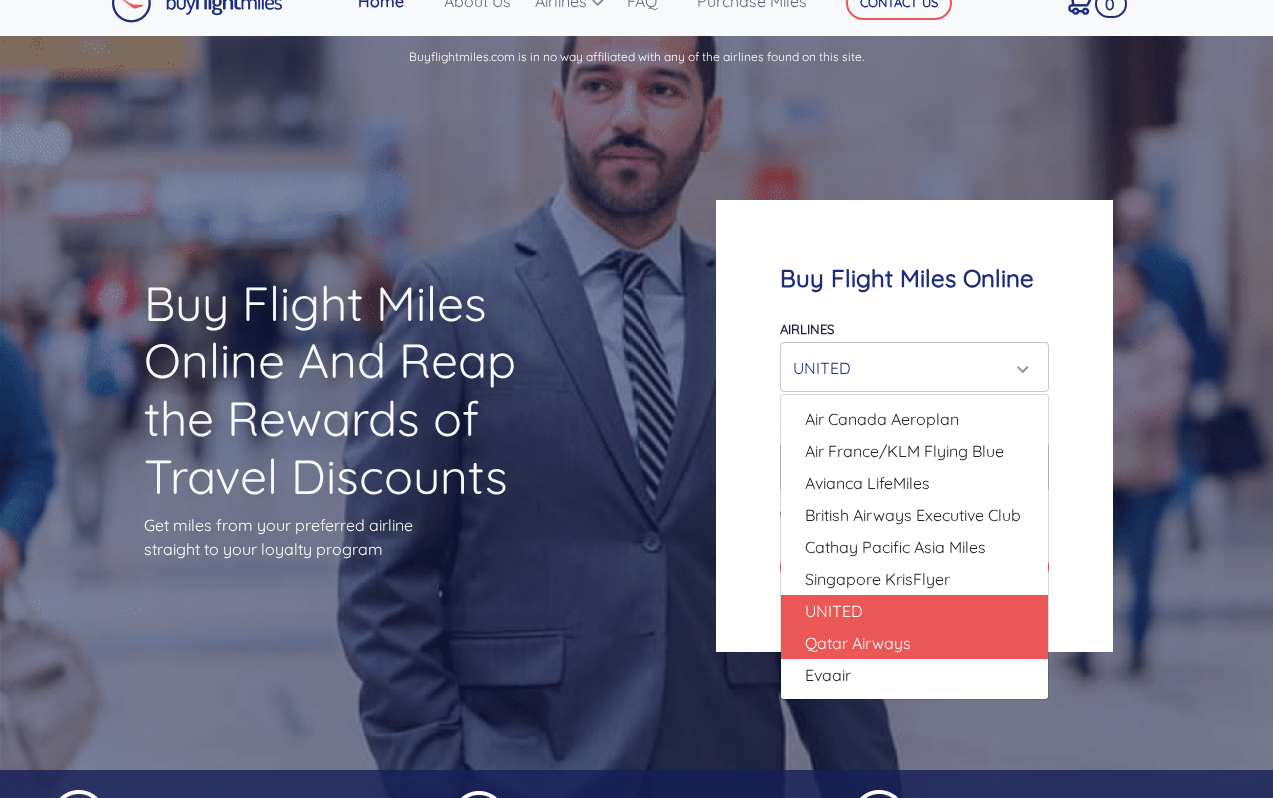 click on "Qatar Airways" at bounding box center [858, 643] 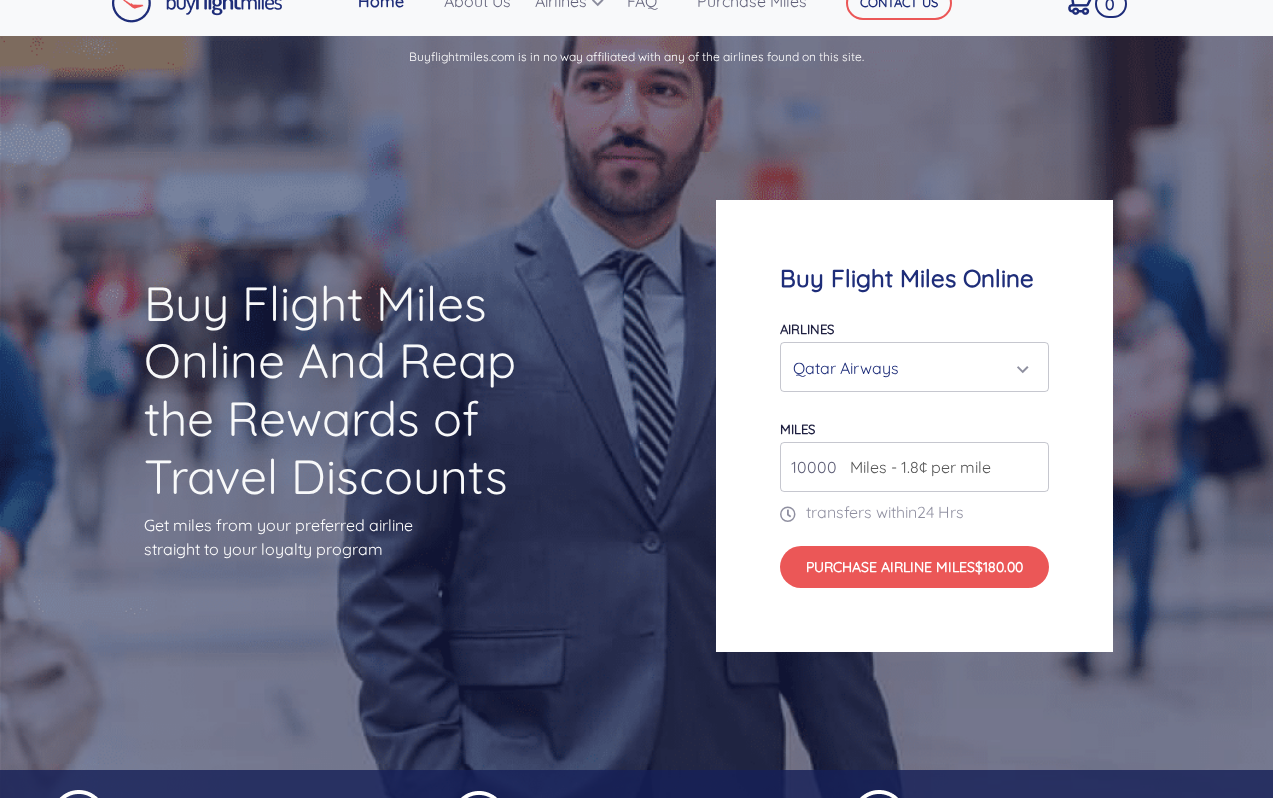 click on "Qatar Airways" at bounding box center (914, 367) 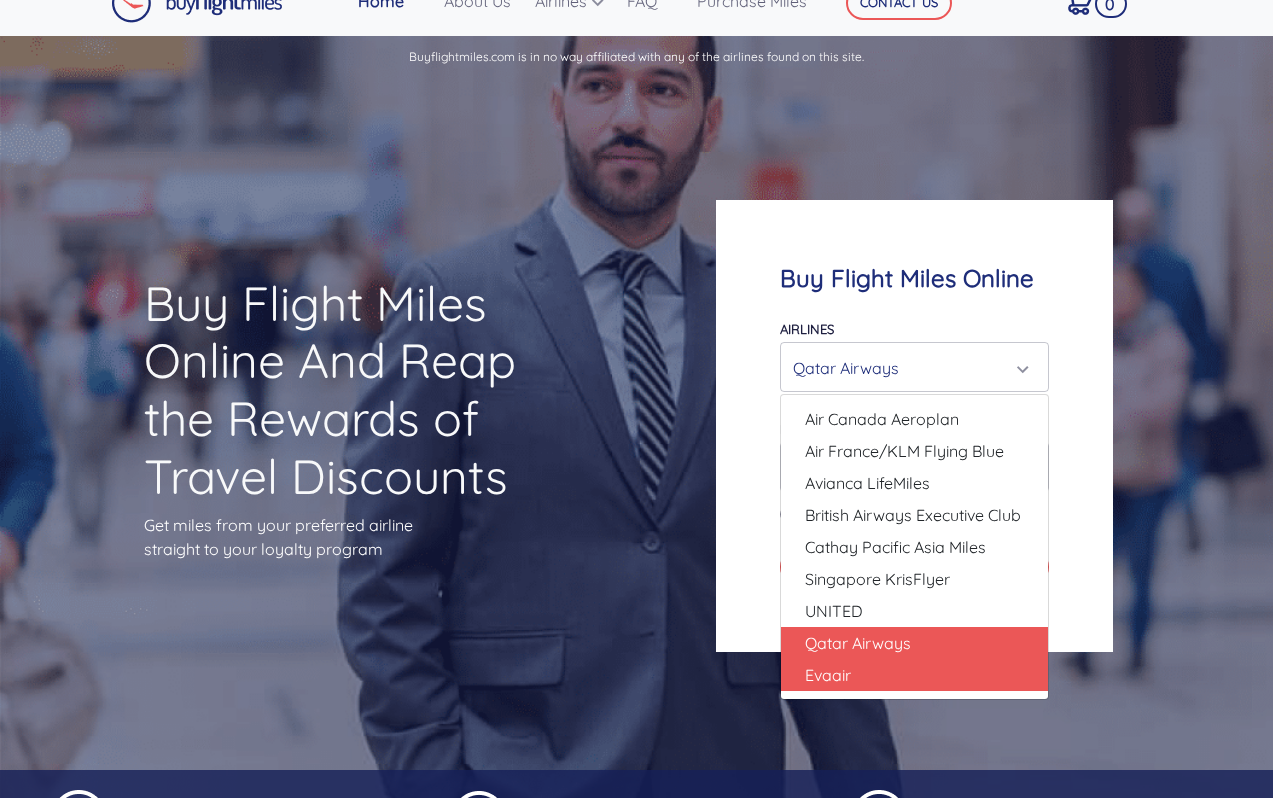 click on "Evaair" at bounding box center [828, 675] 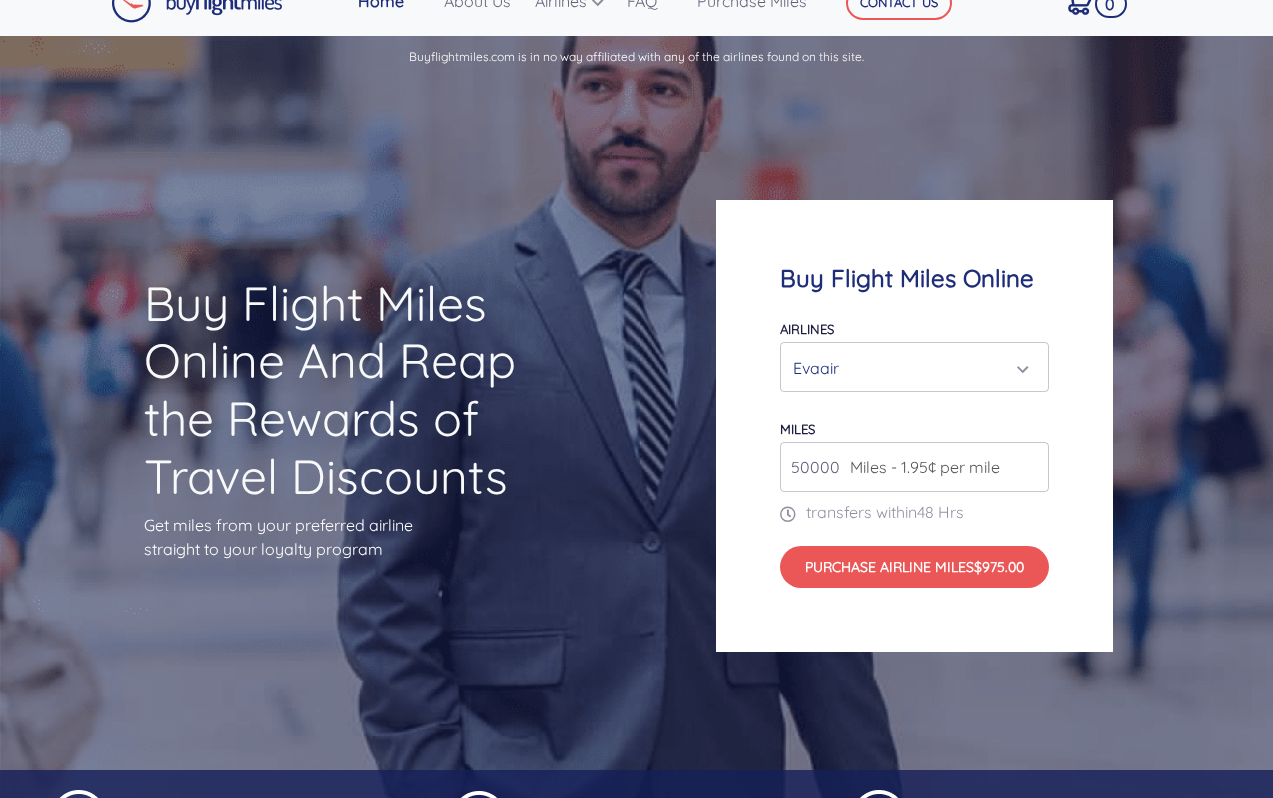 click on "Evaair" at bounding box center [908, 368] 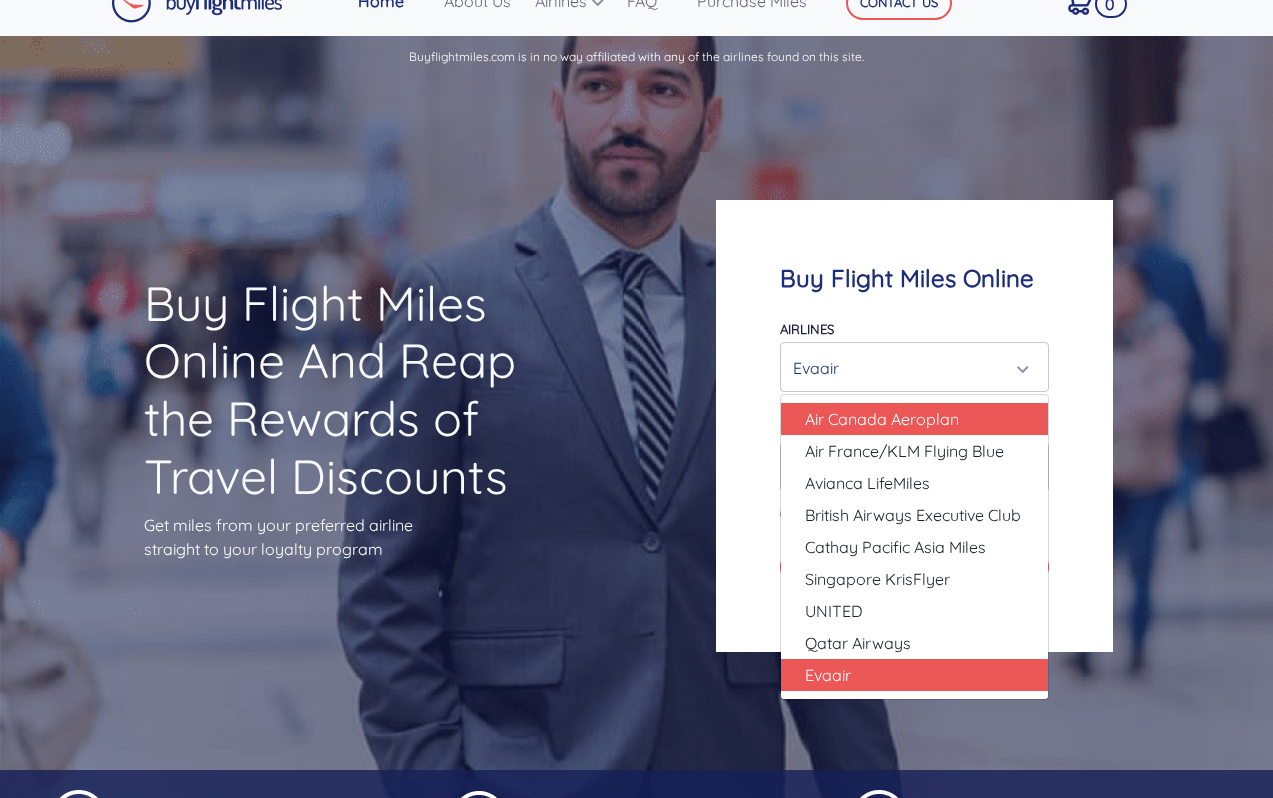 click on "Air Canada Aeroplan" at bounding box center [882, 419] 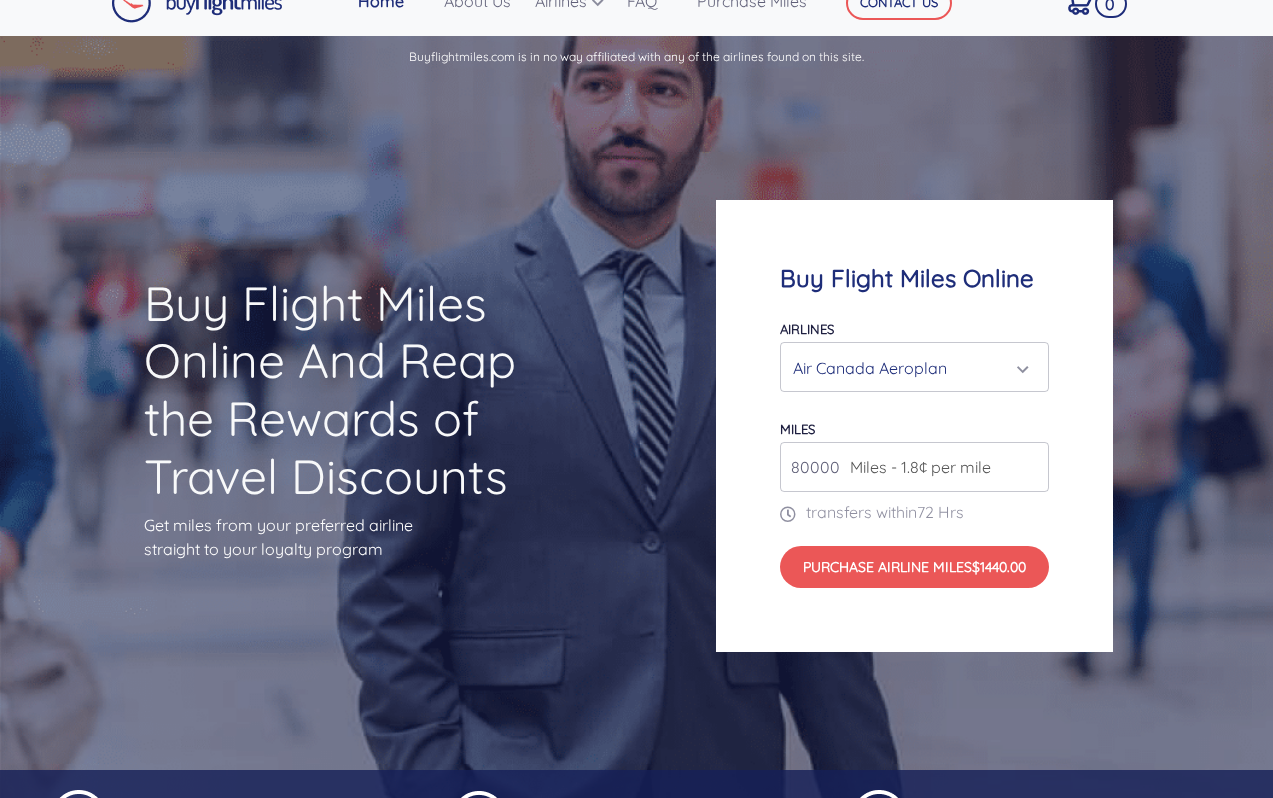 click on "Air Canada Aeroplan" at bounding box center (908, 368) 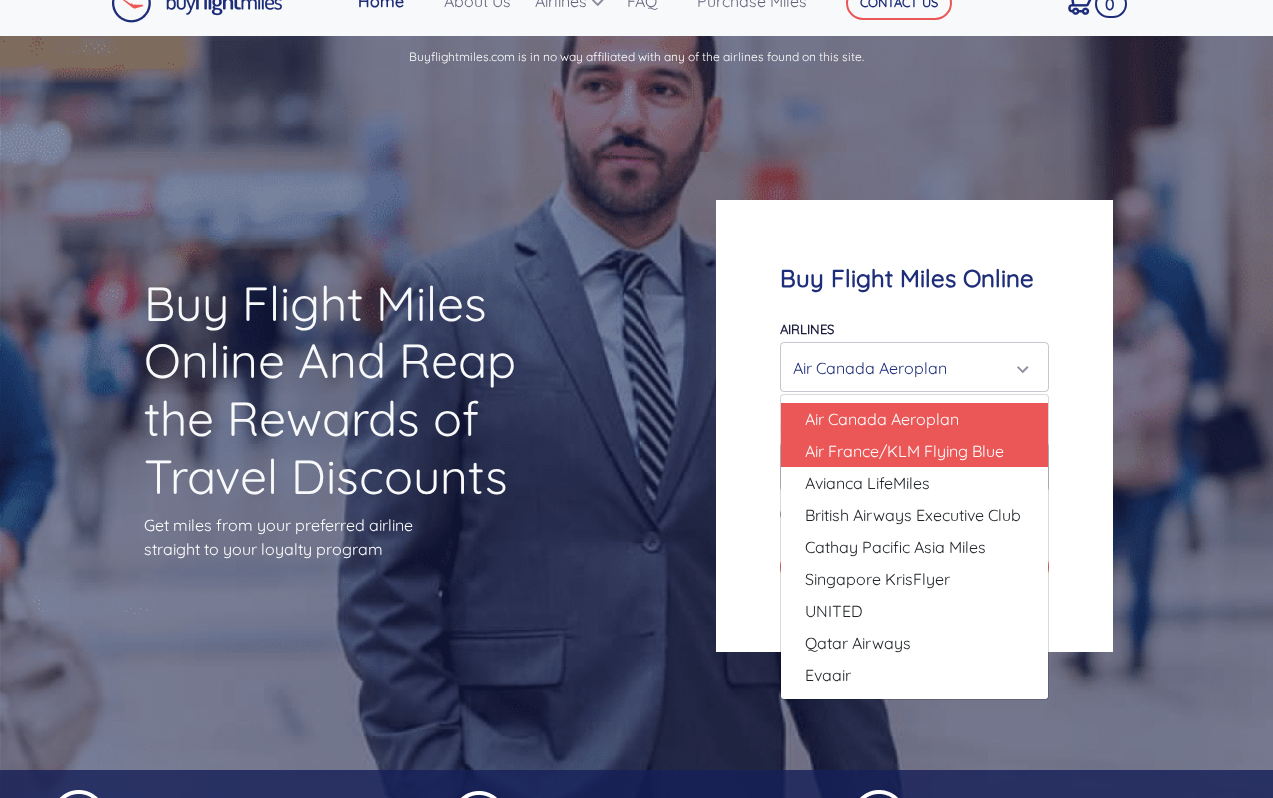 click on "Air France/KLM Flying Blue" at bounding box center (904, 451) 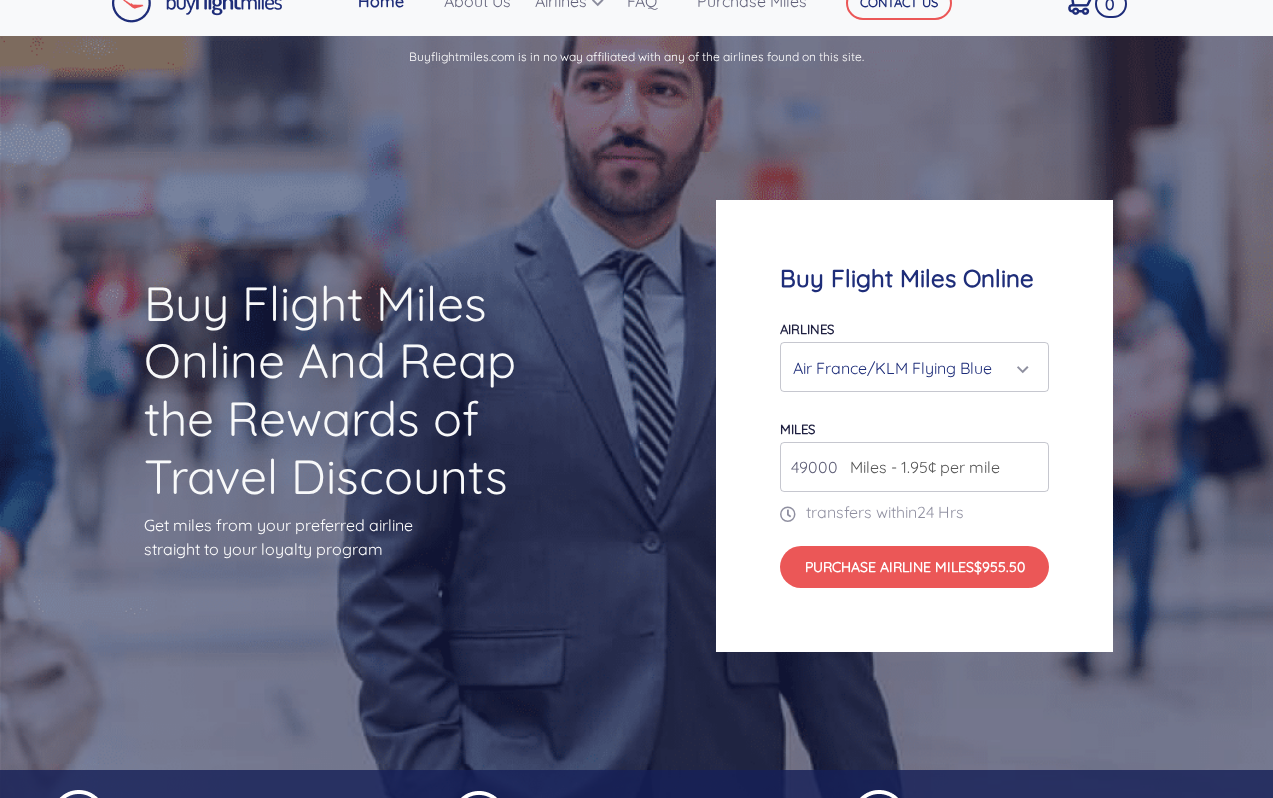 click on "Air France/KLM Flying Blue" at bounding box center [908, 368] 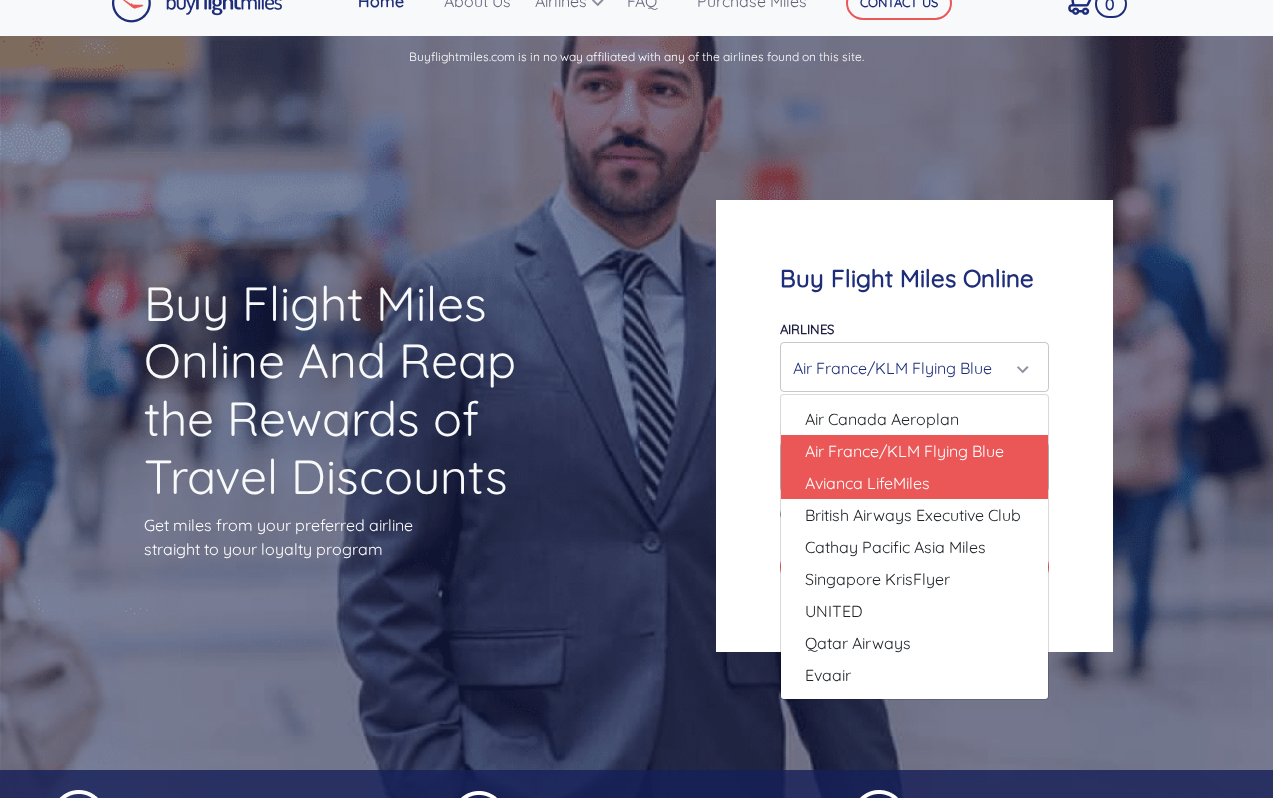 click on "Avianca LifeMiles" at bounding box center [867, 483] 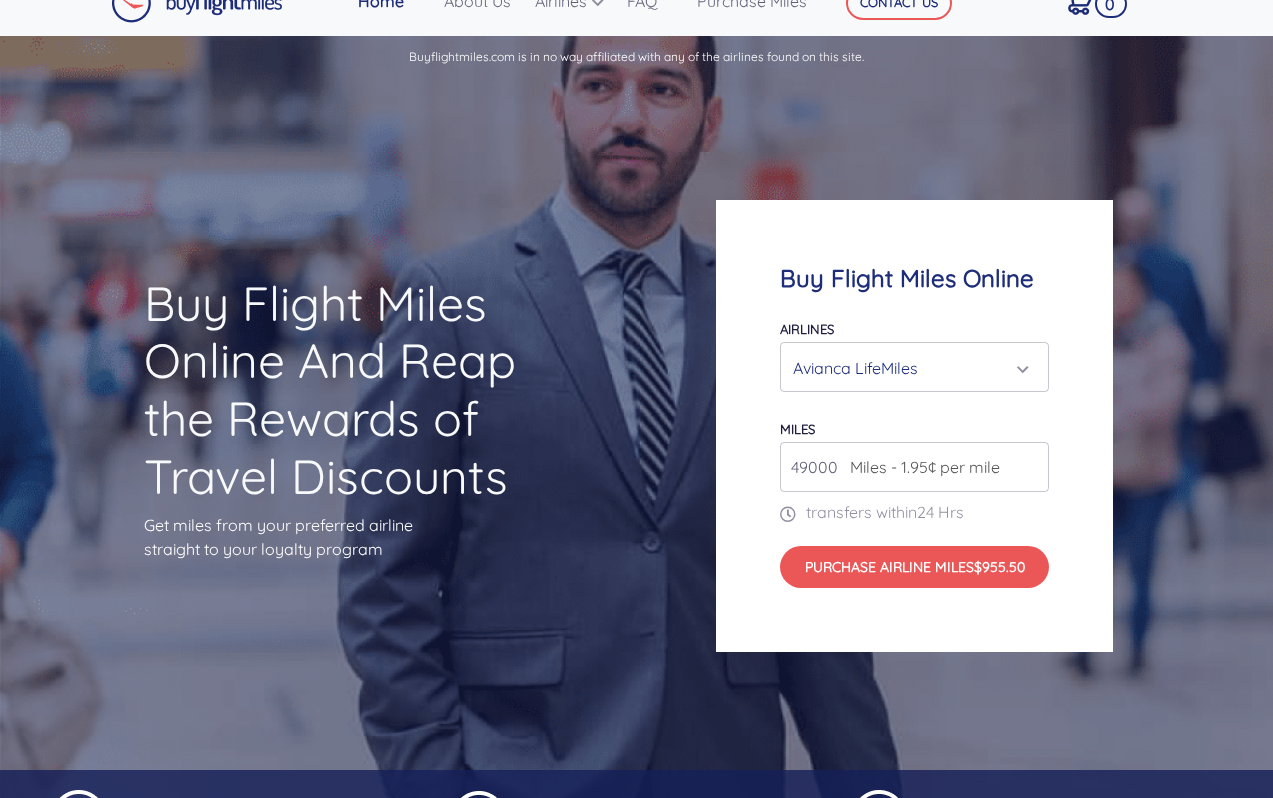 click on "Avianca LifeMiles" at bounding box center [908, 368] 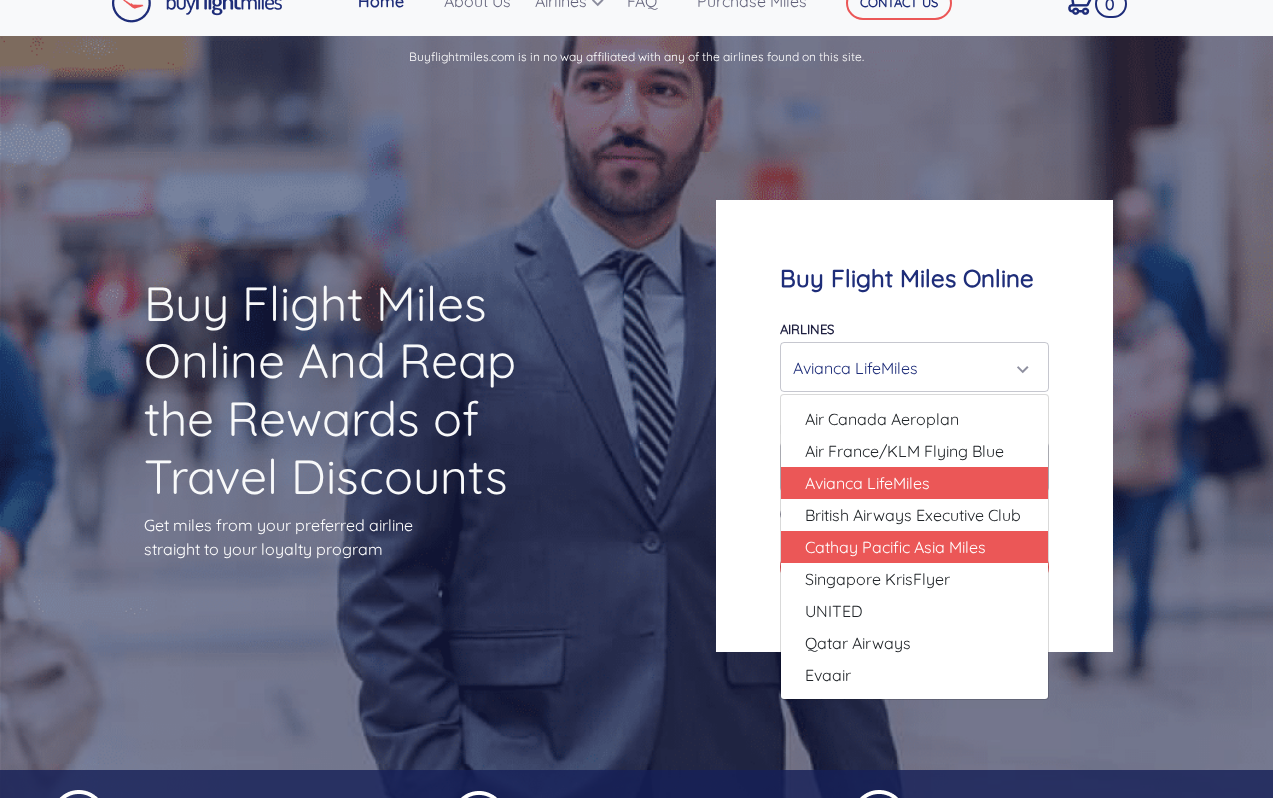 click on "Cathay Pacific Asia Miles" at bounding box center (914, 547) 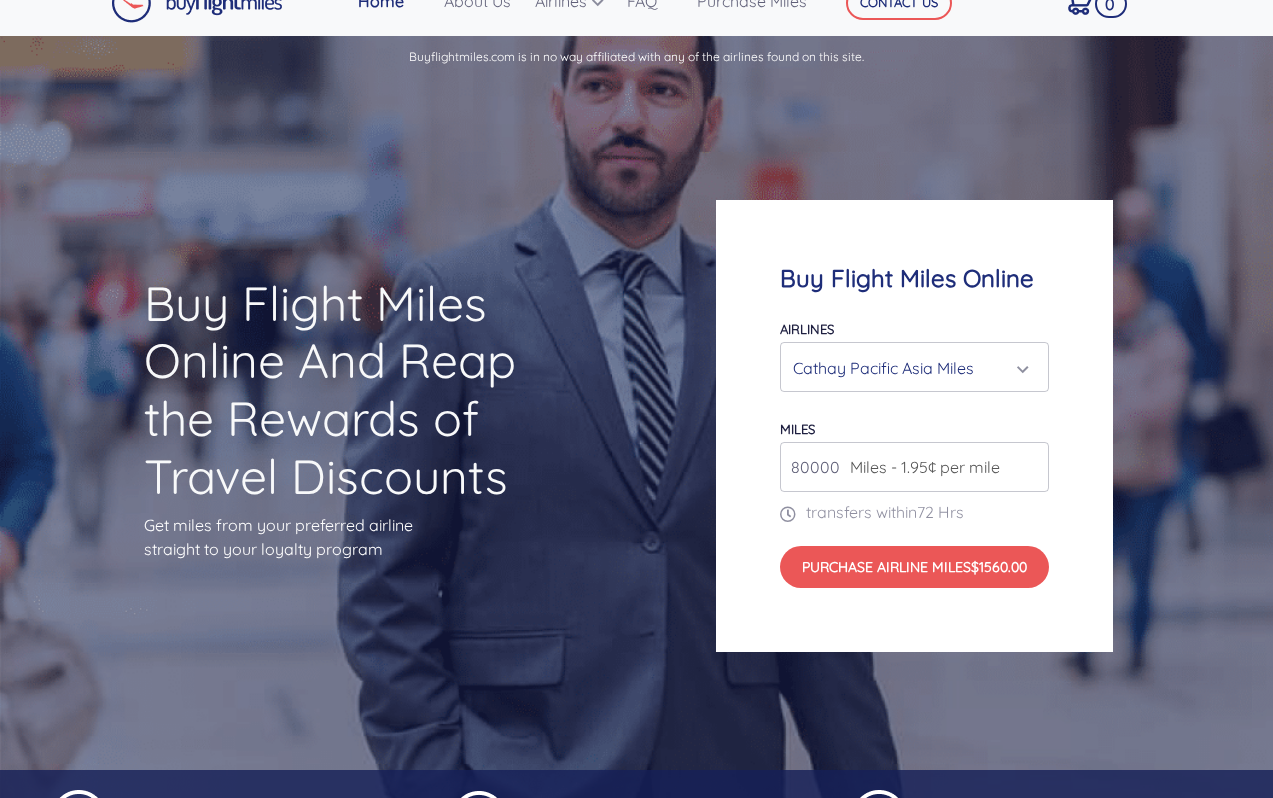click on "Cathay Pacific Asia Miles" at bounding box center (908, 368) 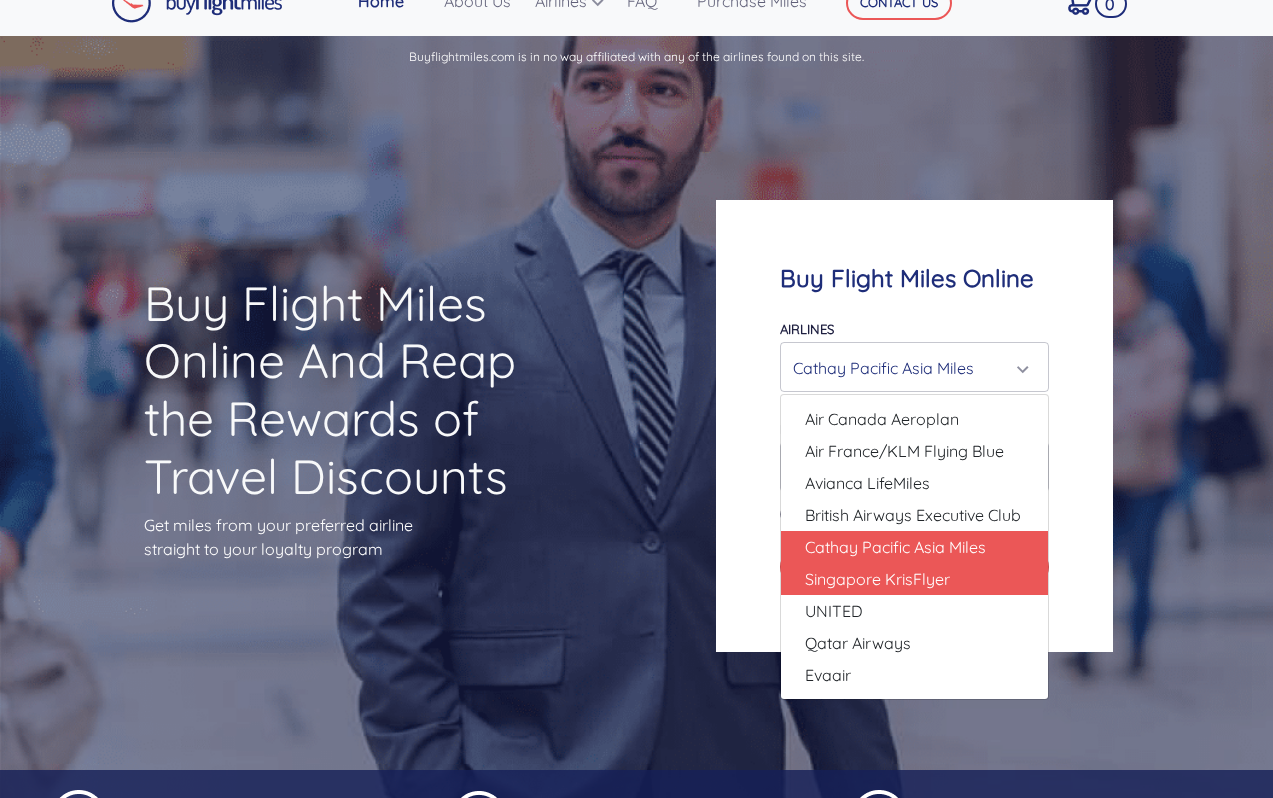 click on "Singapore KrisFlyer" at bounding box center (877, 579) 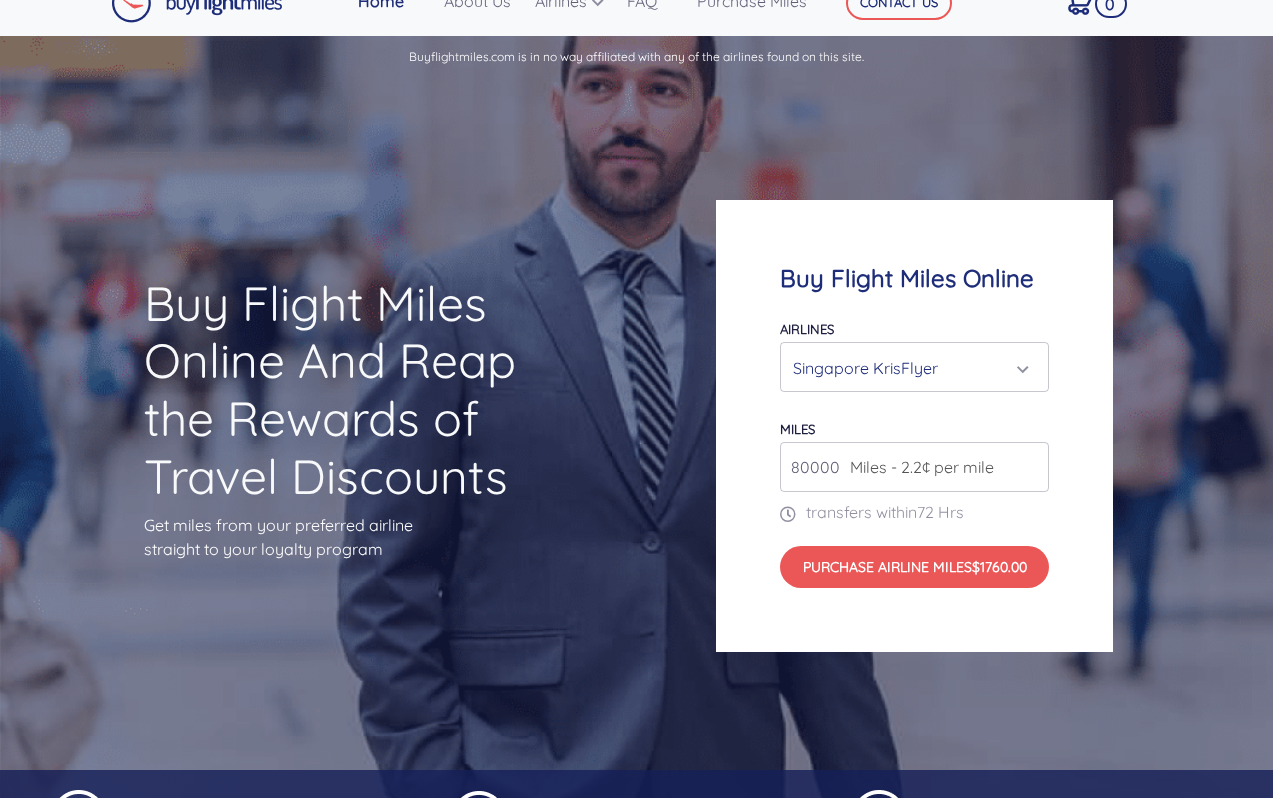 click on "Singapore KrisFlyer" at bounding box center (908, 368) 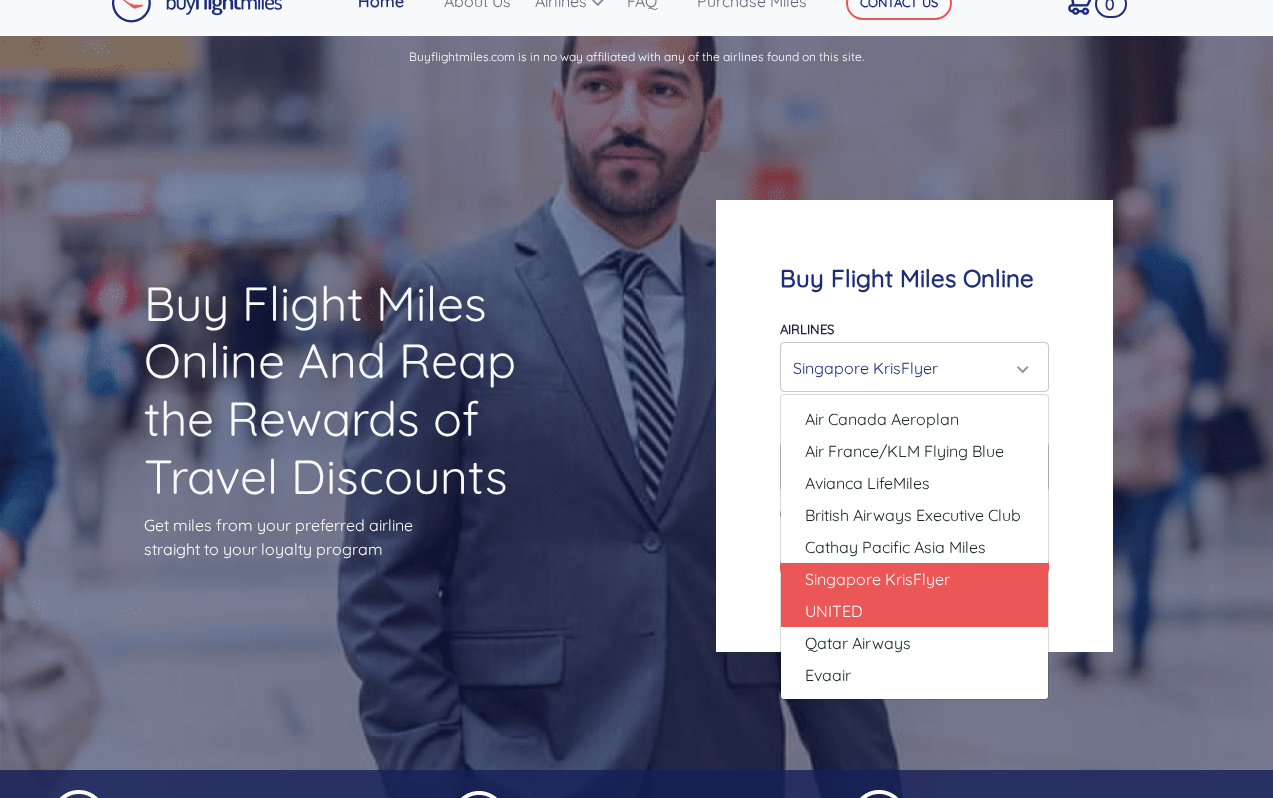 click on "UNITED" at bounding box center (914, 611) 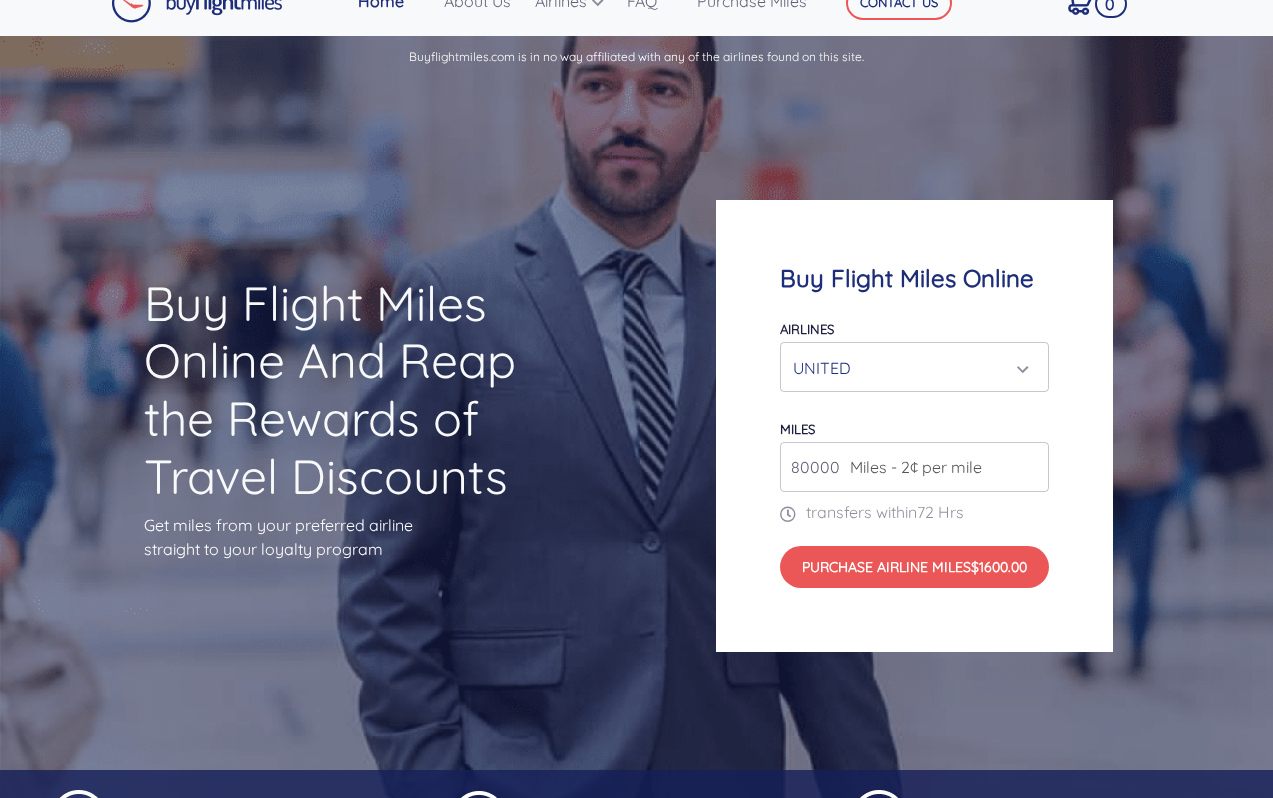 click on "UNITED" at bounding box center [908, 368] 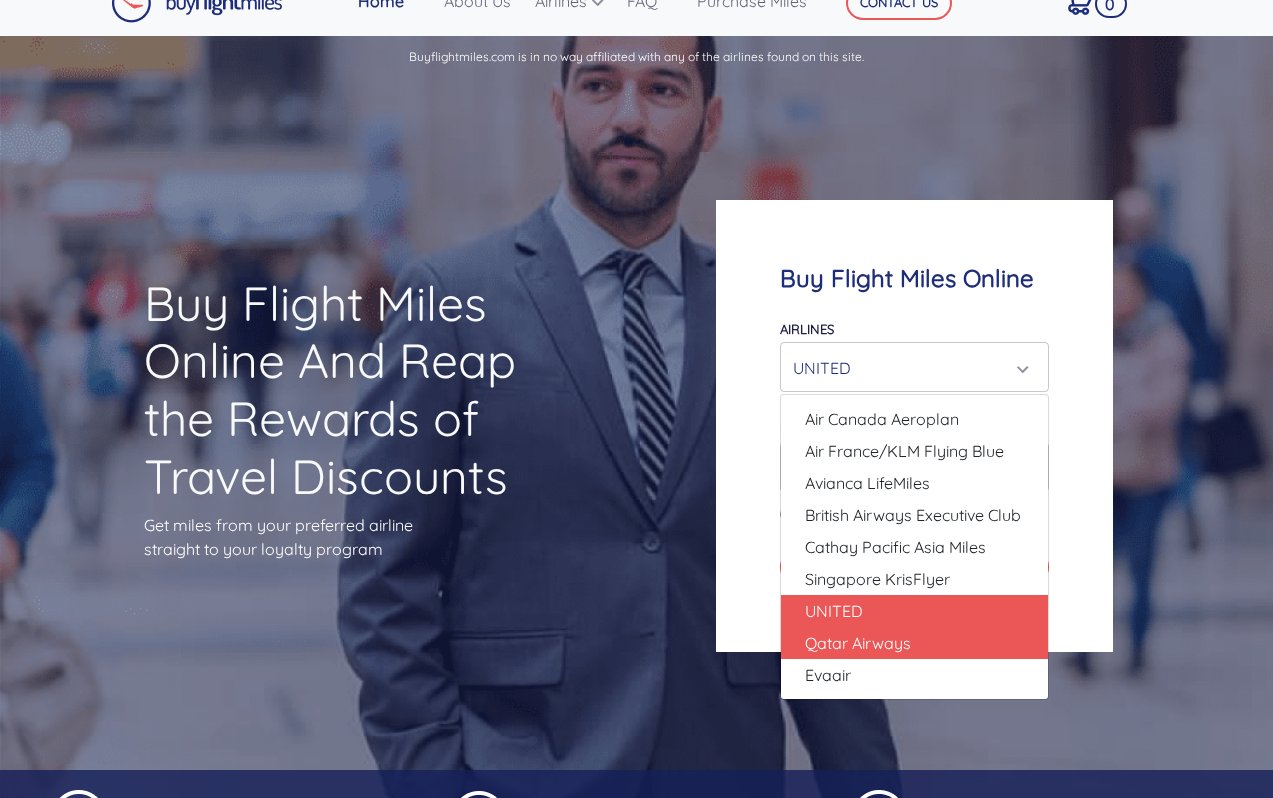 click on "Qatar Airways" at bounding box center (914, 643) 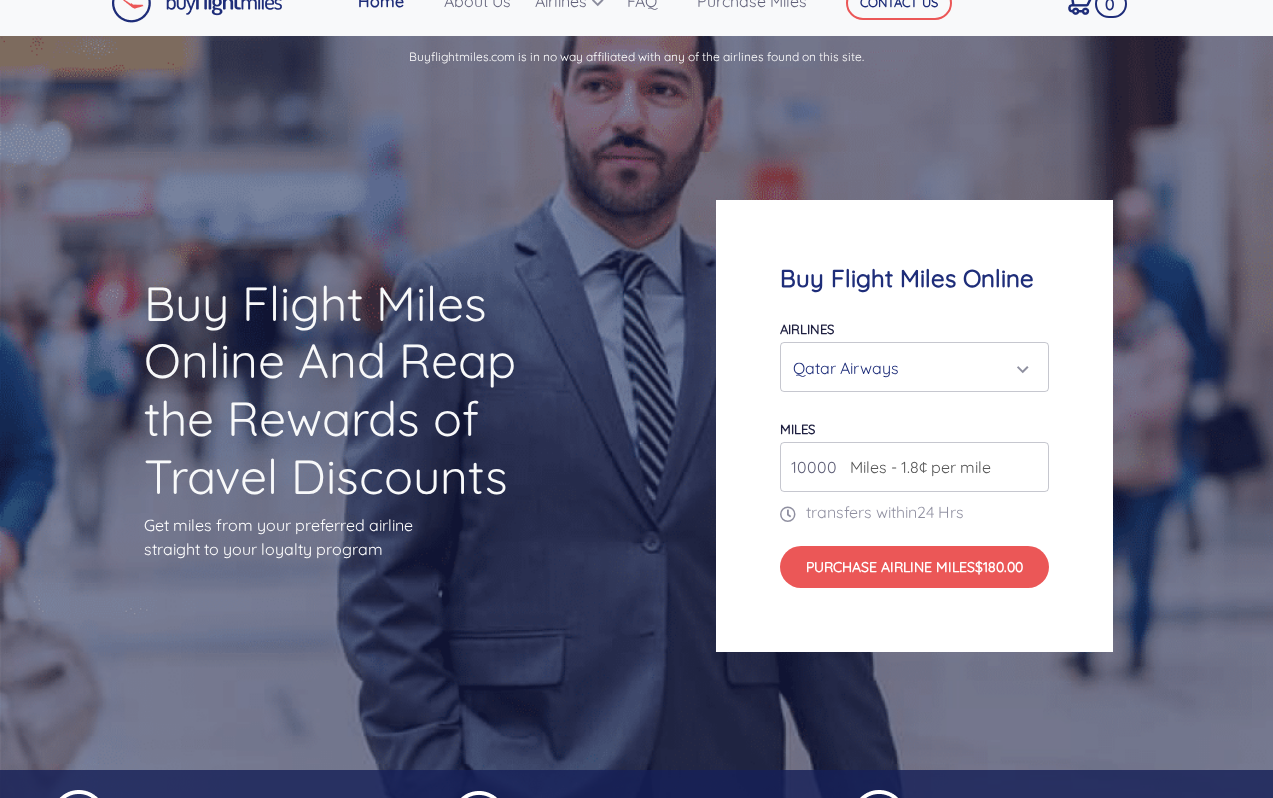 click on "Qatar Airways" at bounding box center [908, 368] 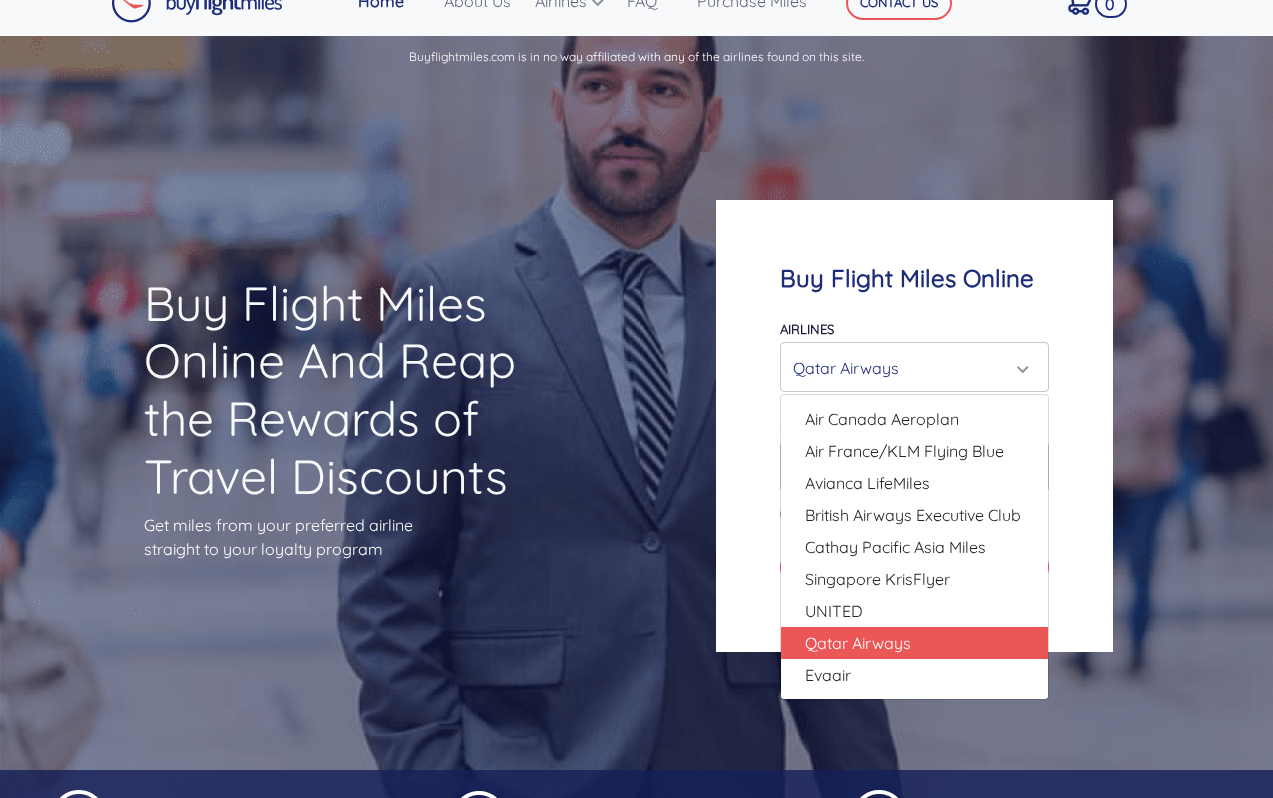 click on "Air Canada Aeroplan Air France/KLM Flying Blue Avianca LifeMiles British Airways Executive Club Cathay Pacific Asia Miles Singapore KrisFlyer UNITED Qatar Airways Evaair" at bounding box center (914, 547) 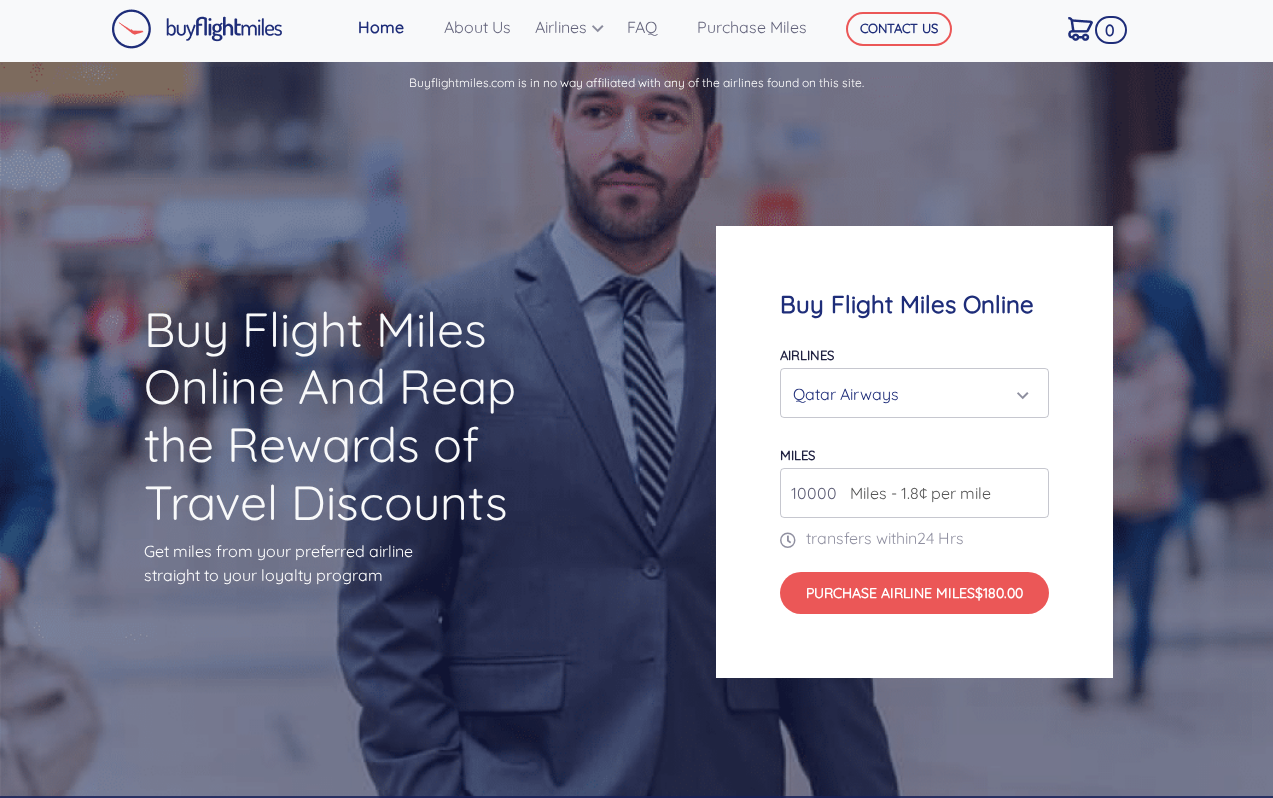 scroll, scrollTop: 0, scrollLeft: 0, axis: both 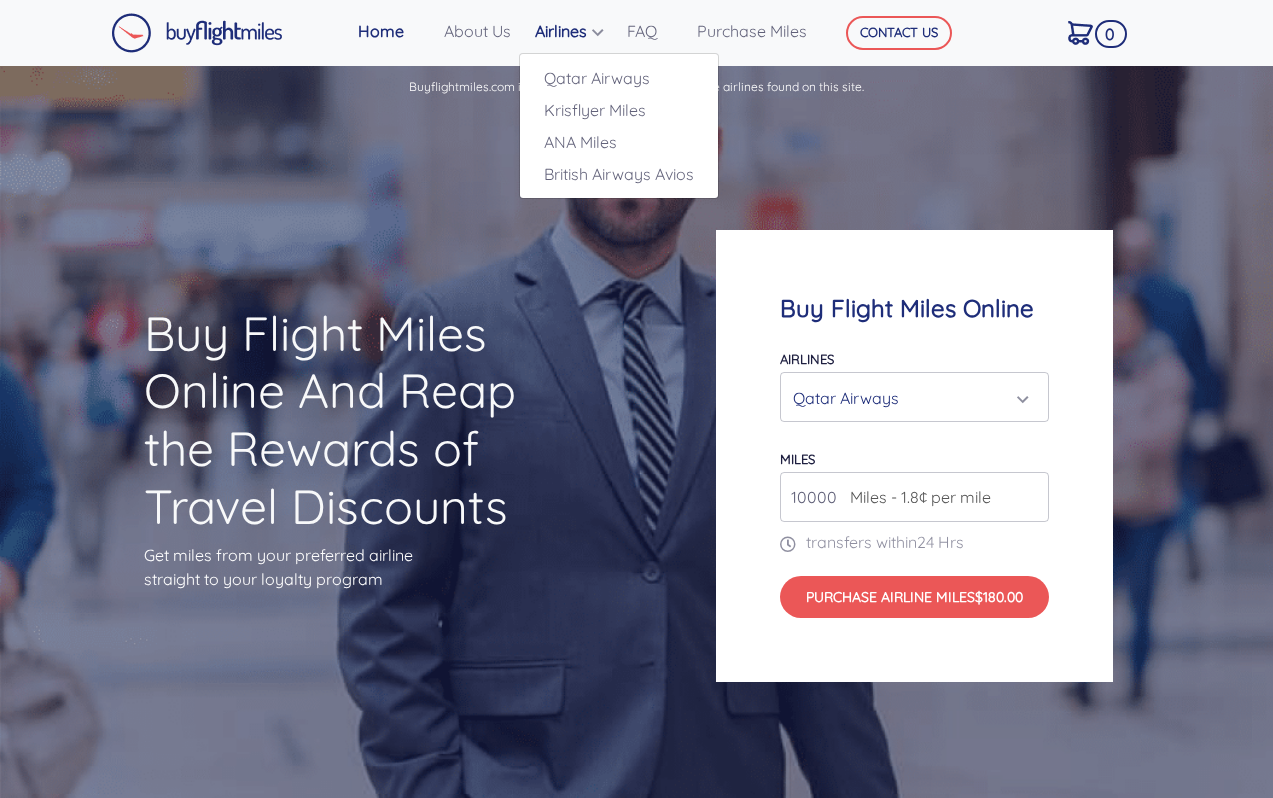 click on "Airlines" at bounding box center [573, 31] 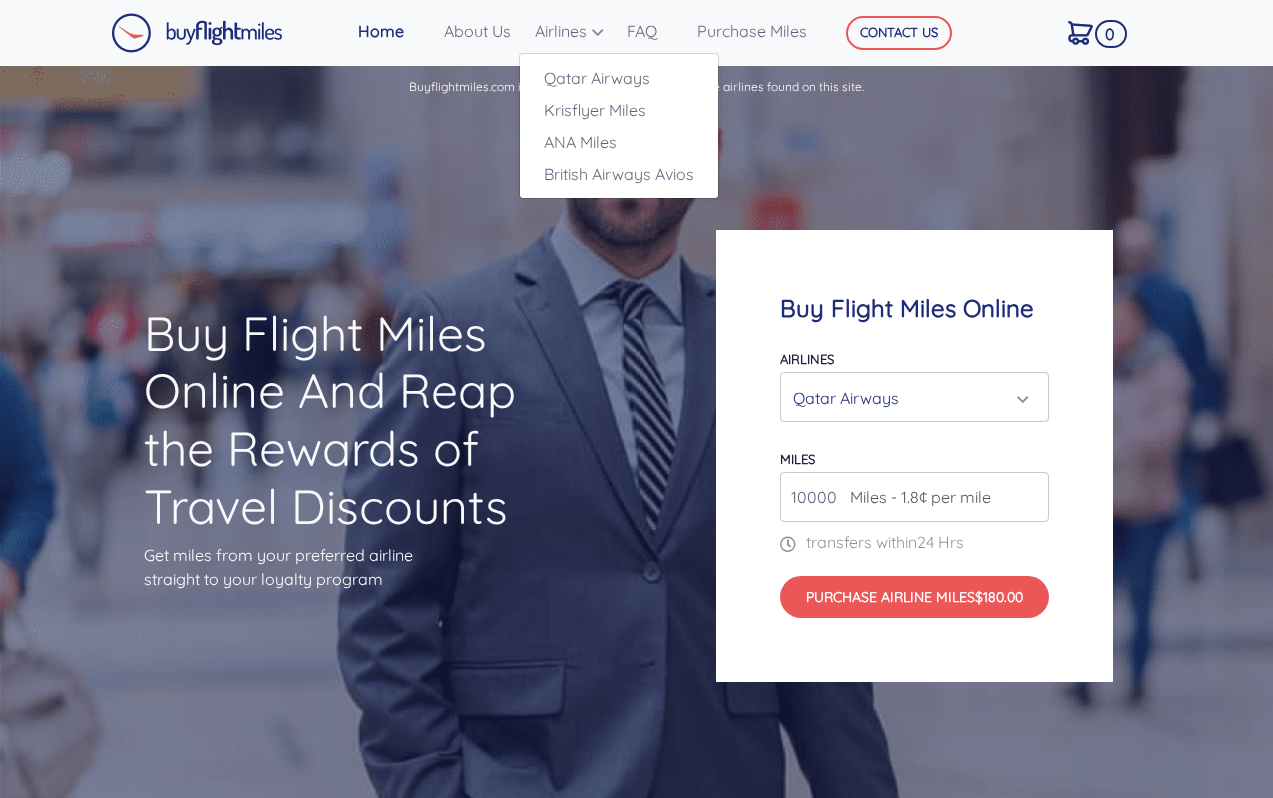 click on "Qatar Airways" at bounding box center (908, 398) 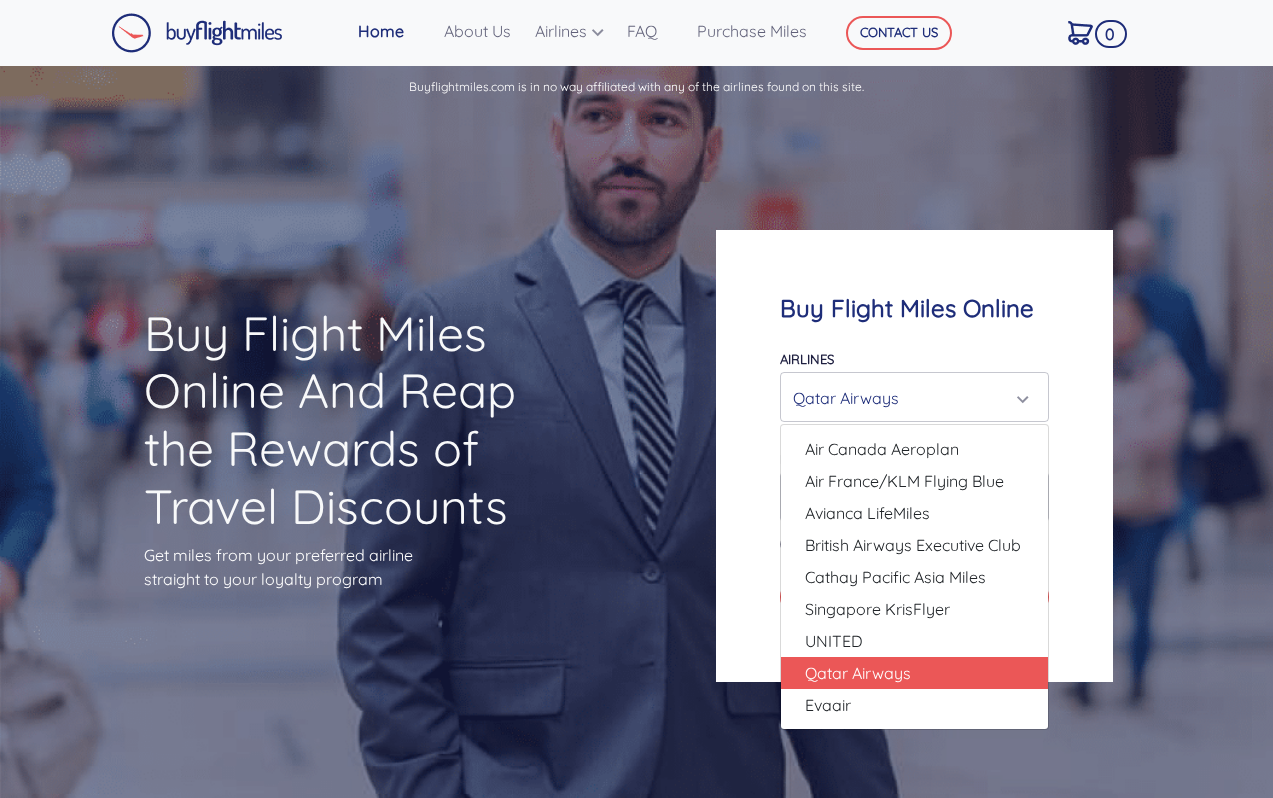 click on "Buy Flight Miles Online And Reap the Rewards of Travel Discounts
Get miles from your preferred airline   straight to your loyalty program
Buy Flight Miles Online
Airlines
Air Canada Aeroplan
Air France/KLM Flying Blue
Avianca LifeMiles
British Airways Executive Club
Cathay Pacific Asia Miles
Singapore KrisFlyer
UNITED
Qatar Airways Evaair Qatar Airways" at bounding box center [636, 456] 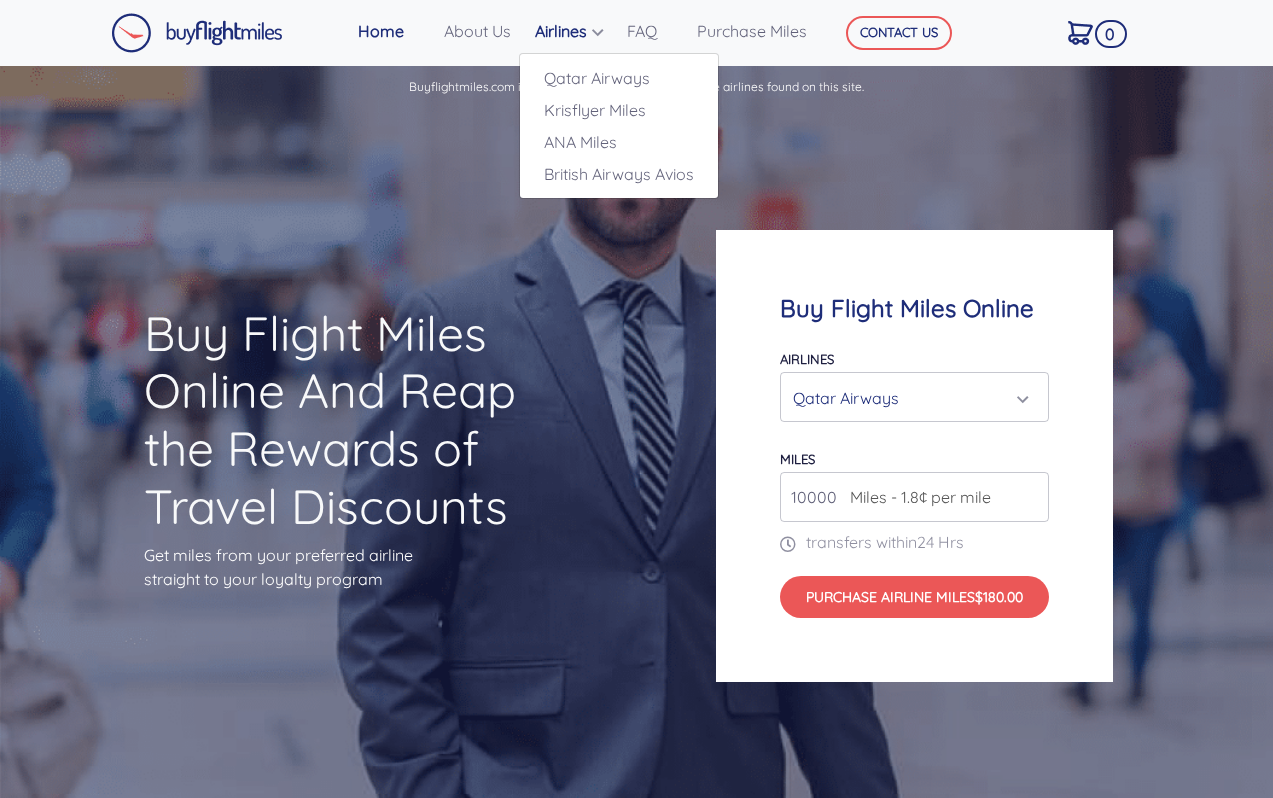 click on "Airlines" at bounding box center (573, 31) 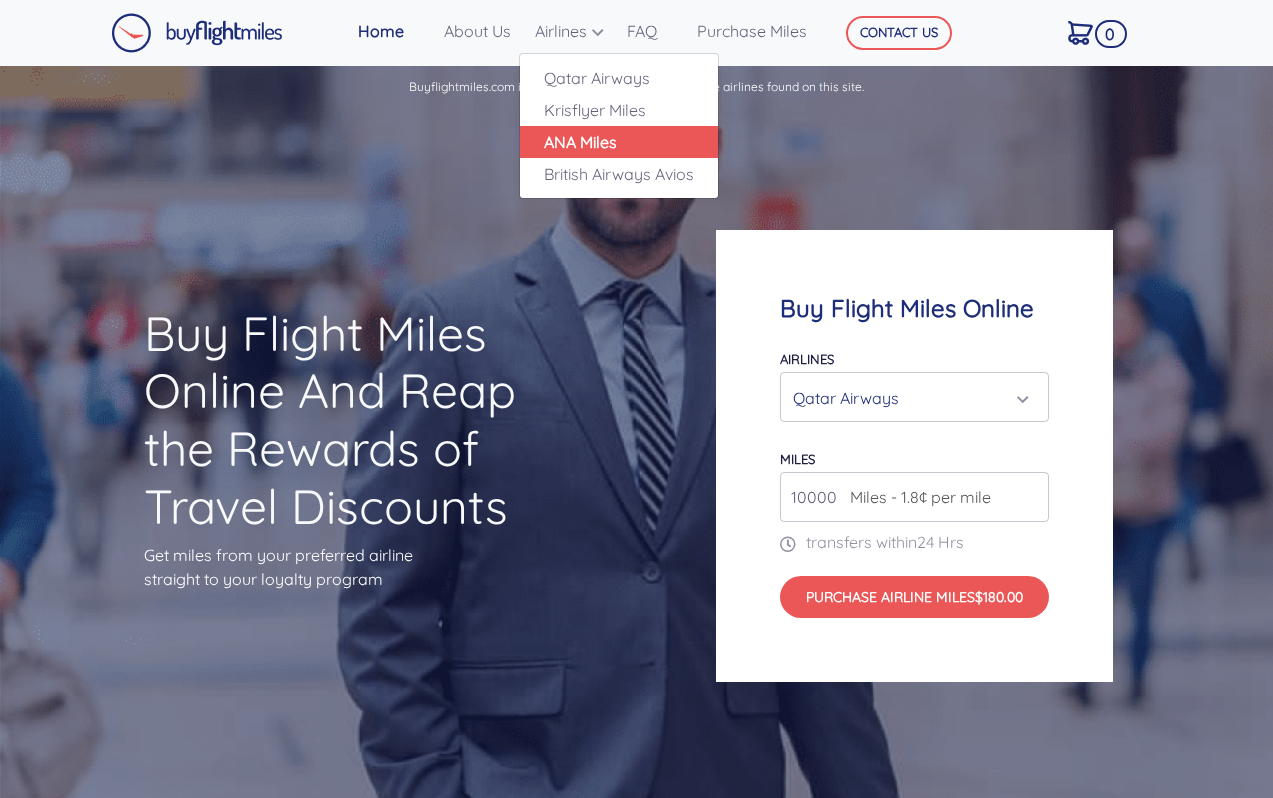 click on "ANA Miles" at bounding box center [619, 142] 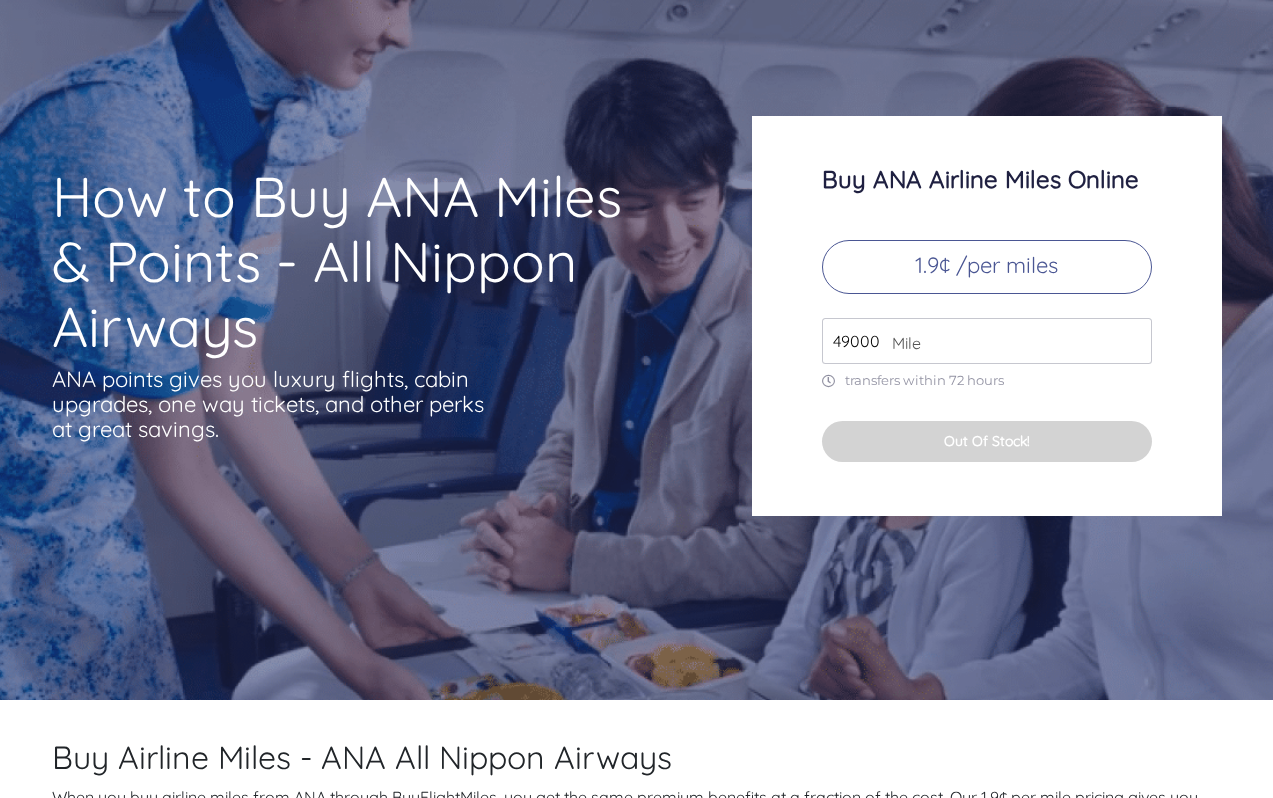 scroll, scrollTop: 0, scrollLeft: 0, axis: both 